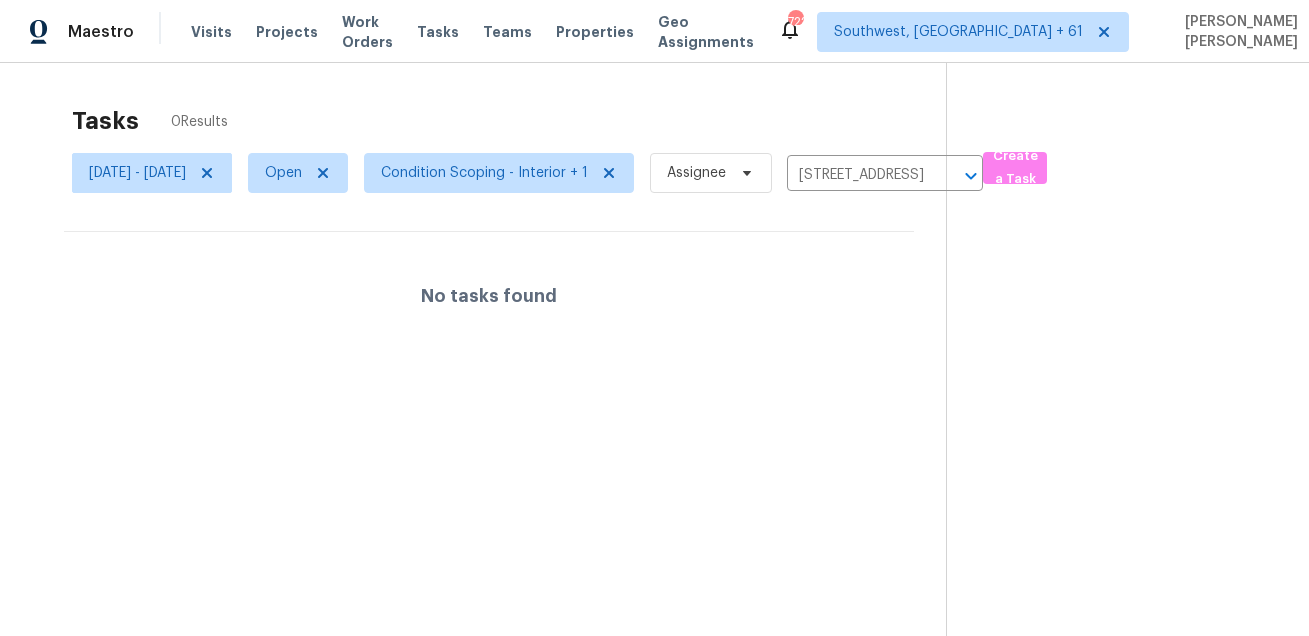 scroll, scrollTop: 0, scrollLeft: 0, axis: both 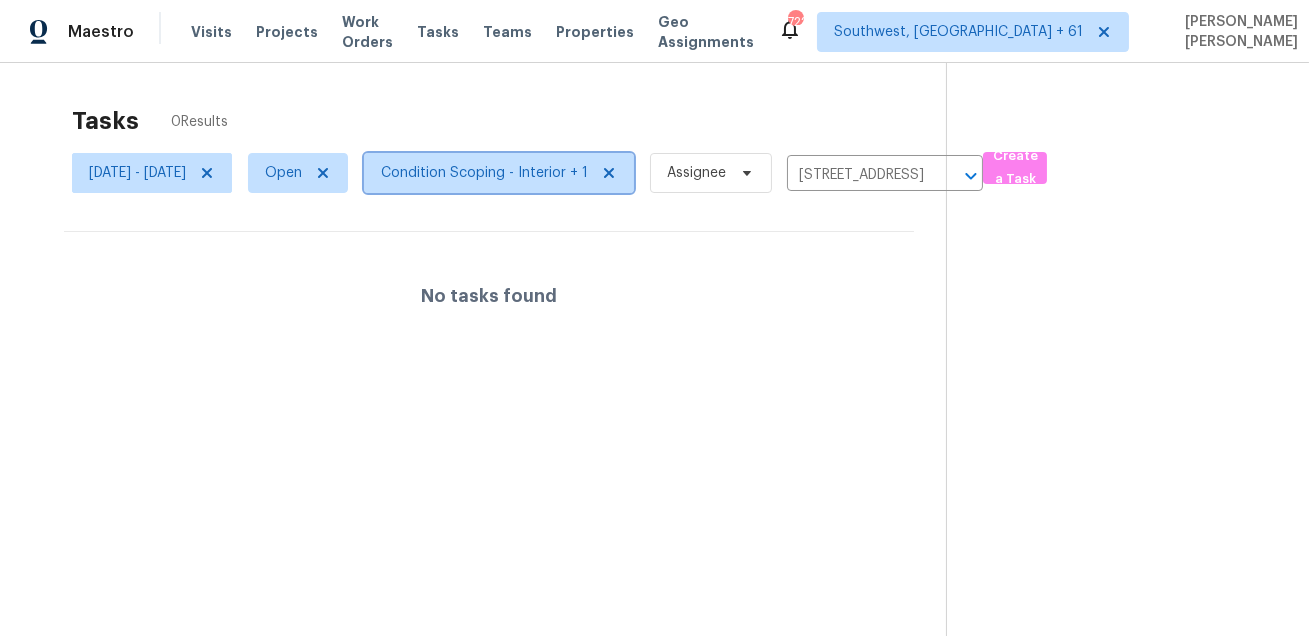click on "Condition Scoping - Interior + 1" at bounding box center [499, 173] 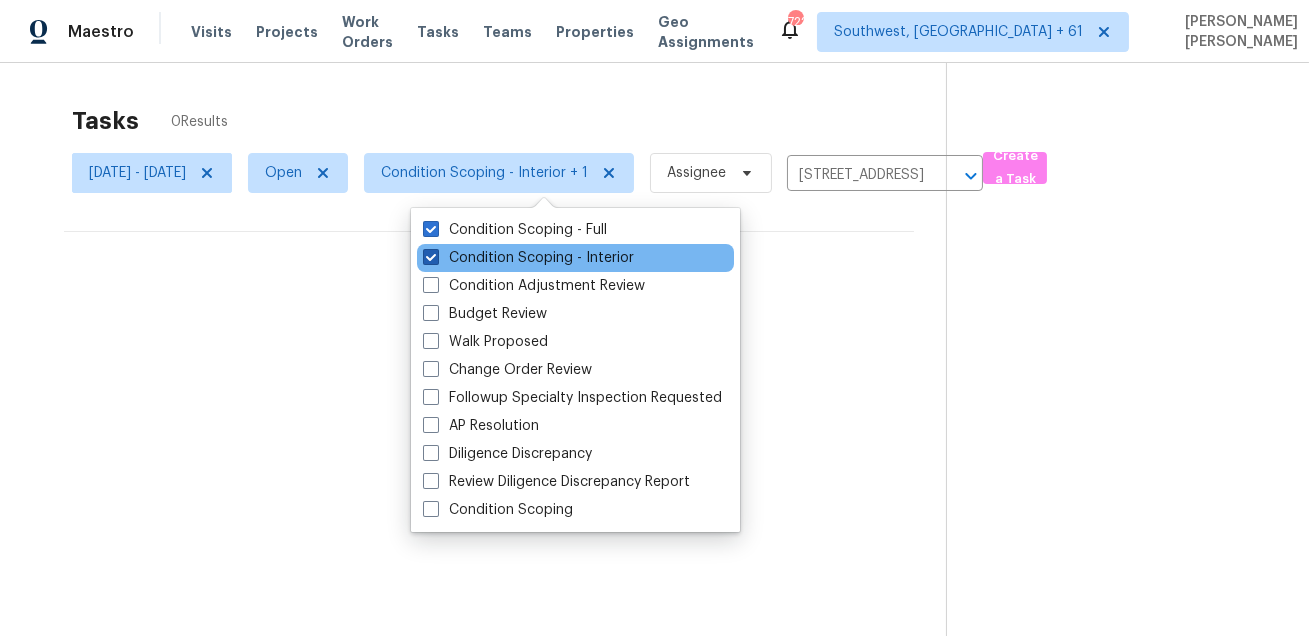 click on "Condition Scoping - Interior" at bounding box center (528, 258) 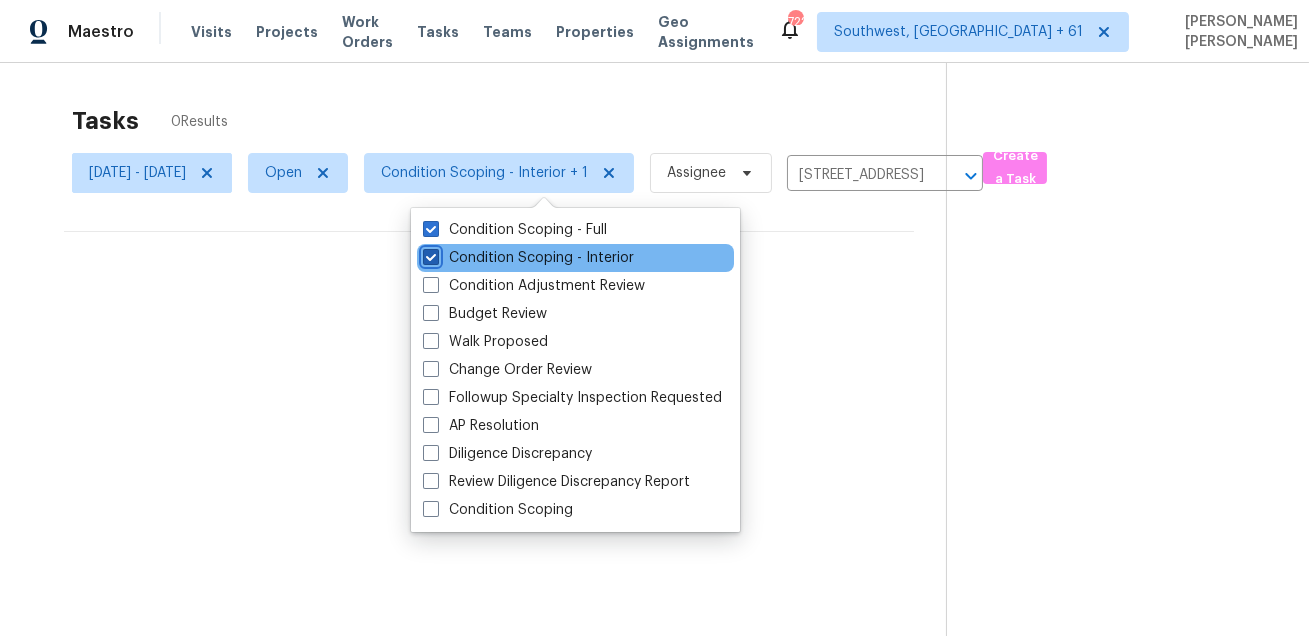 click on "Condition Scoping - Interior" at bounding box center (429, 254) 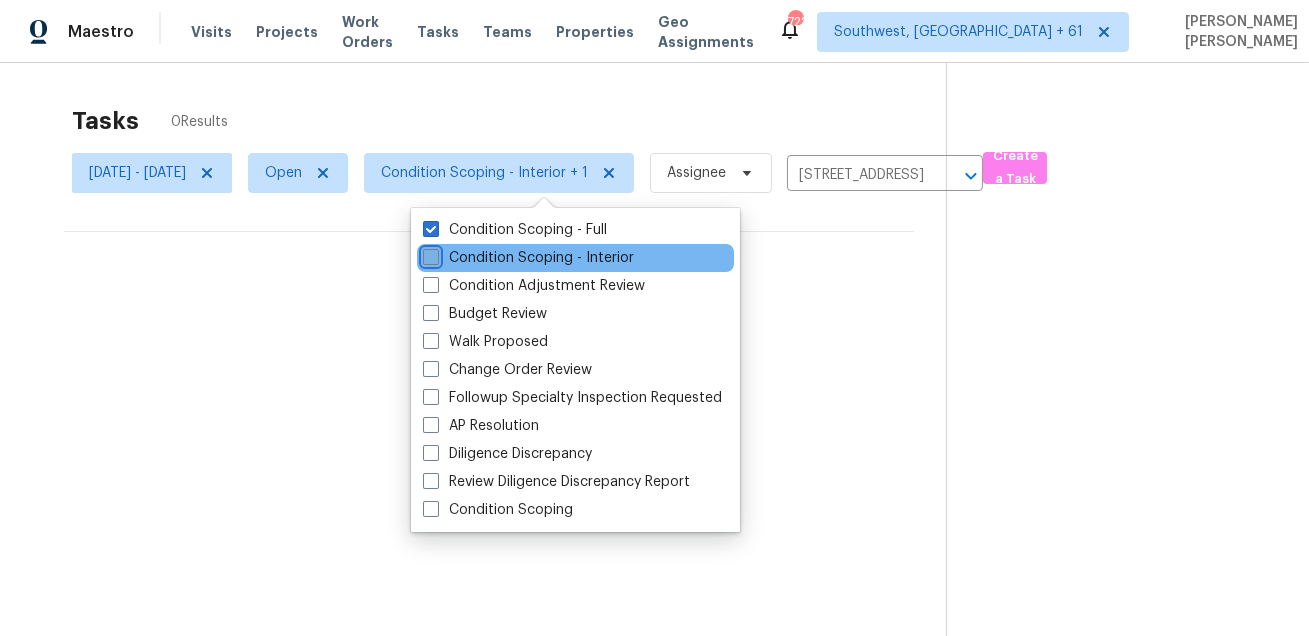 checkbox on "false" 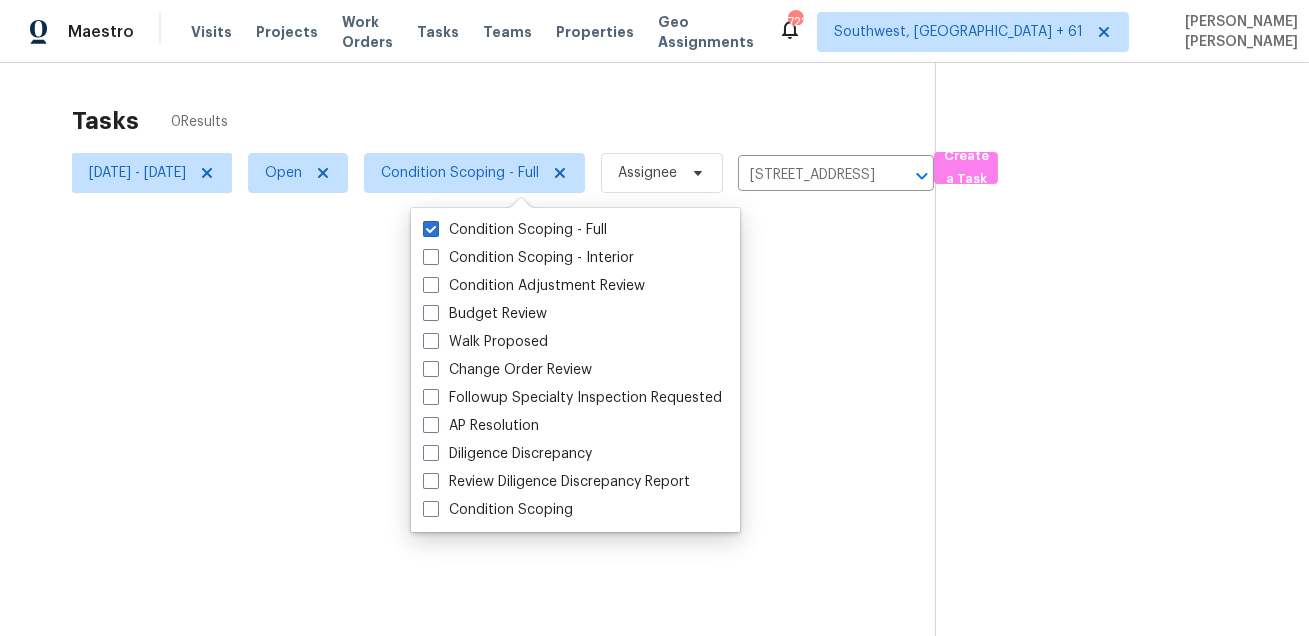 click at bounding box center [654, 318] 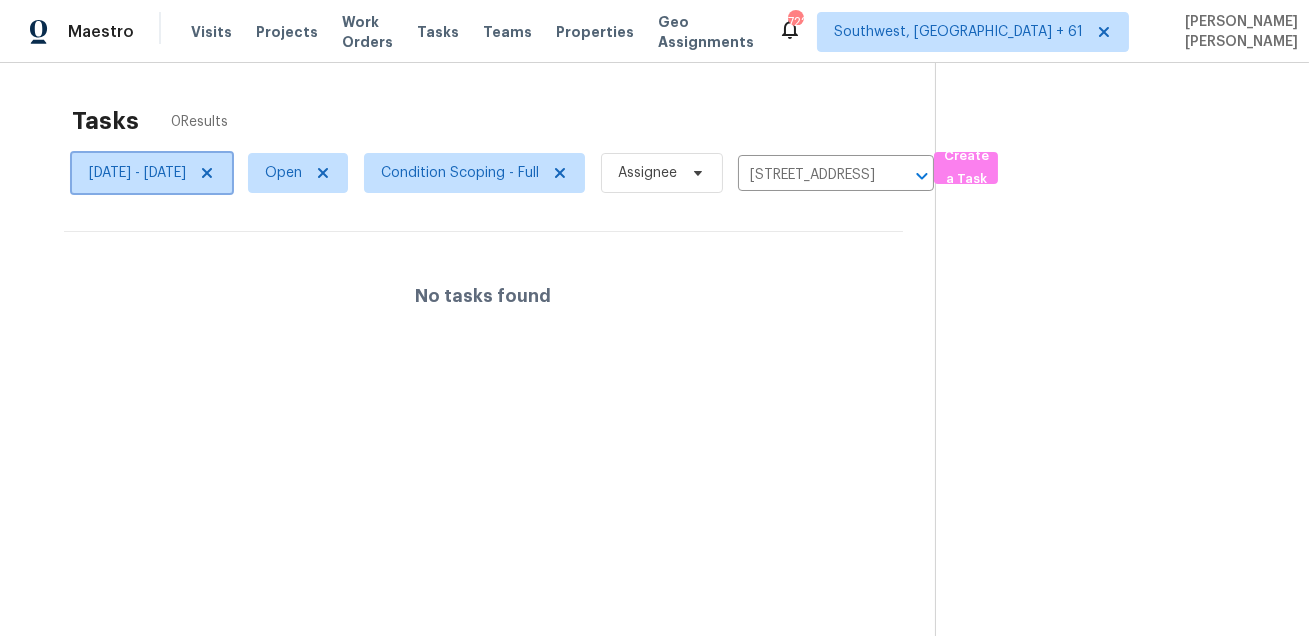 click on "[DATE] - [DATE]" at bounding box center (137, 173) 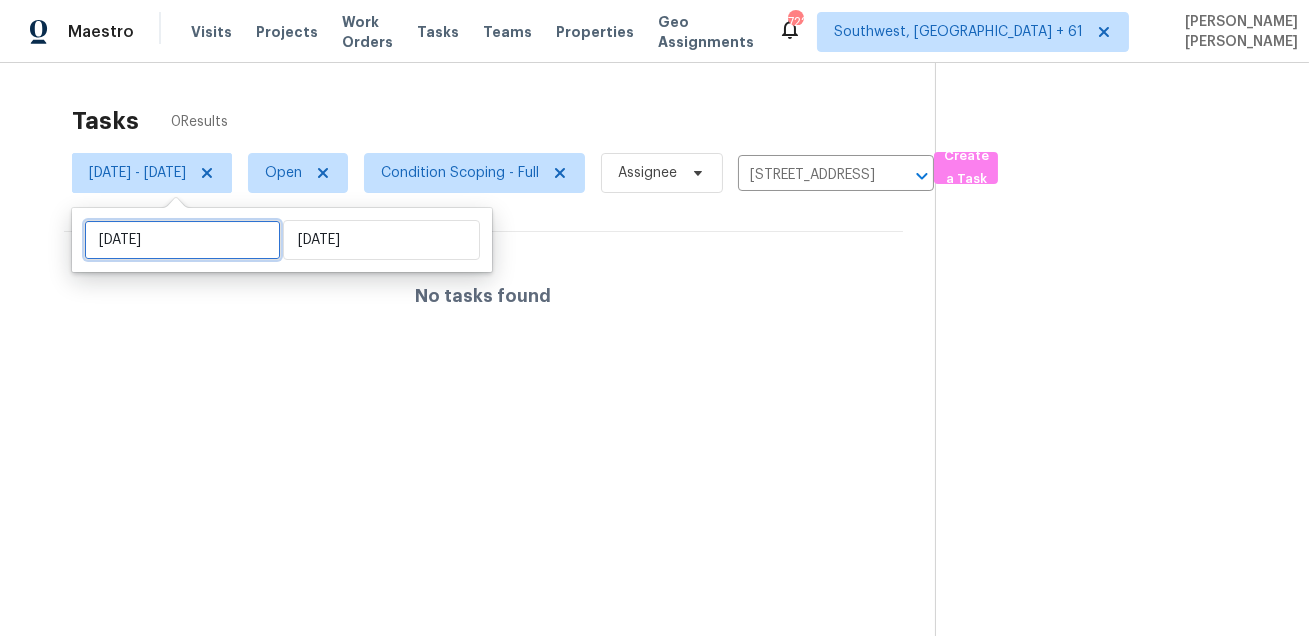 select on "6" 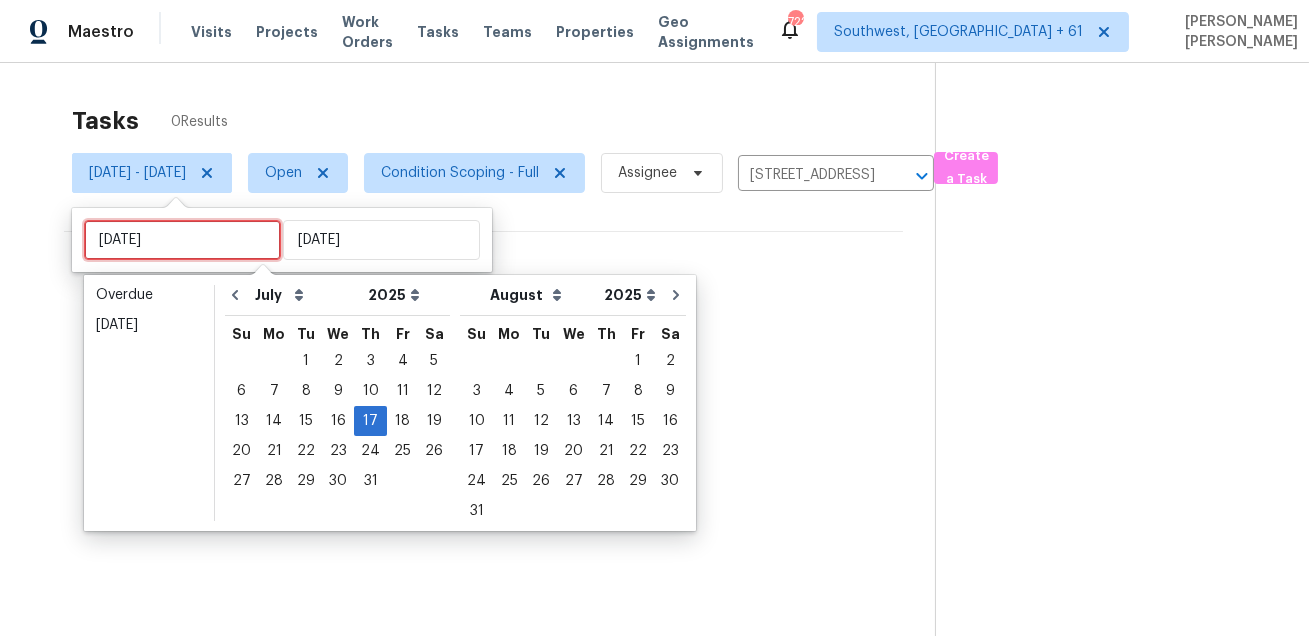 click on "Thu, Jul 17" at bounding box center [182, 240] 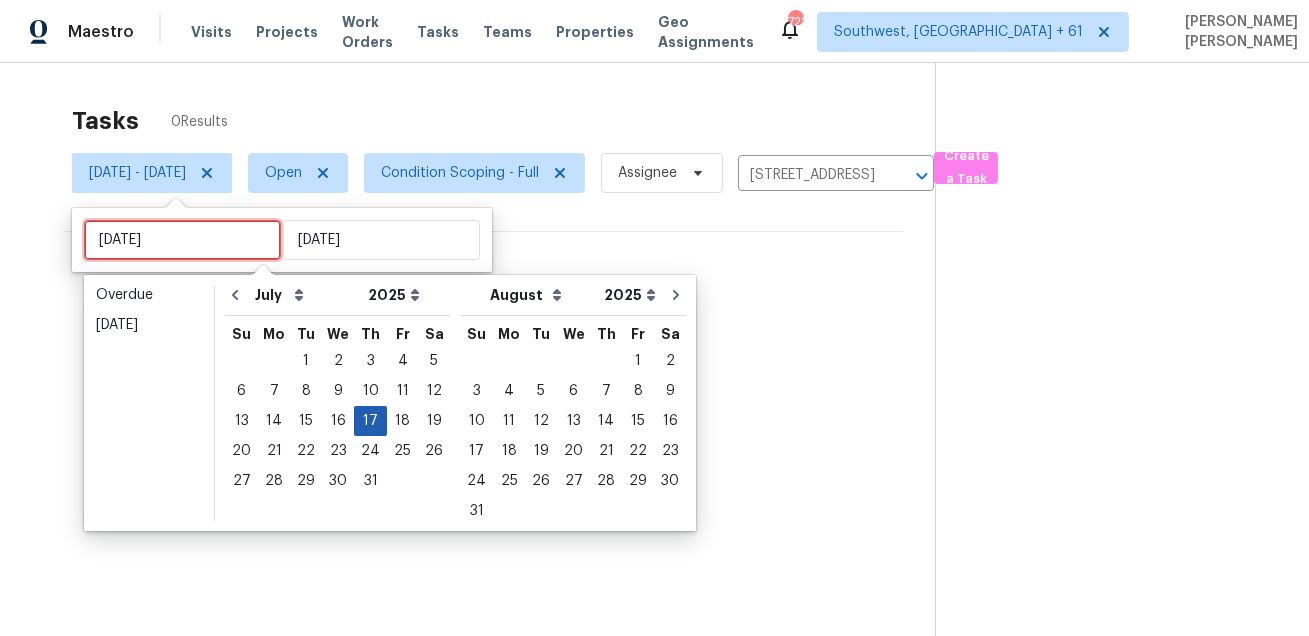 type on "Wed, Jul 16" 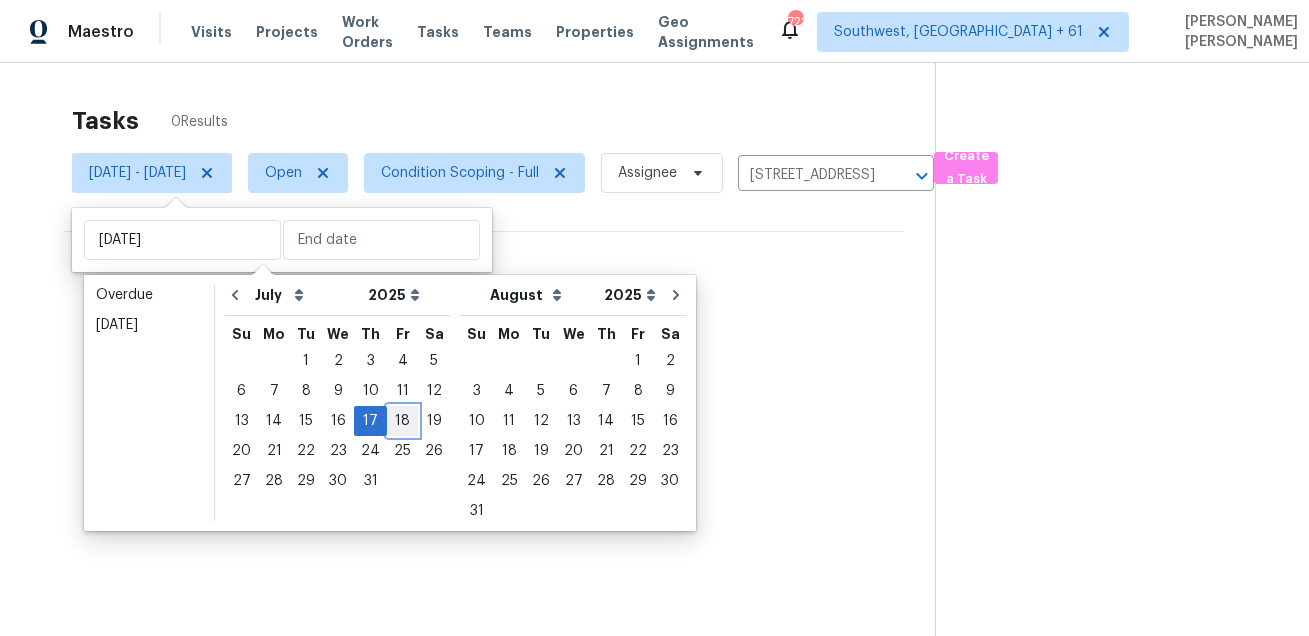 click on "18" at bounding box center (402, 421) 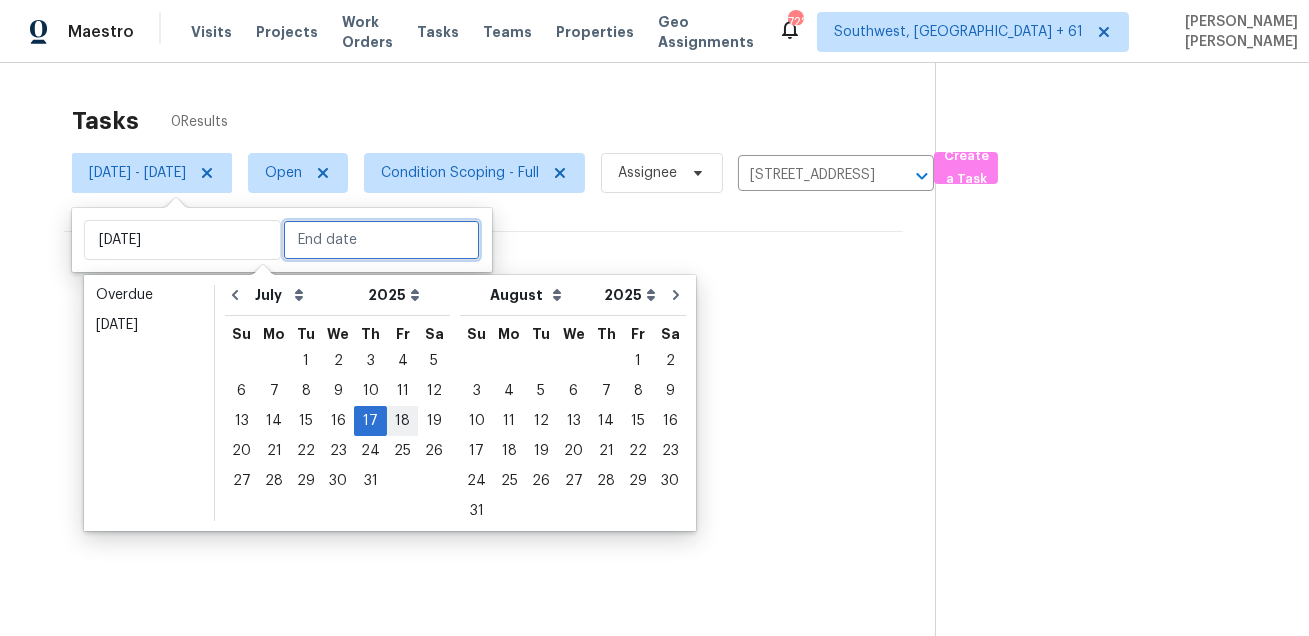 type on "Fri, Jul 18" 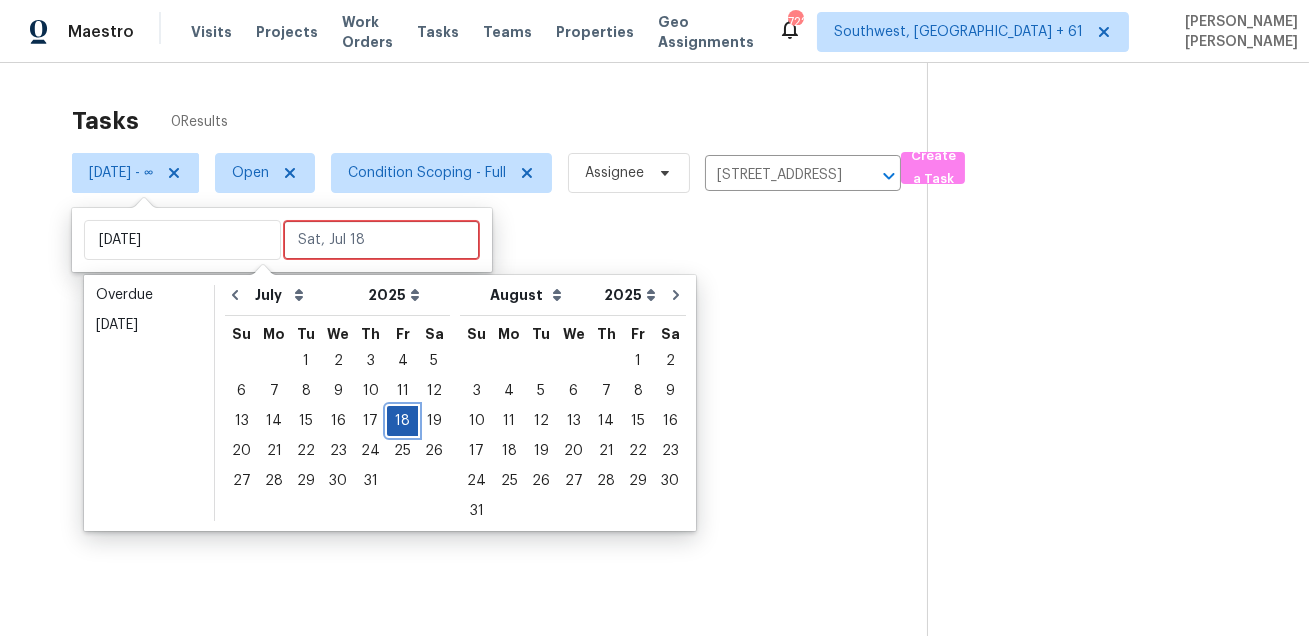 click on "18" at bounding box center [402, 421] 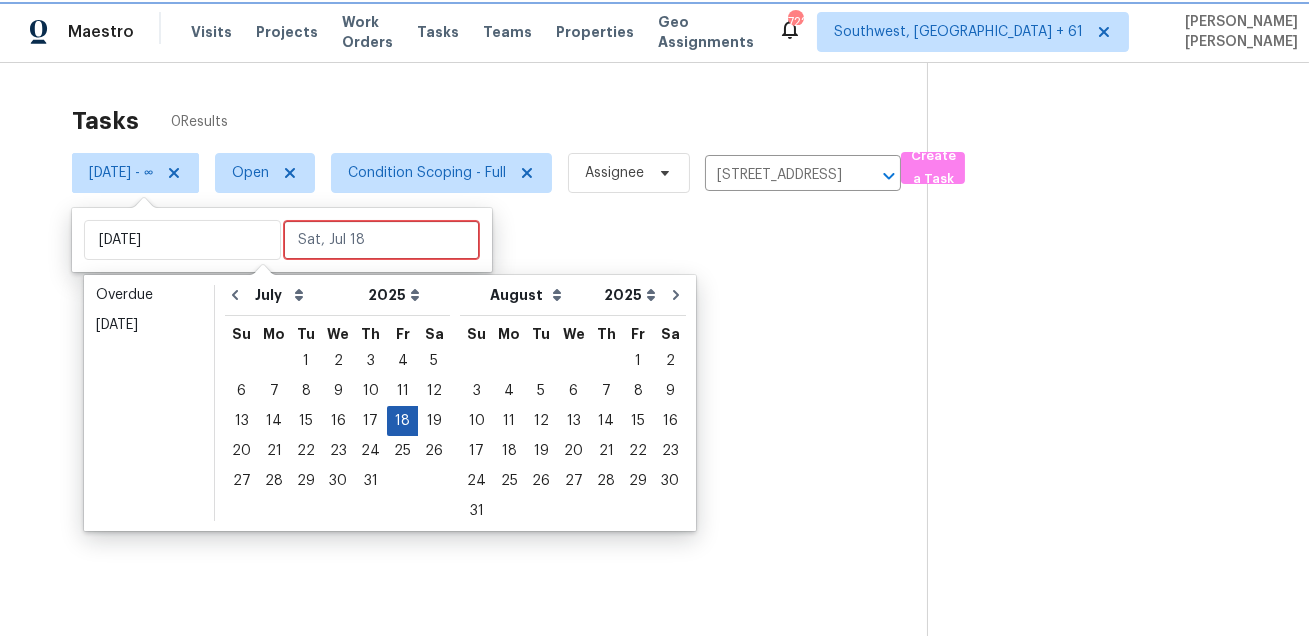 type on "Fri, Jul 18" 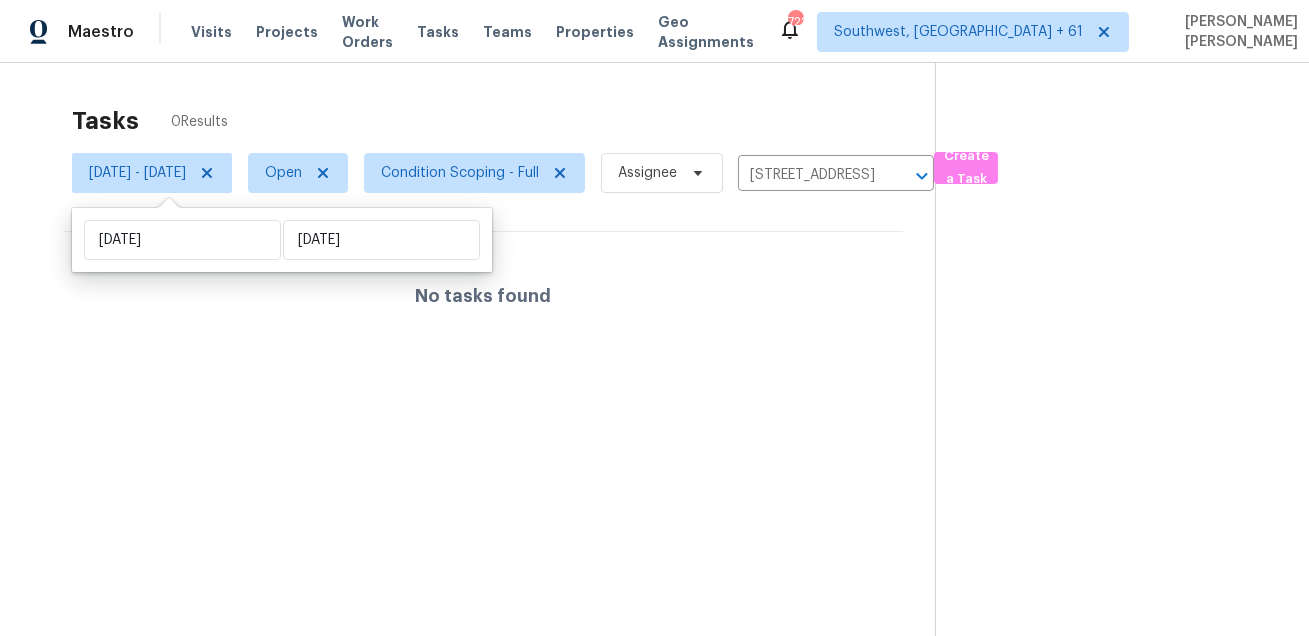 click on "Tasks 0  Results" at bounding box center [503, 121] 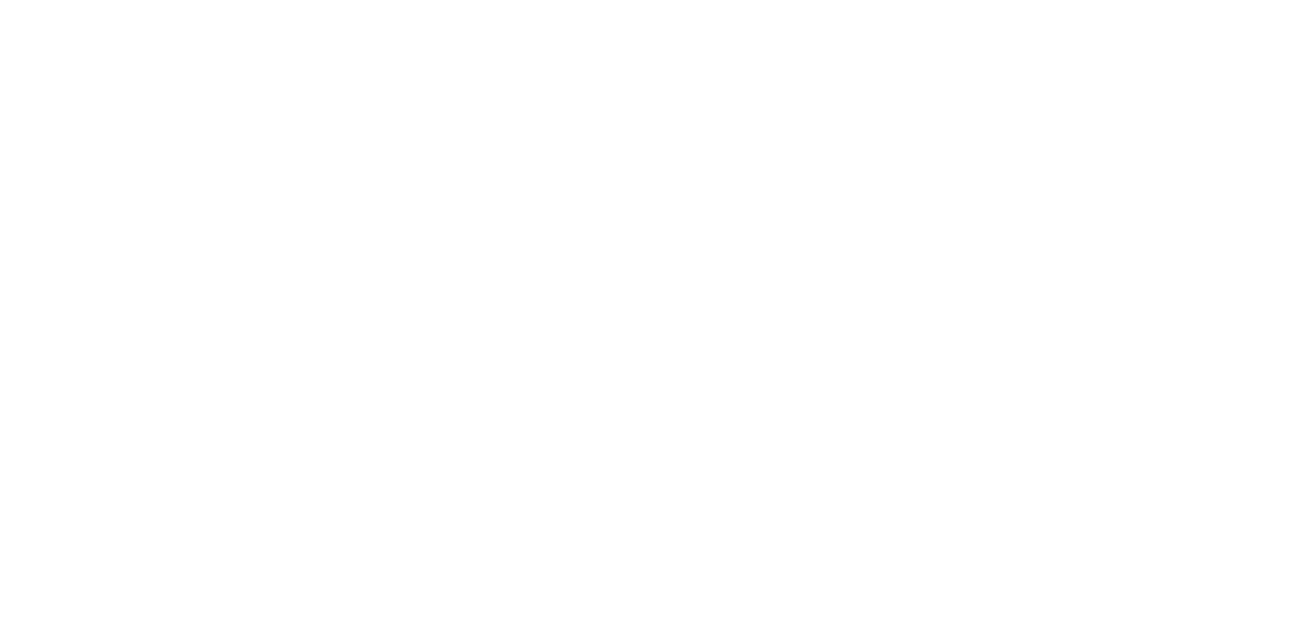 scroll, scrollTop: 0, scrollLeft: 0, axis: both 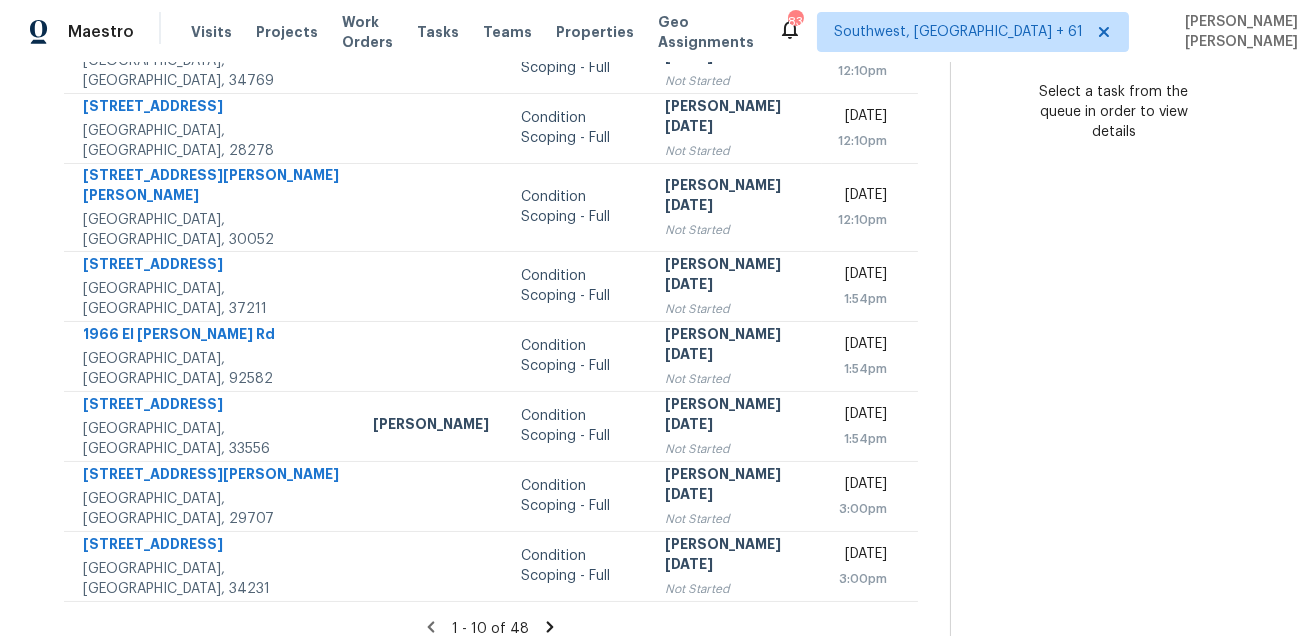 click 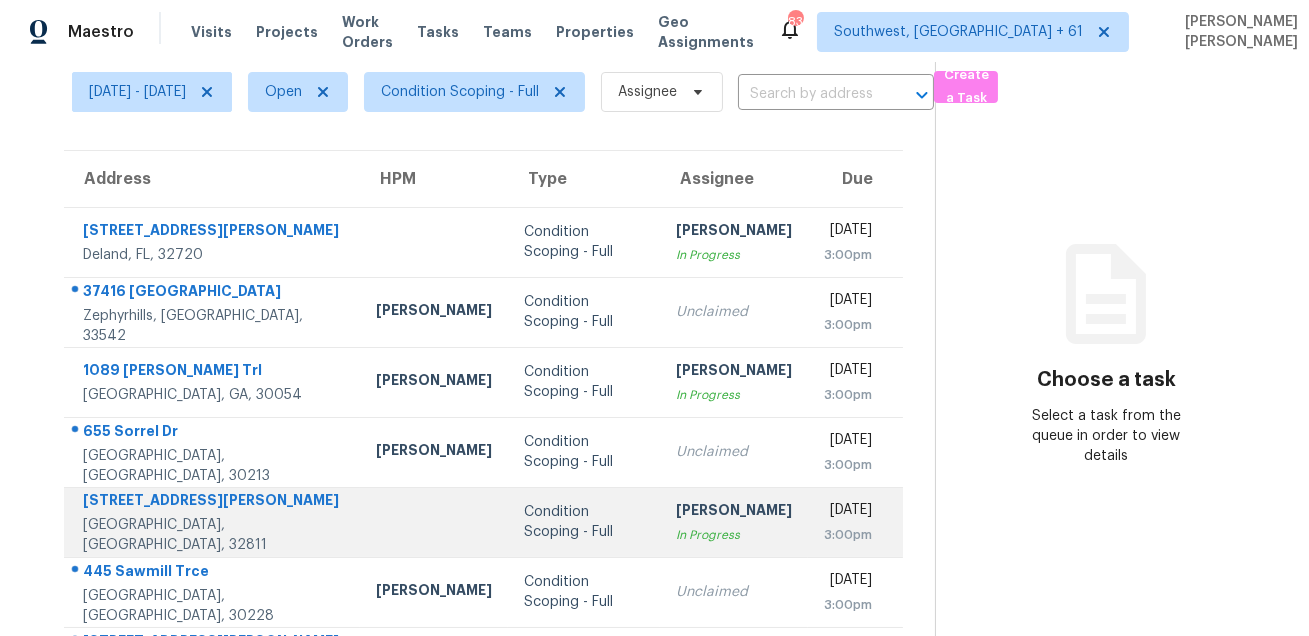 scroll, scrollTop: 31, scrollLeft: 0, axis: vertical 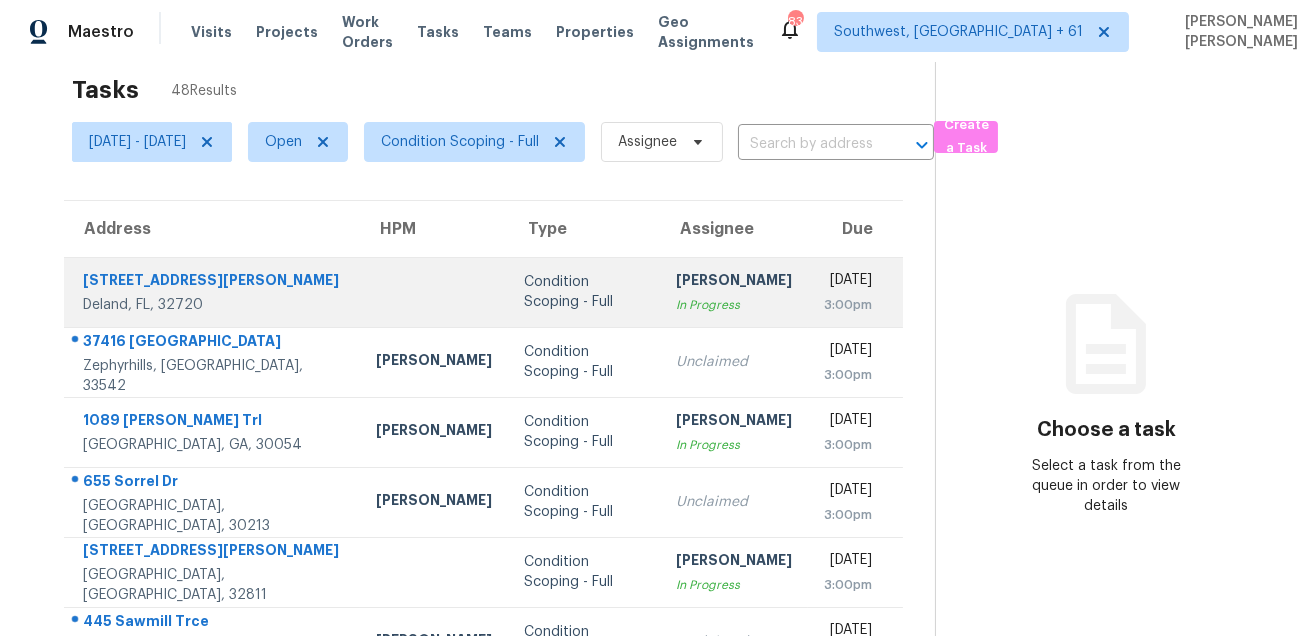 click on "201 Lake Gertie Rd" at bounding box center (213, 282) 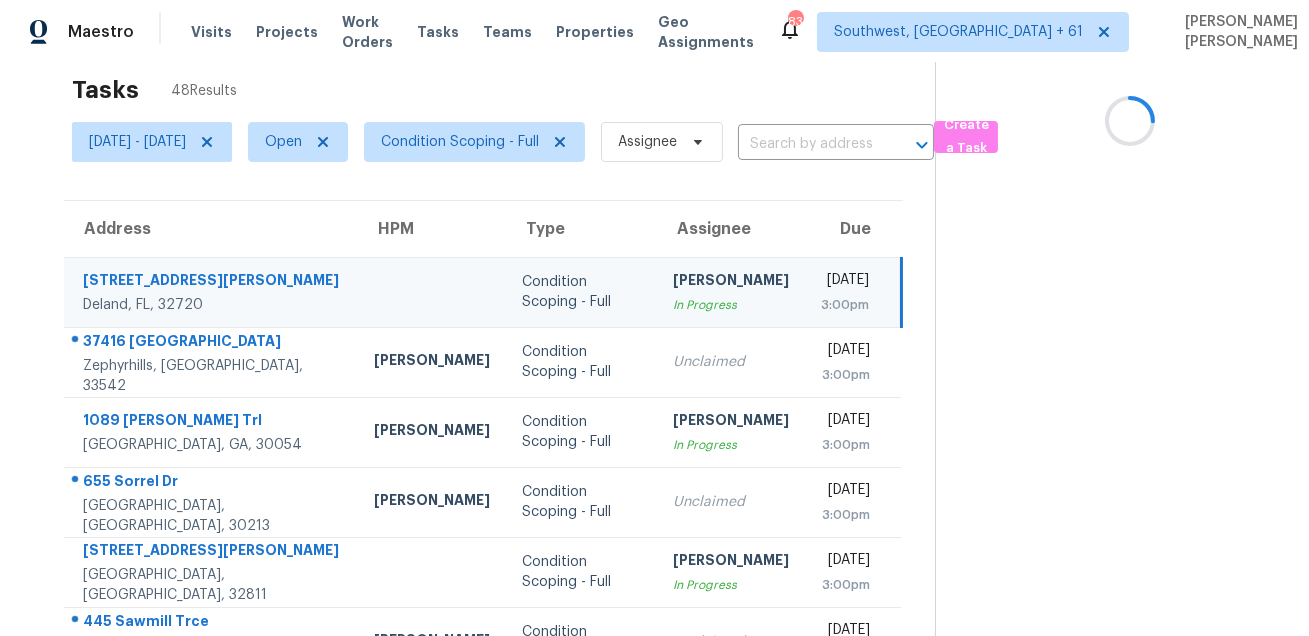 click on "201 Lake Gertie Rd" at bounding box center (212, 282) 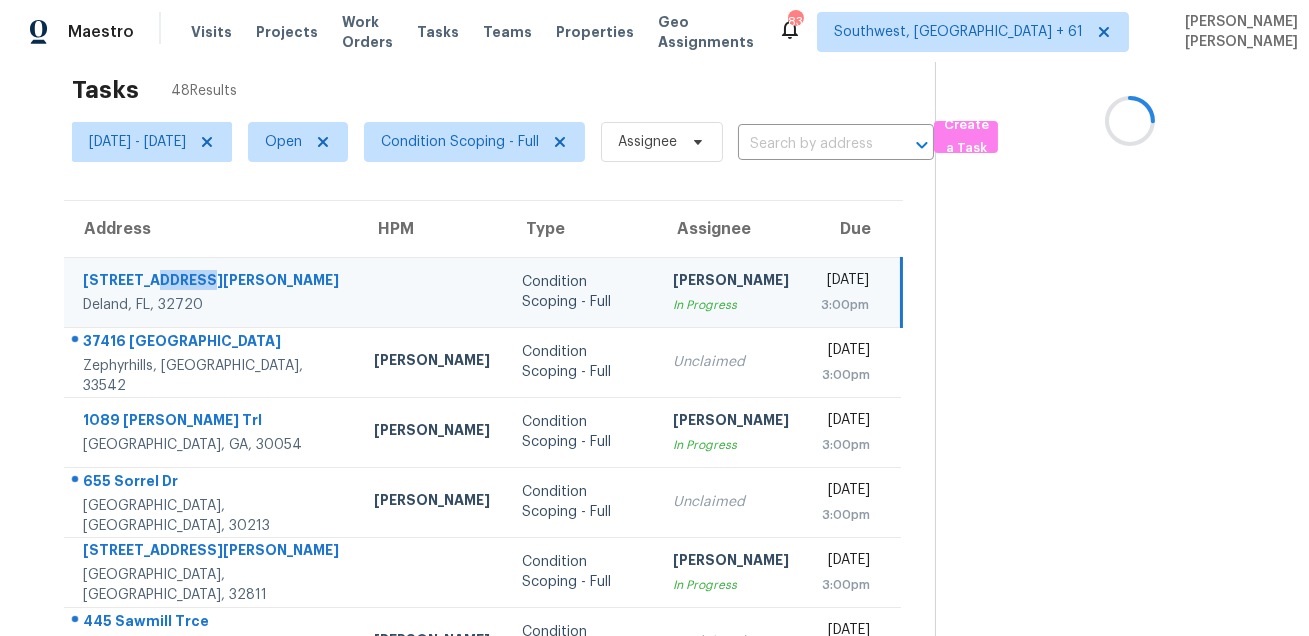 click on "201 Lake Gertie Rd" at bounding box center [212, 282] 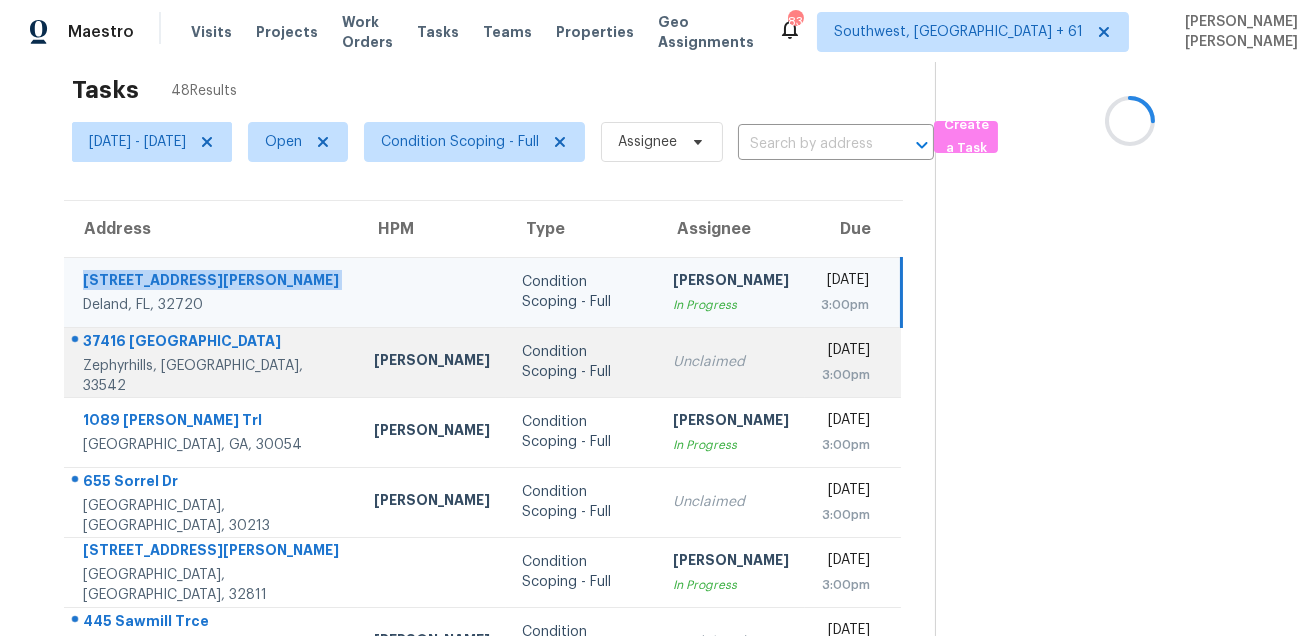 click on "37416 Teaberry Loop" at bounding box center (212, 343) 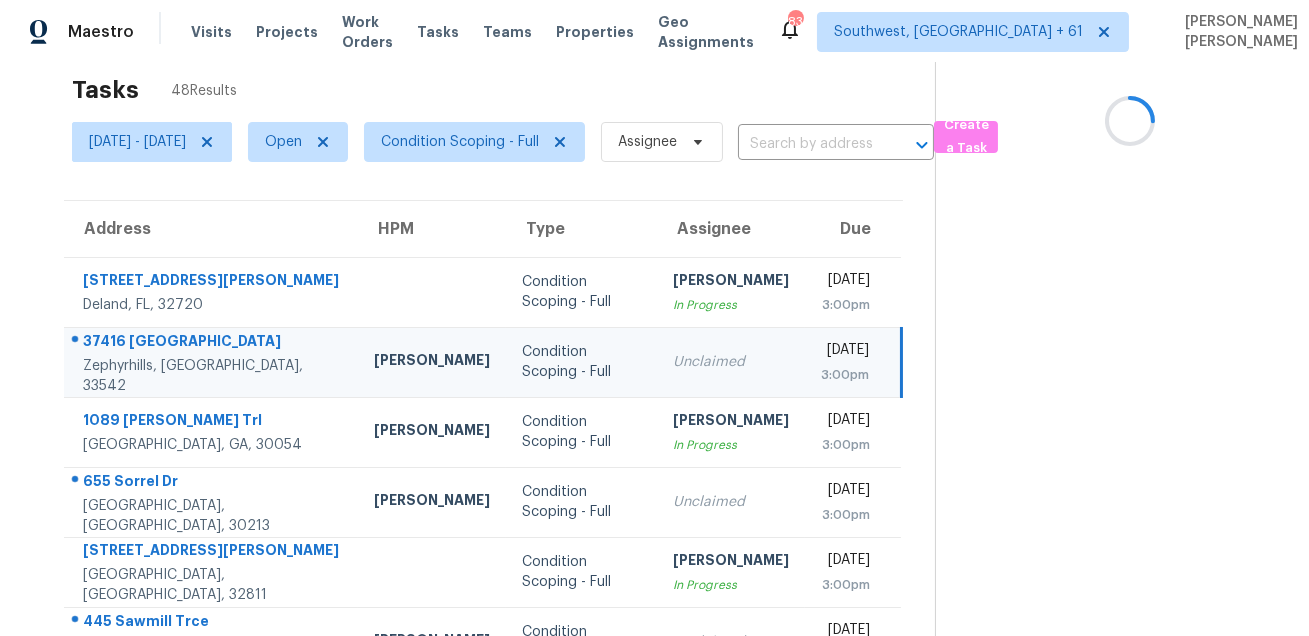 click on "37416 Teaberry Loop" at bounding box center (212, 343) 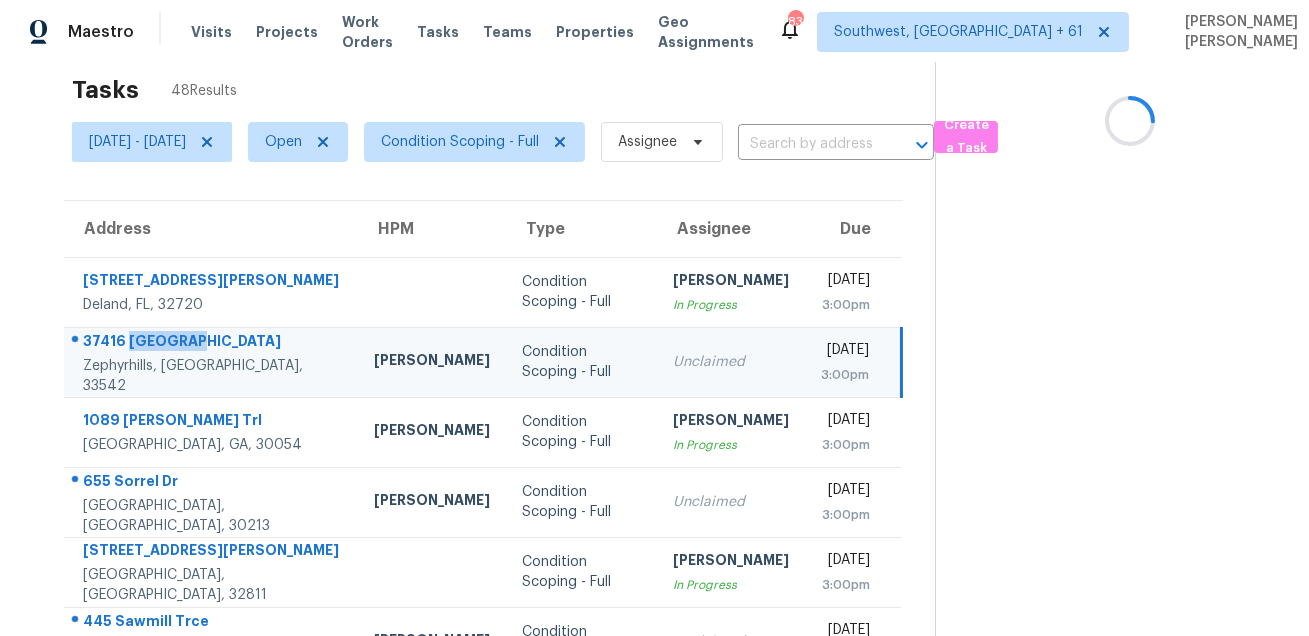 click on "37416 Teaberry Loop" at bounding box center [212, 343] 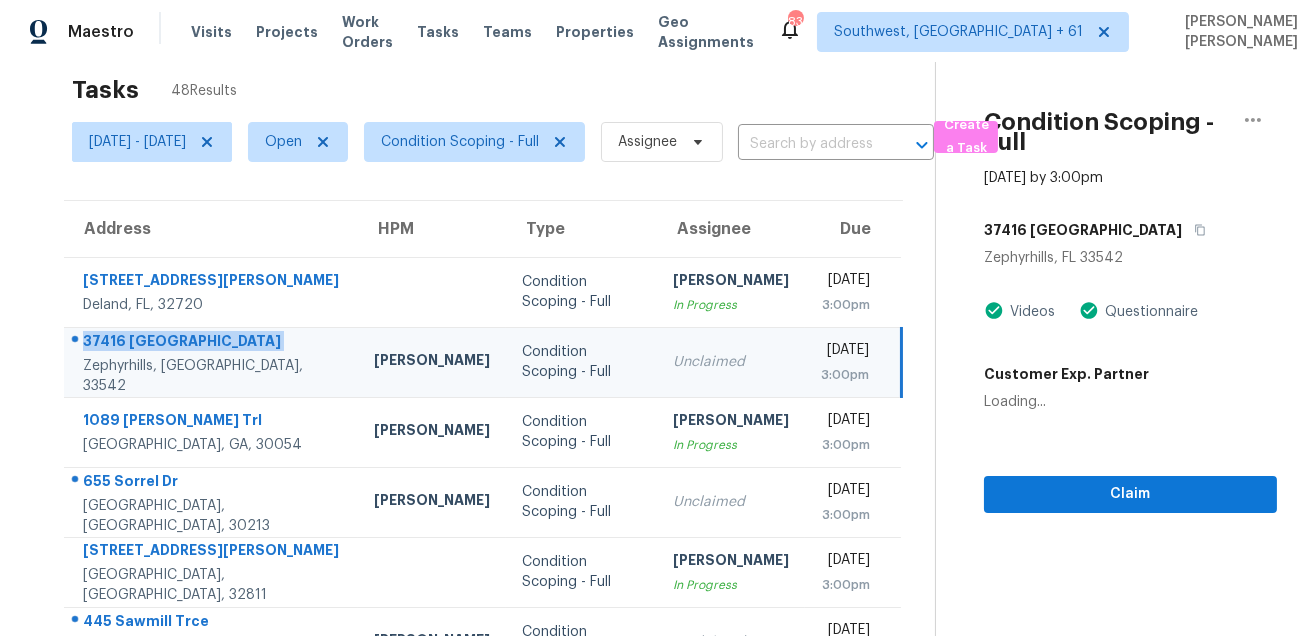 copy on "37416 Teaberry Loop" 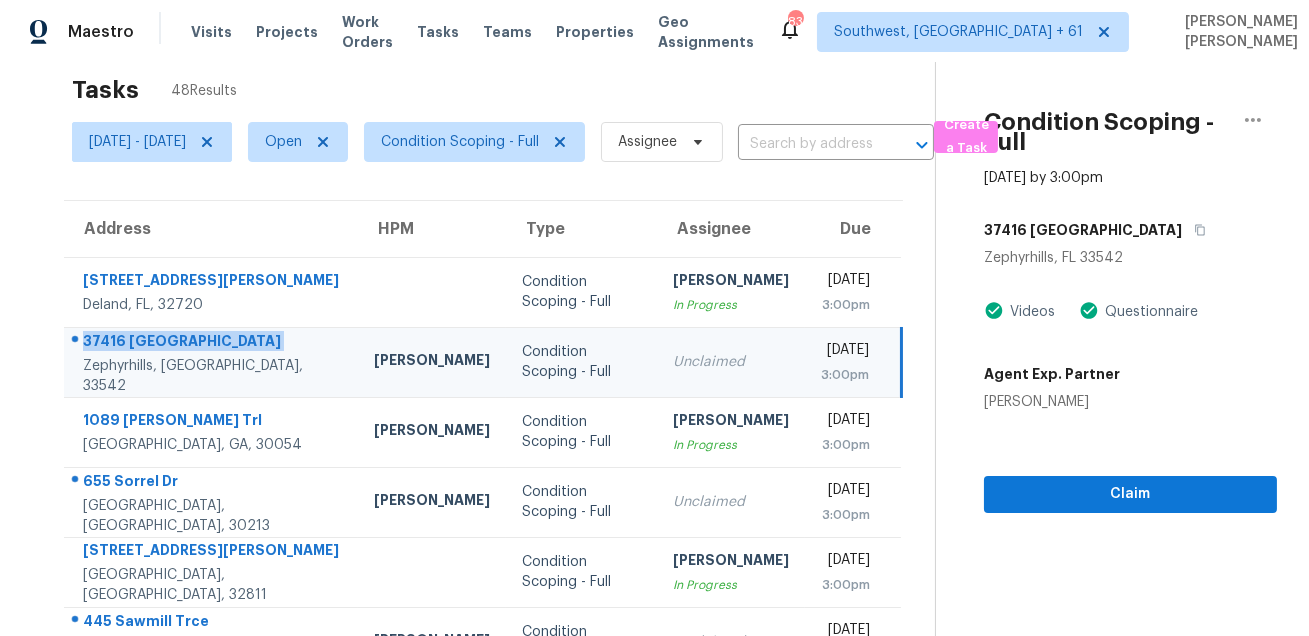 click on "Unclaimed" at bounding box center (731, 362) 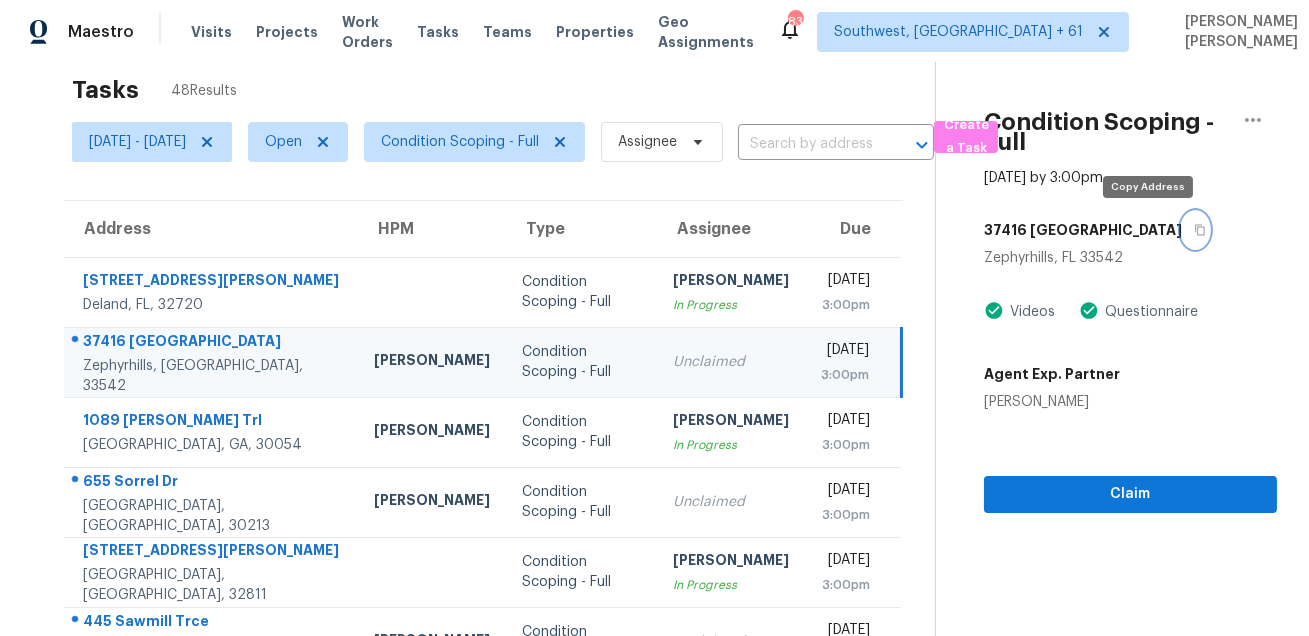 click at bounding box center [1195, 230] 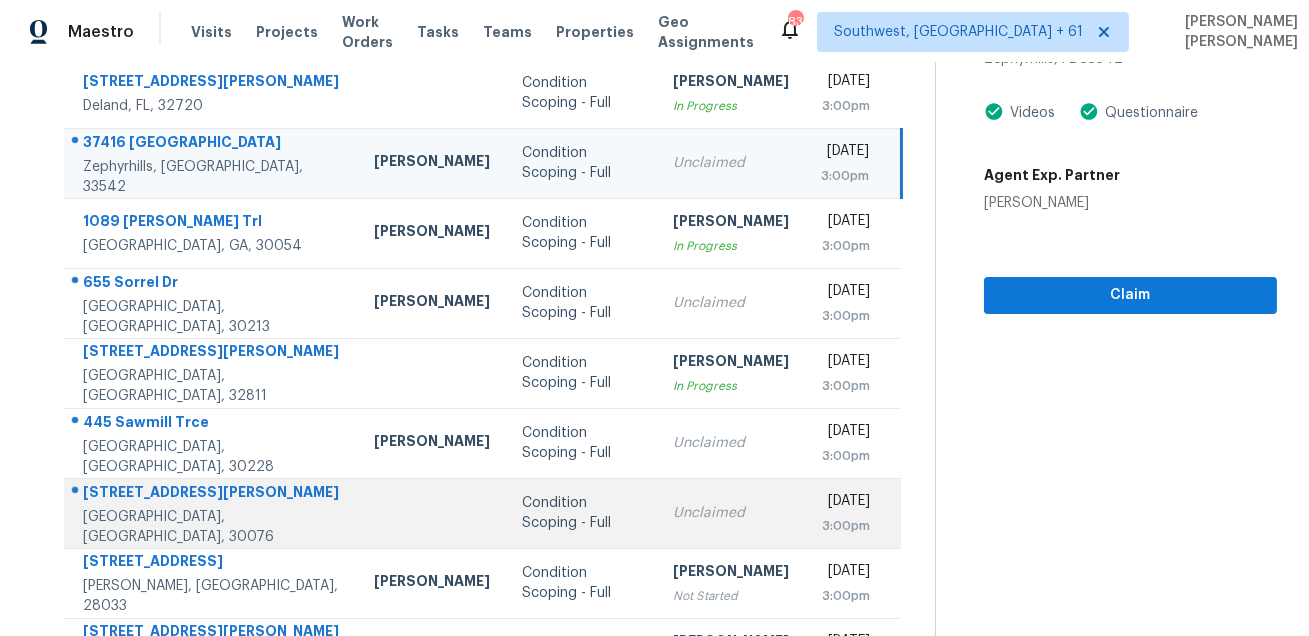 scroll, scrollTop: 270, scrollLeft: 0, axis: vertical 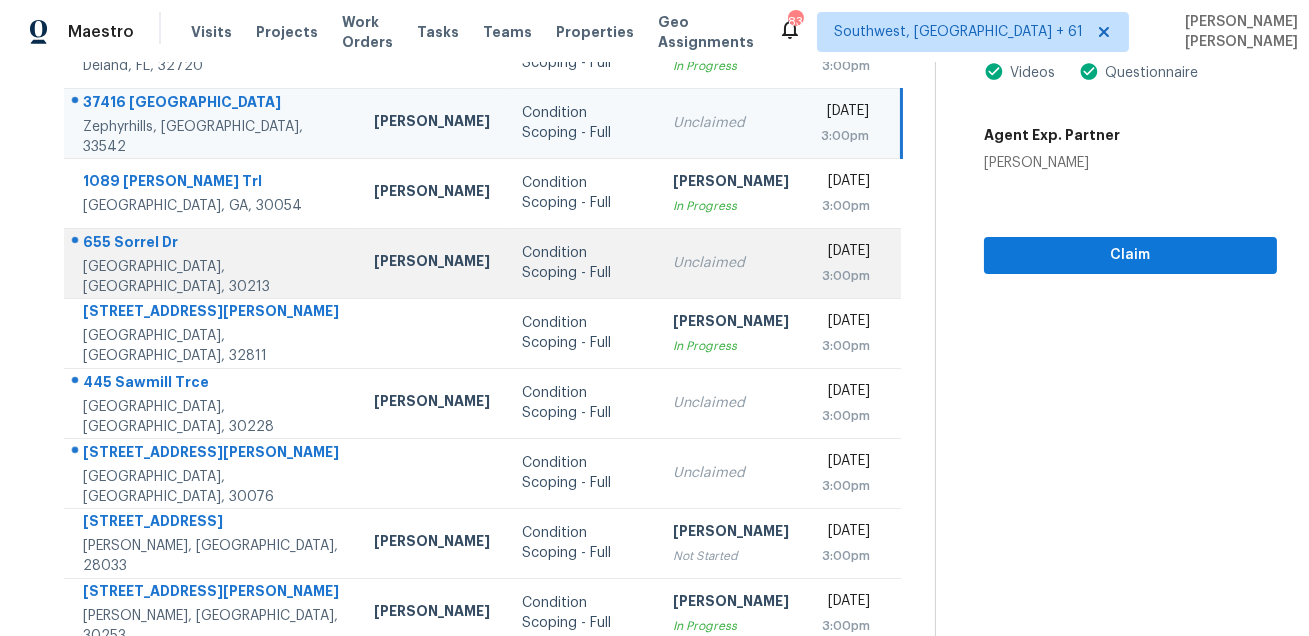 click on "655 Sorrel Dr" at bounding box center [212, 244] 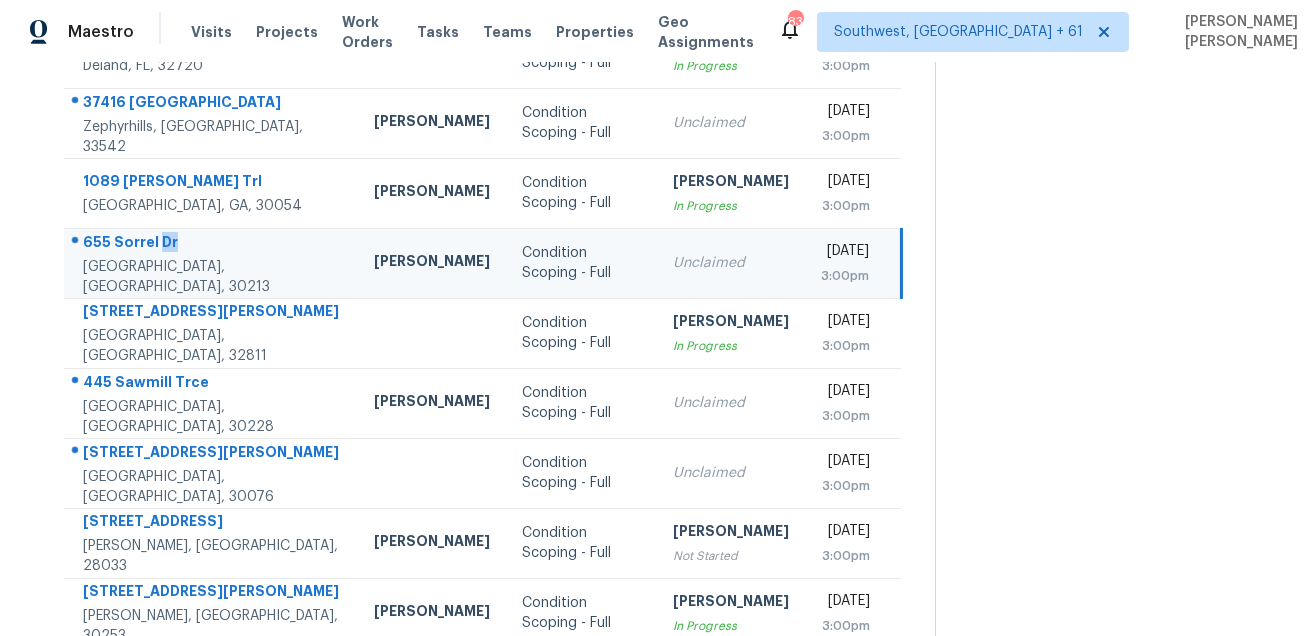 click on "655 Sorrel Dr" at bounding box center [212, 244] 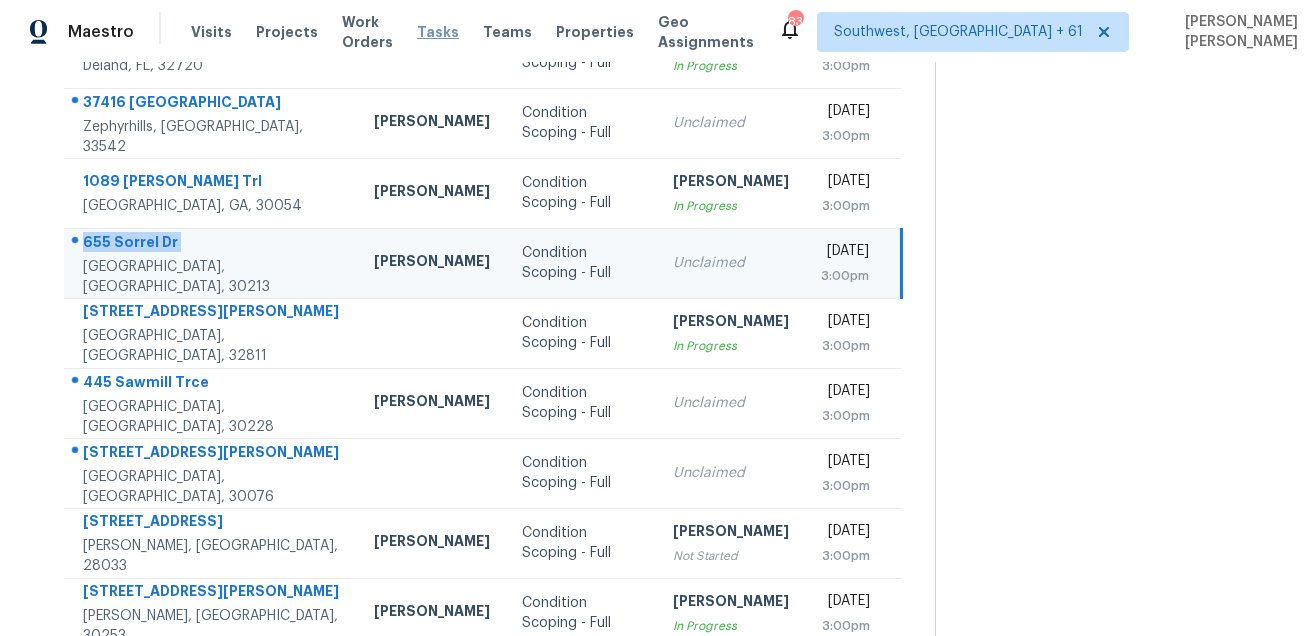copy on "655 Sorrel Dr" 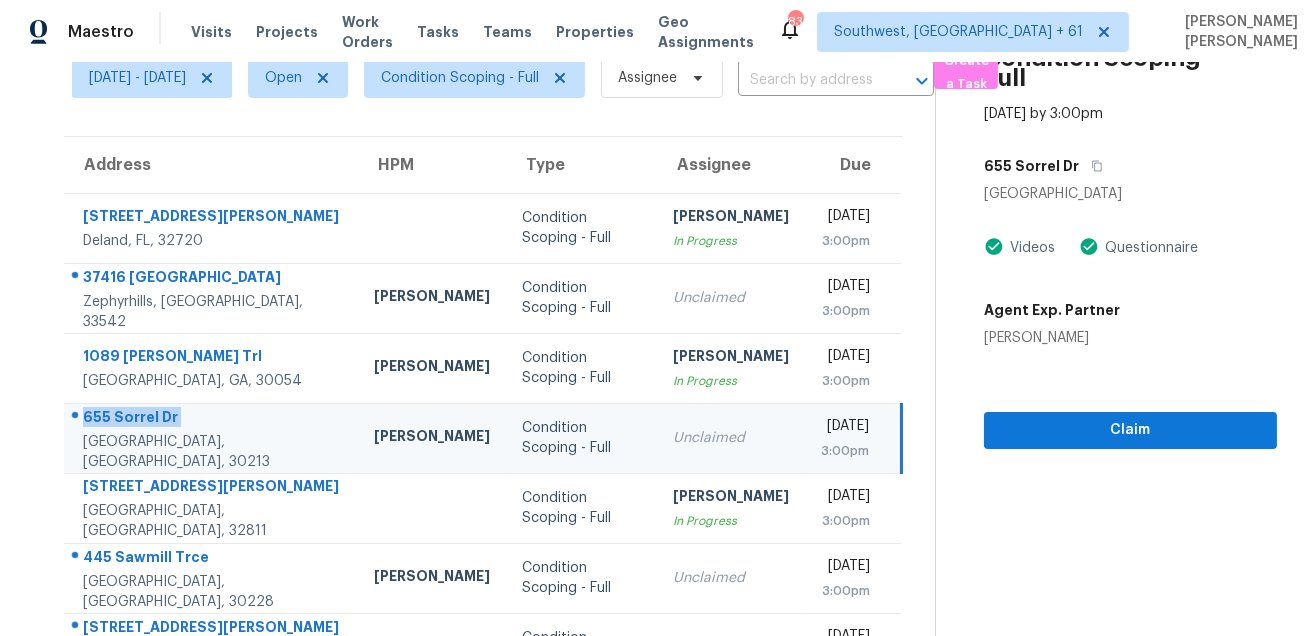 scroll, scrollTop: 73, scrollLeft: 0, axis: vertical 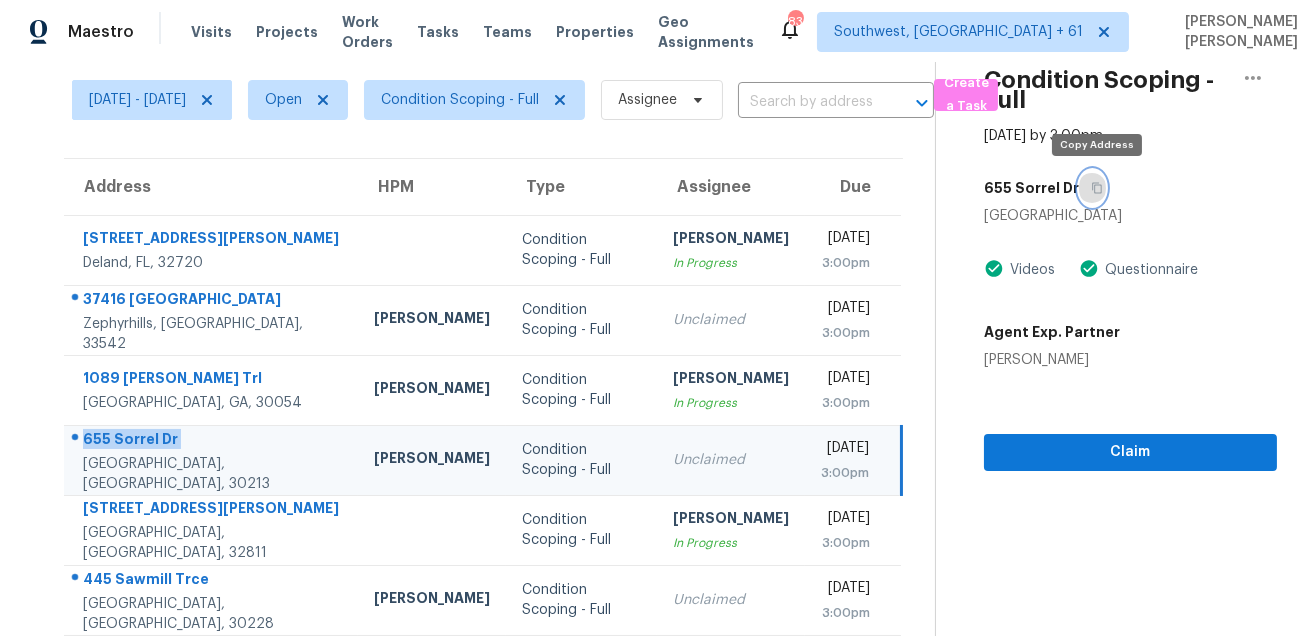 click at bounding box center (1092, 188) 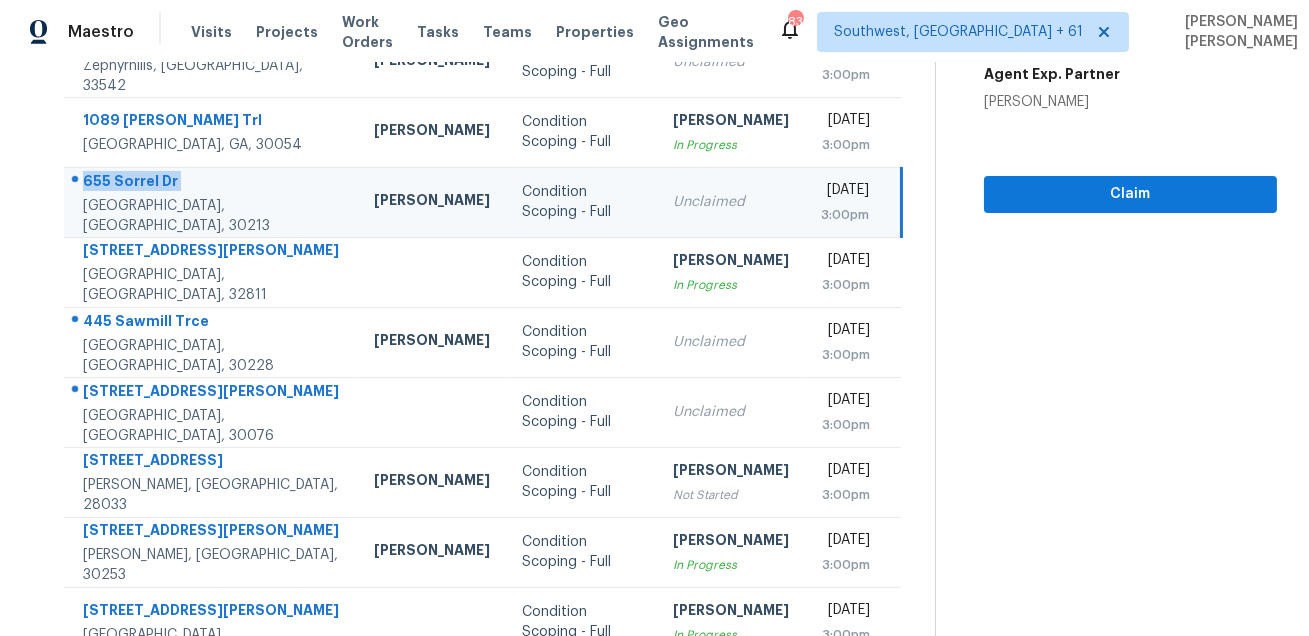scroll, scrollTop: 349, scrollLeft: 0, axis: vertical 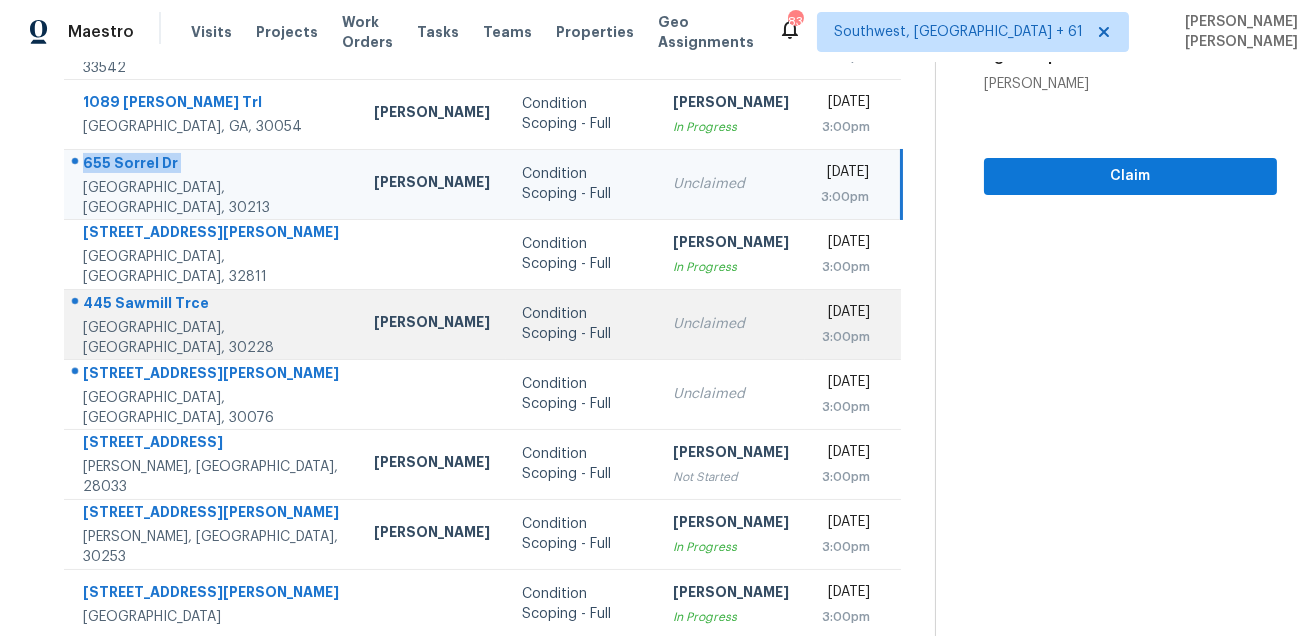 click at bounding box center [203, 304] 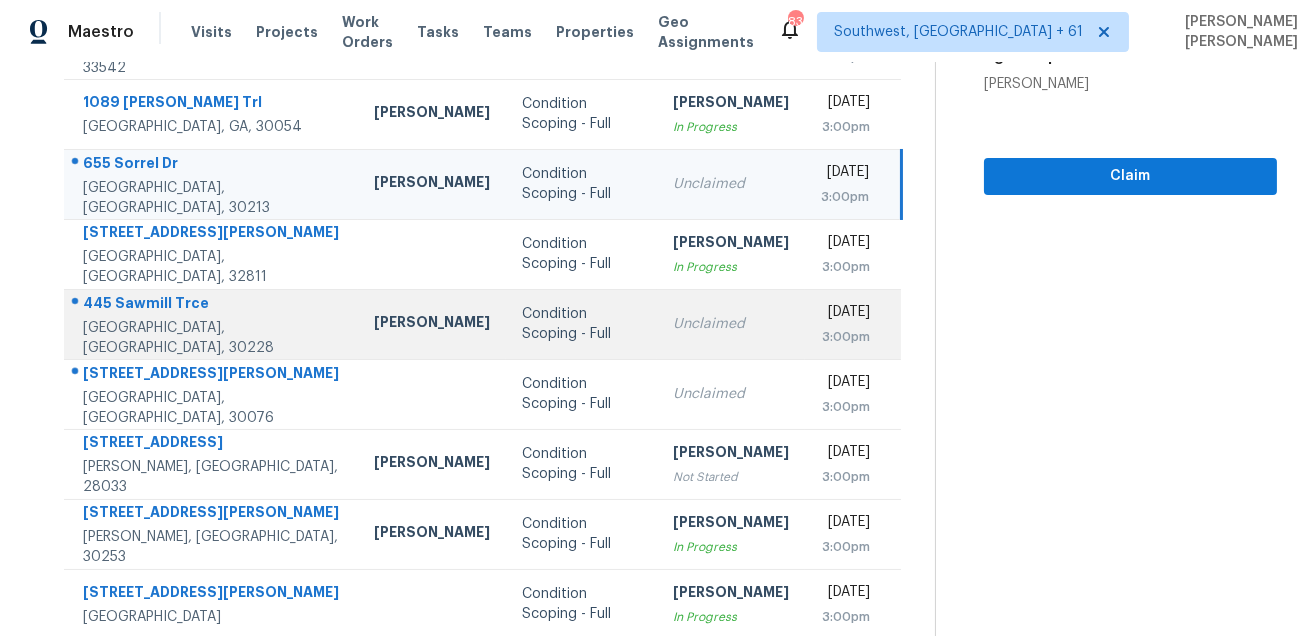 click at bounding box center (203, 304) 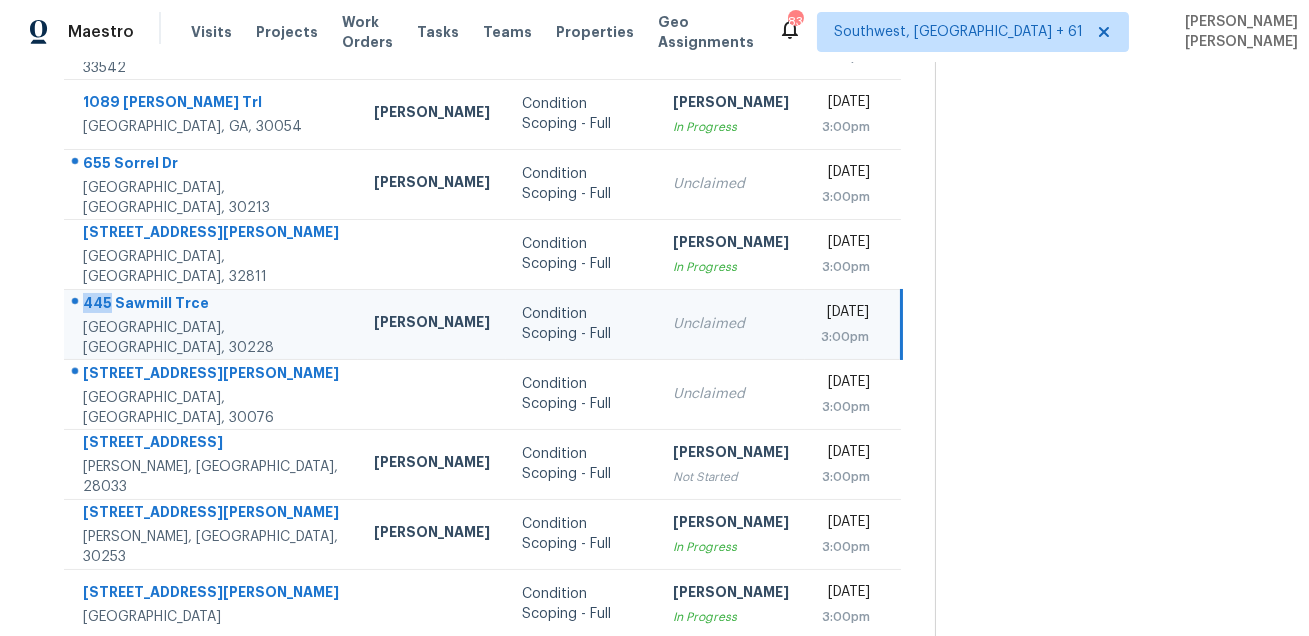 click at bounding box center (203, 304) 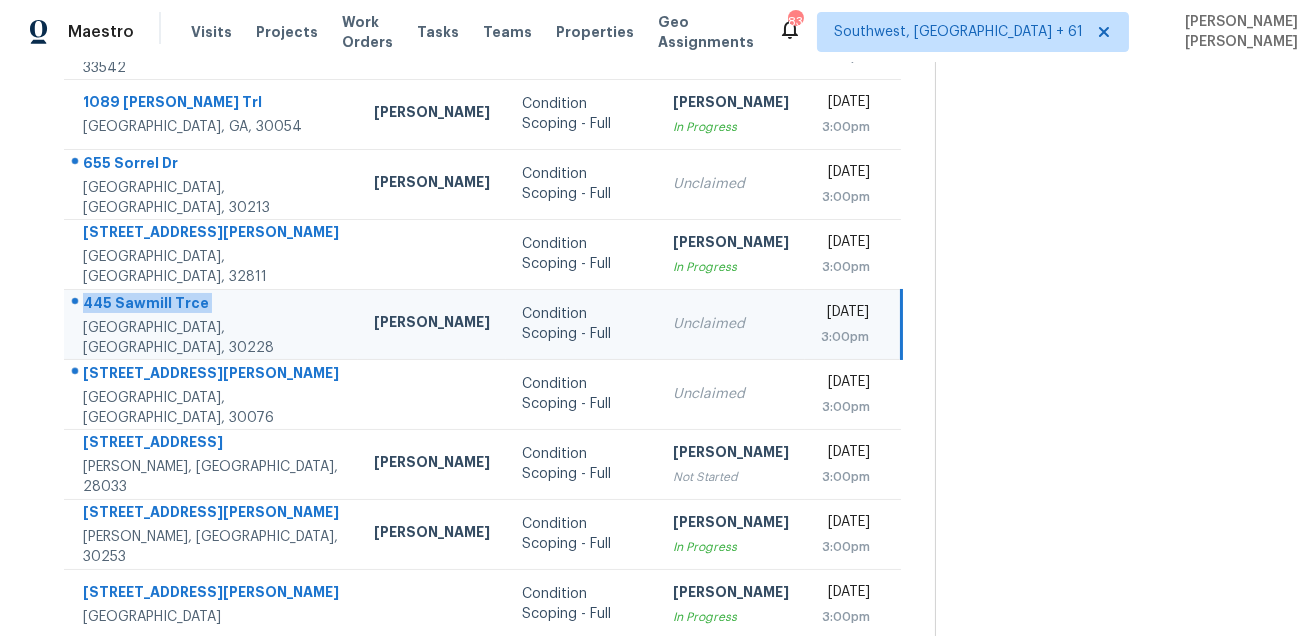 copy on "445 Sawmill Trce" 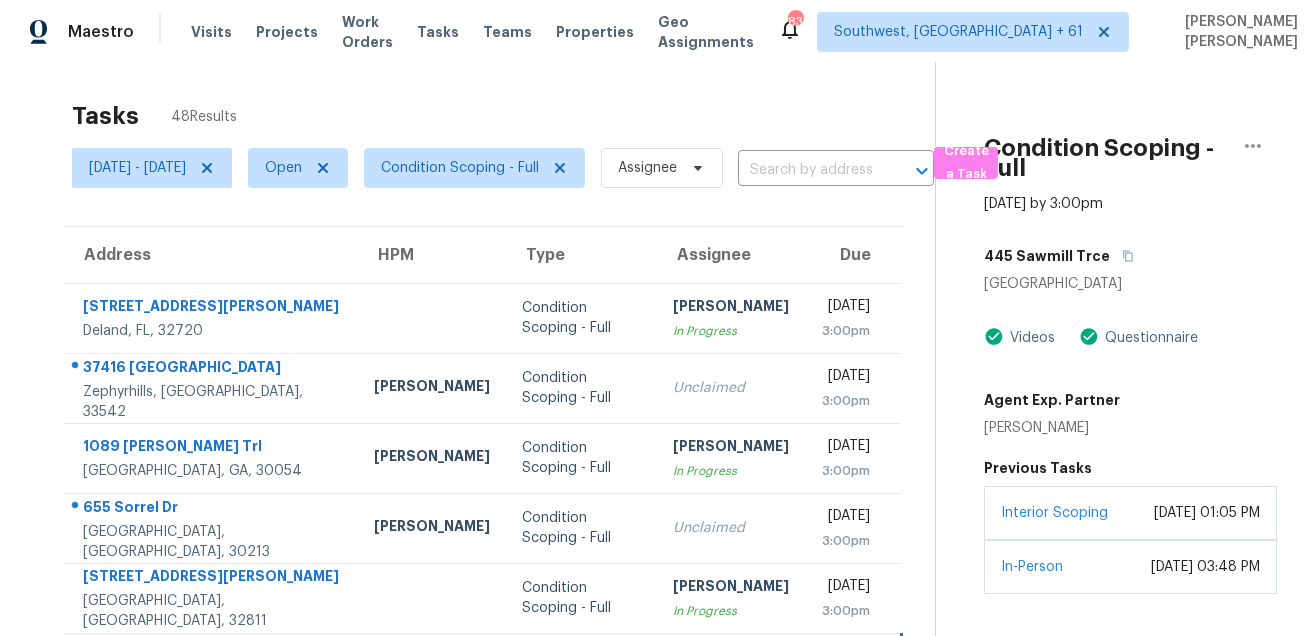 scroll, scrollTop: 0, scrollLeft: 0, axis: both 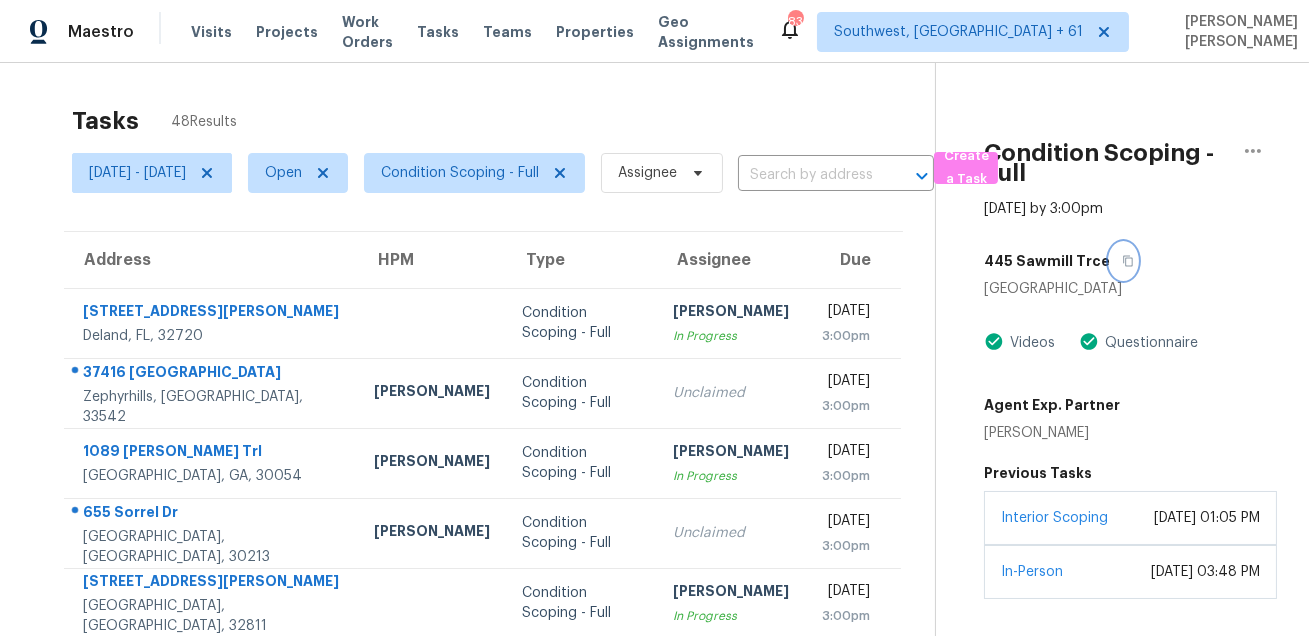 click at bounding box center [1123, 261] 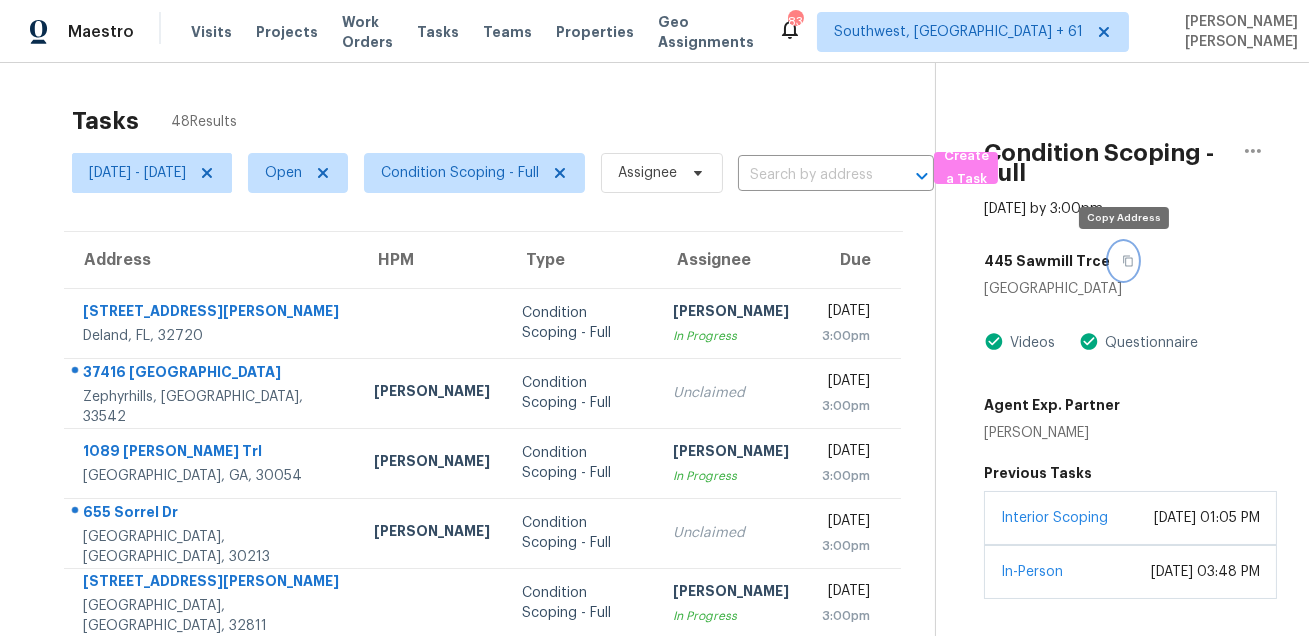 click at bounding box center [1123, 261] 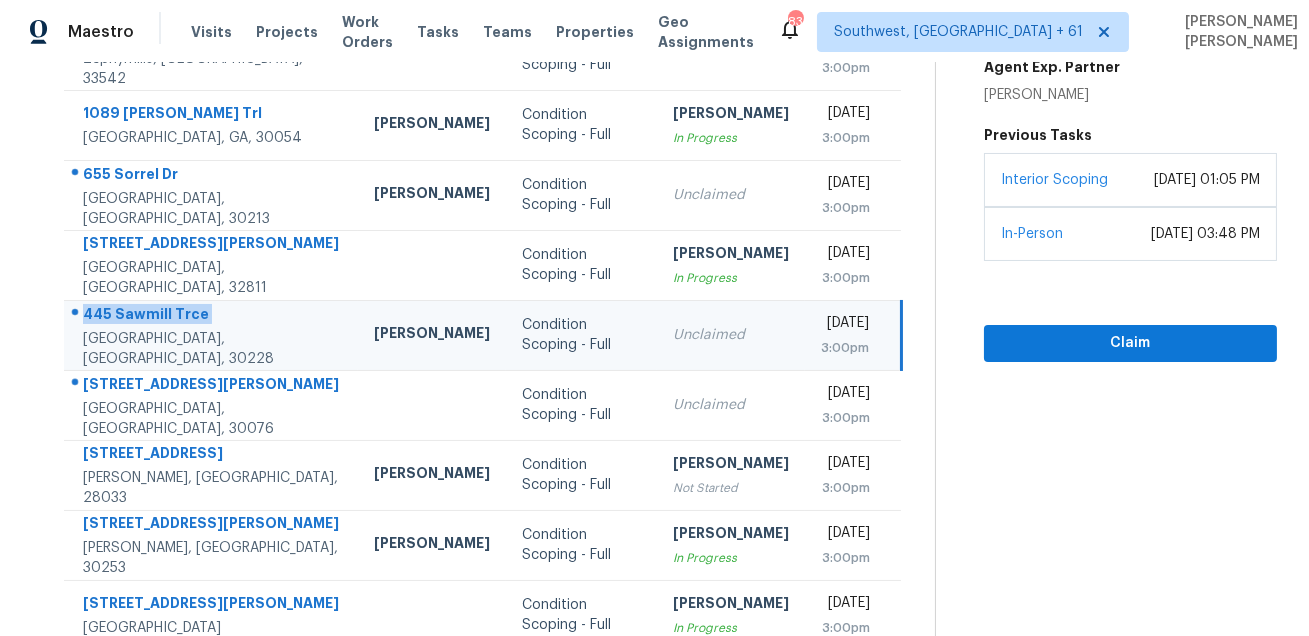 scroll, scrollTop: 405, scrollLeft: 0, axis: vertical 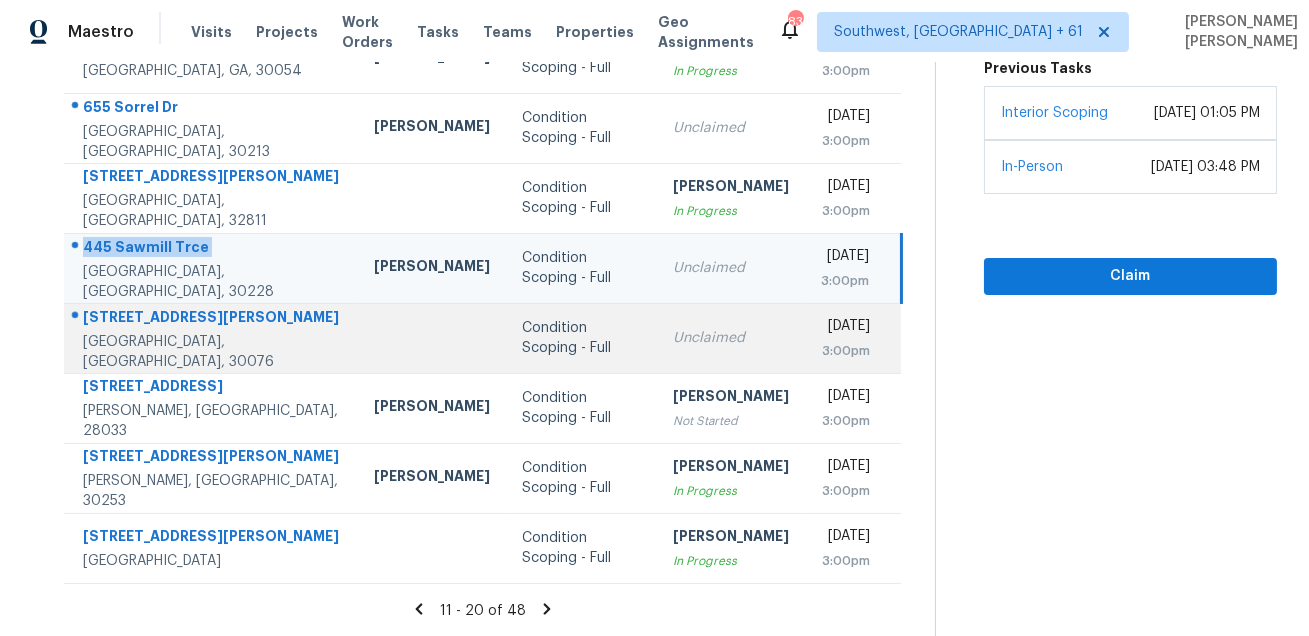 click on "1060 Harper Dr" at bounding box center (212, 319) 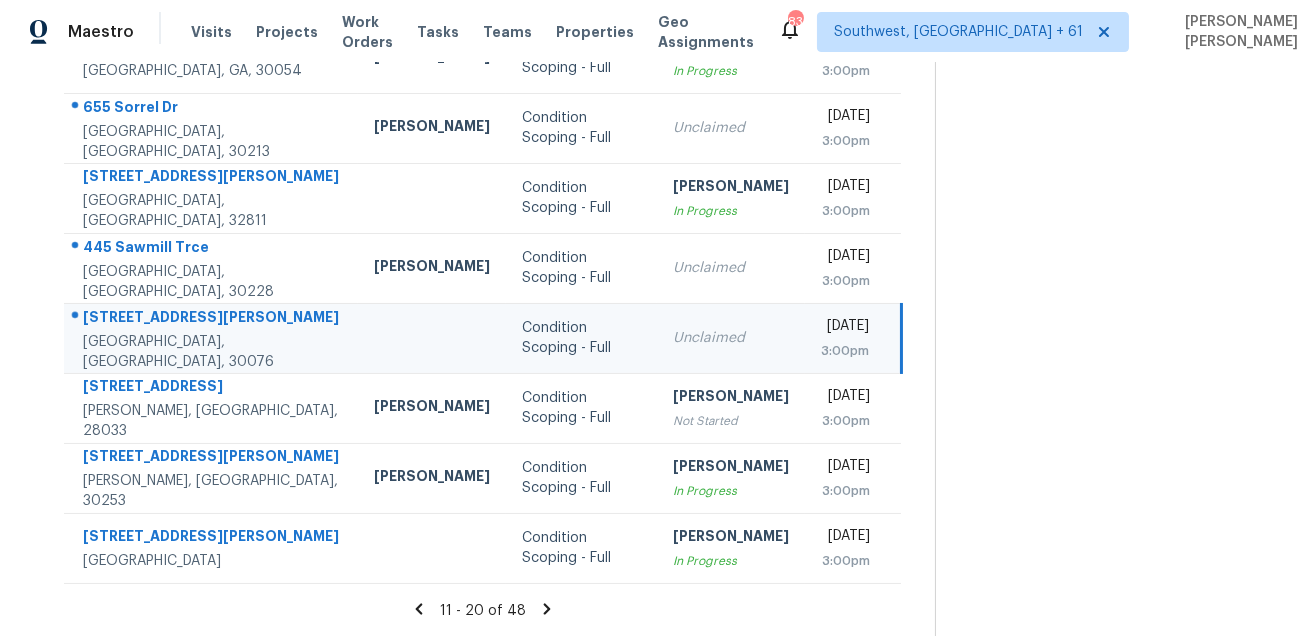 click on "1060 Harper Dr" at bounding box center (212, 319) 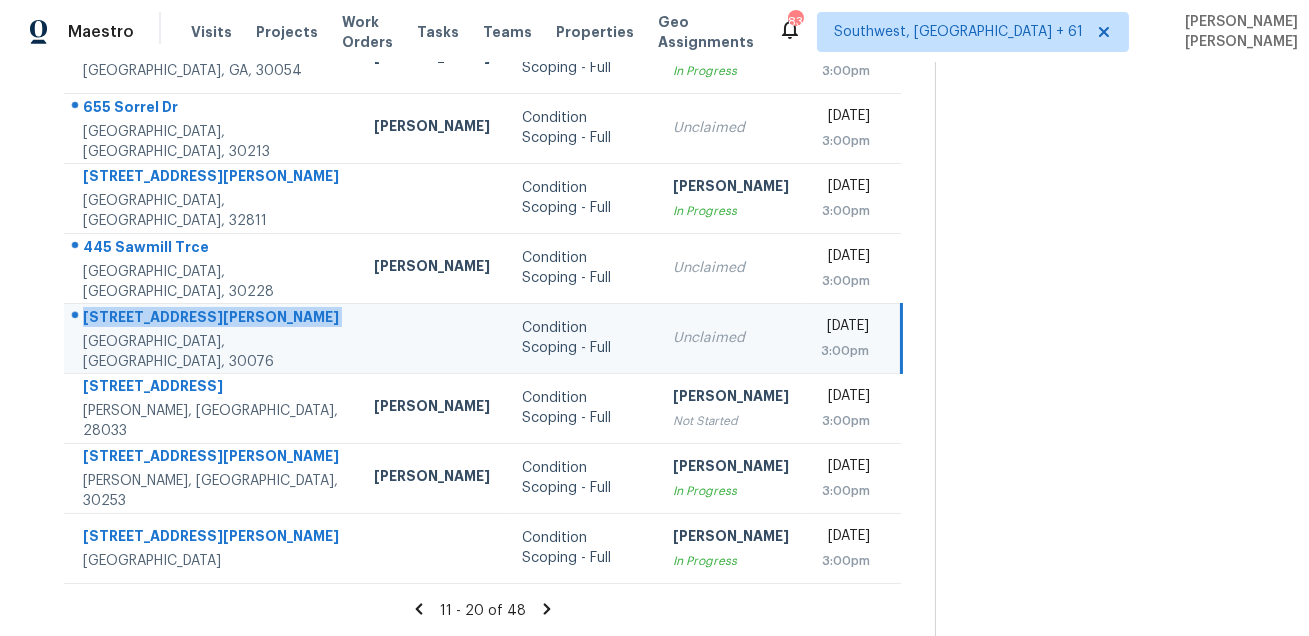 copy on "1060 Harper Dr" 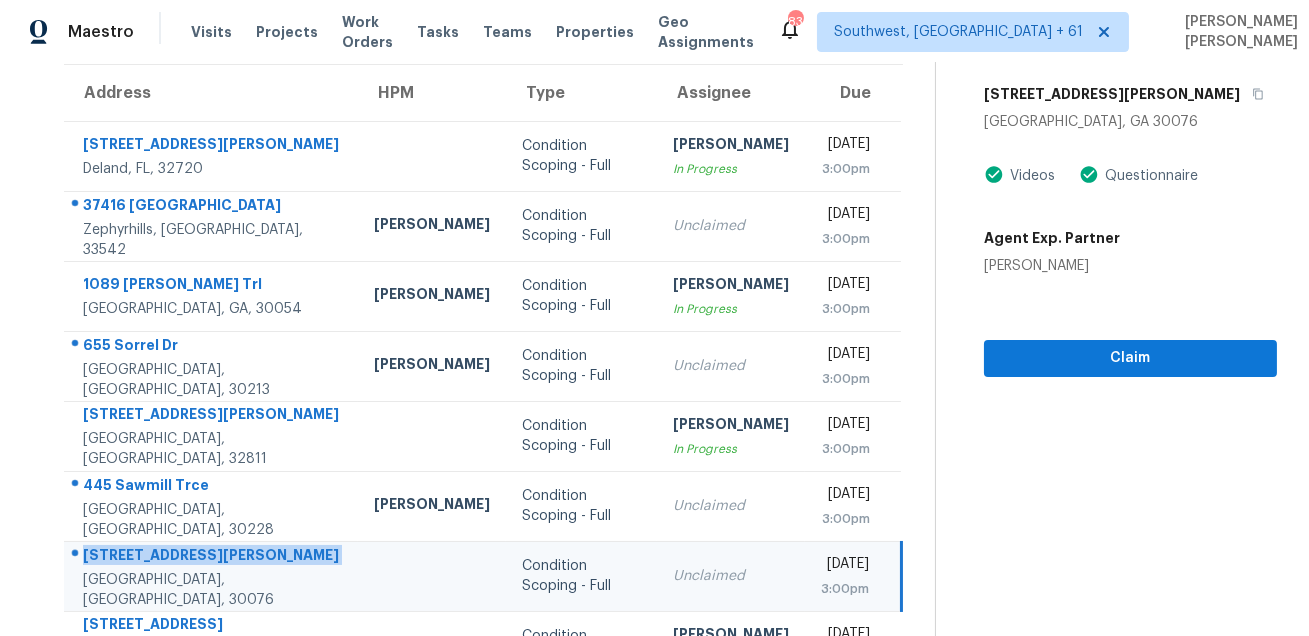 scroll, scrollTop: 149, scrollLeft: 0, axis: vertical 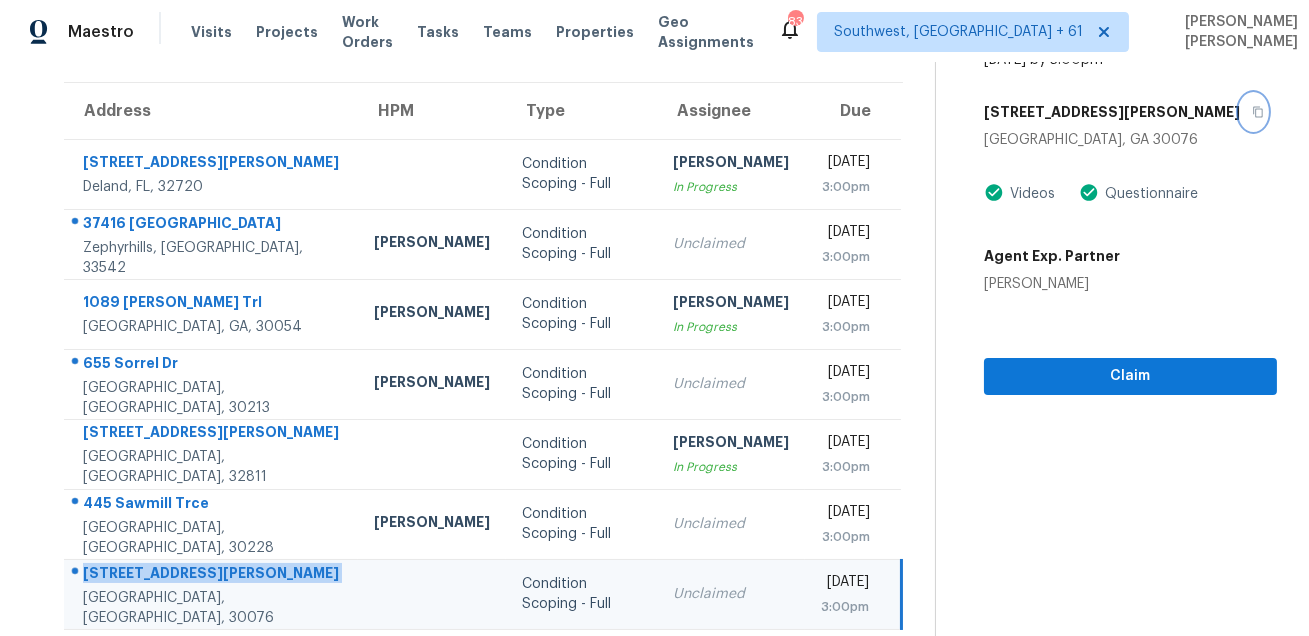 click 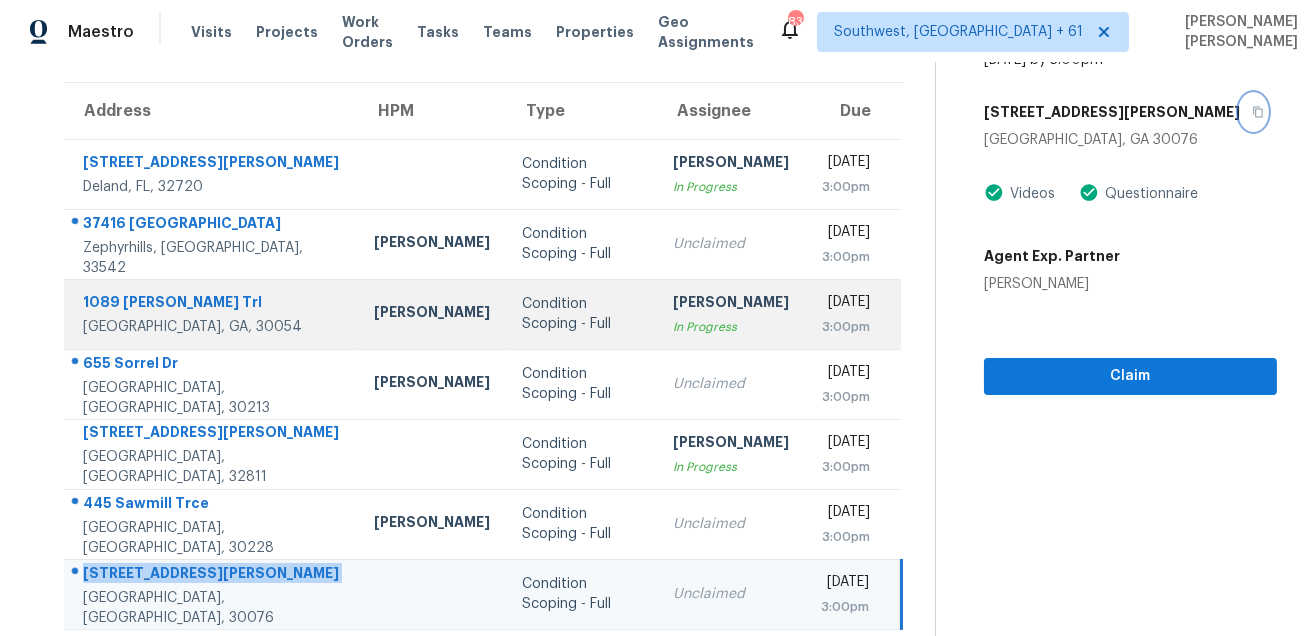 scroll, scrollTop: 405, scrollLeft: 0, axis: vertical 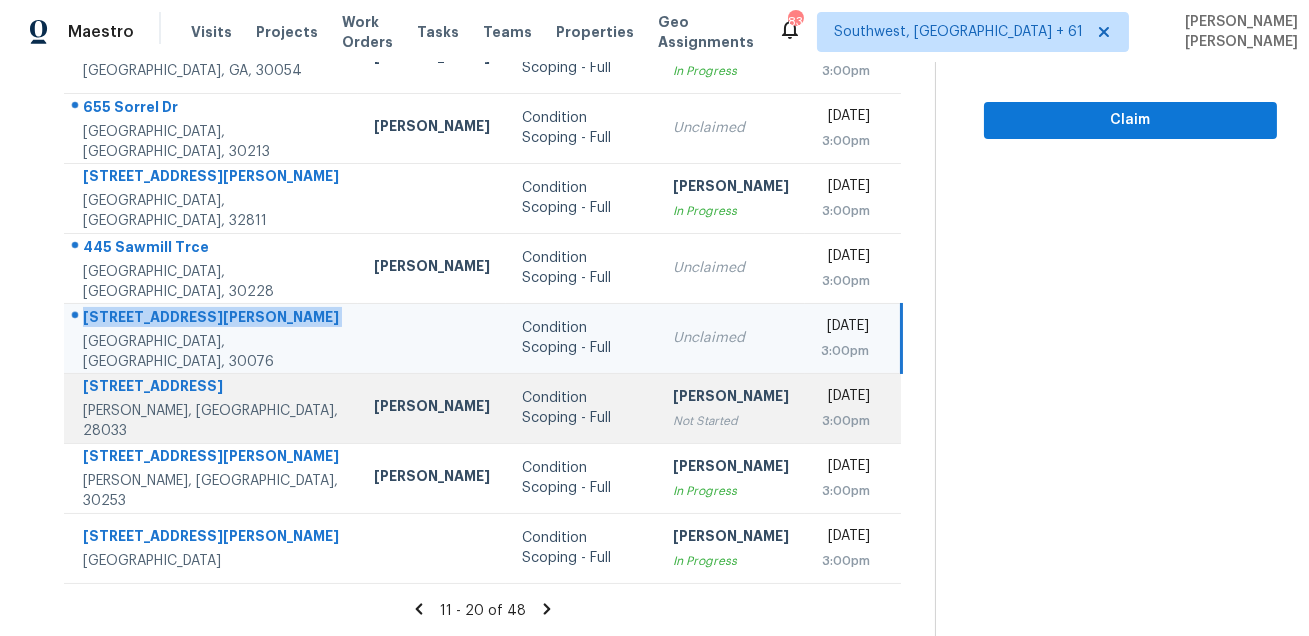 click on "2967 W Old Nc 150 Hwy" at bounding box center (212, 388) 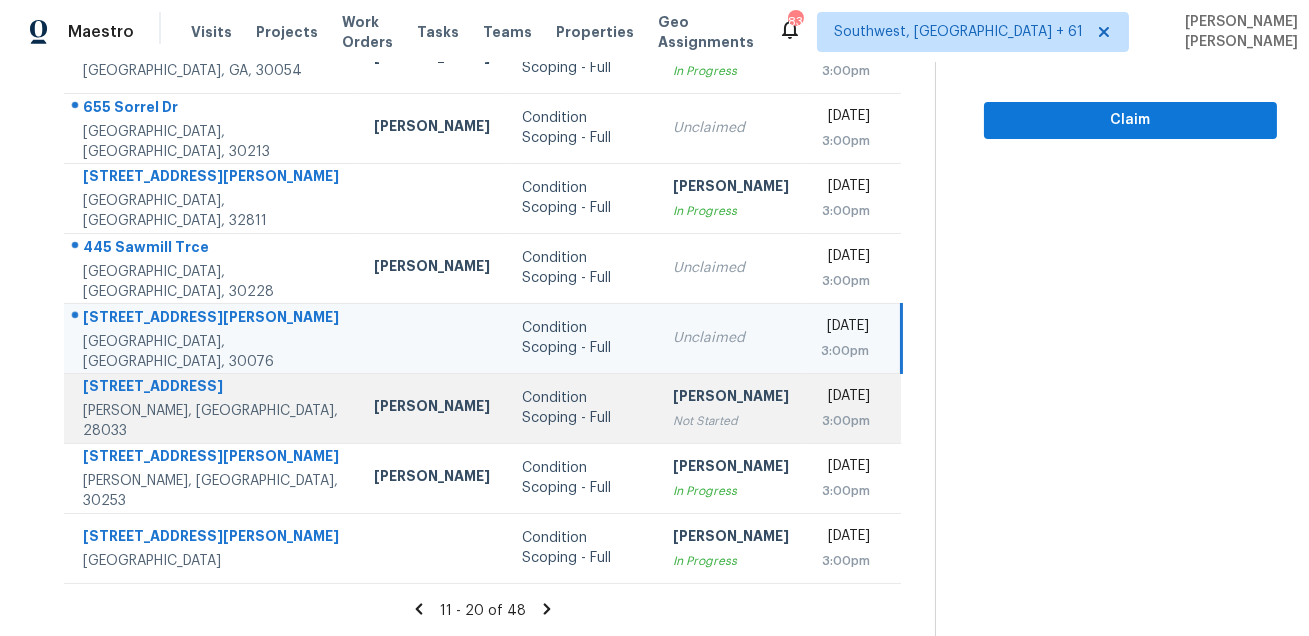 click on "2967 W Old Nc 150 Hwy" at bounding box center [212, 388] 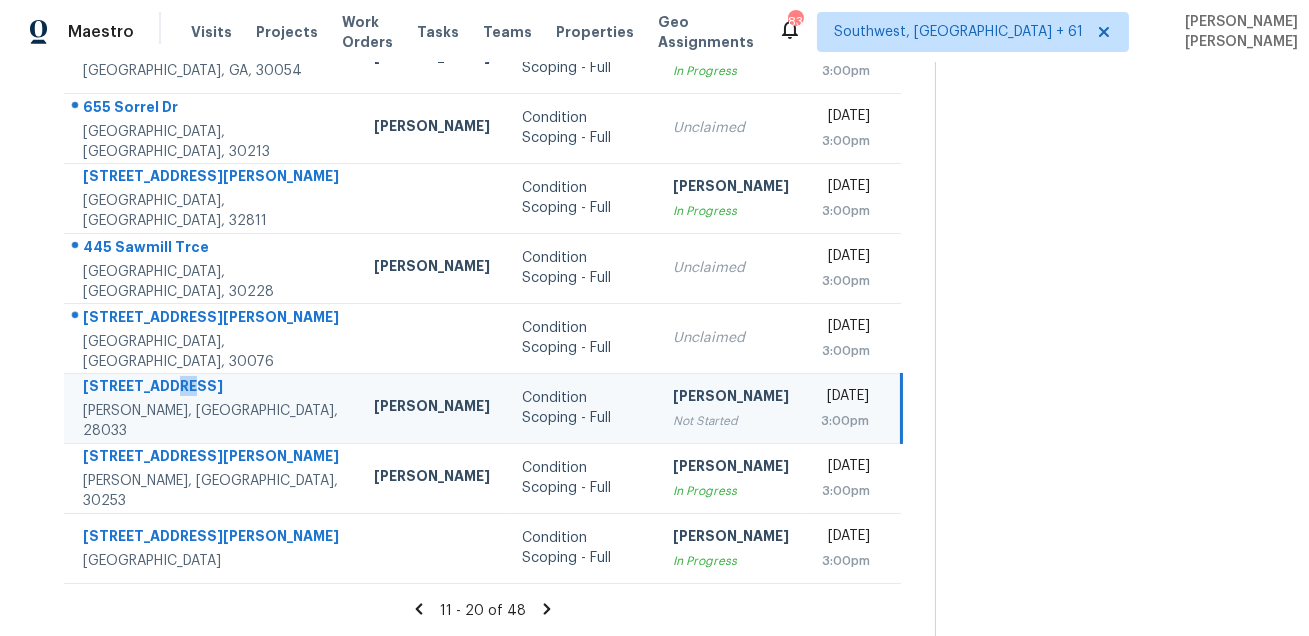 click on "2967 W Old Nc 150 Hwy" at bounding box center (212, 388) 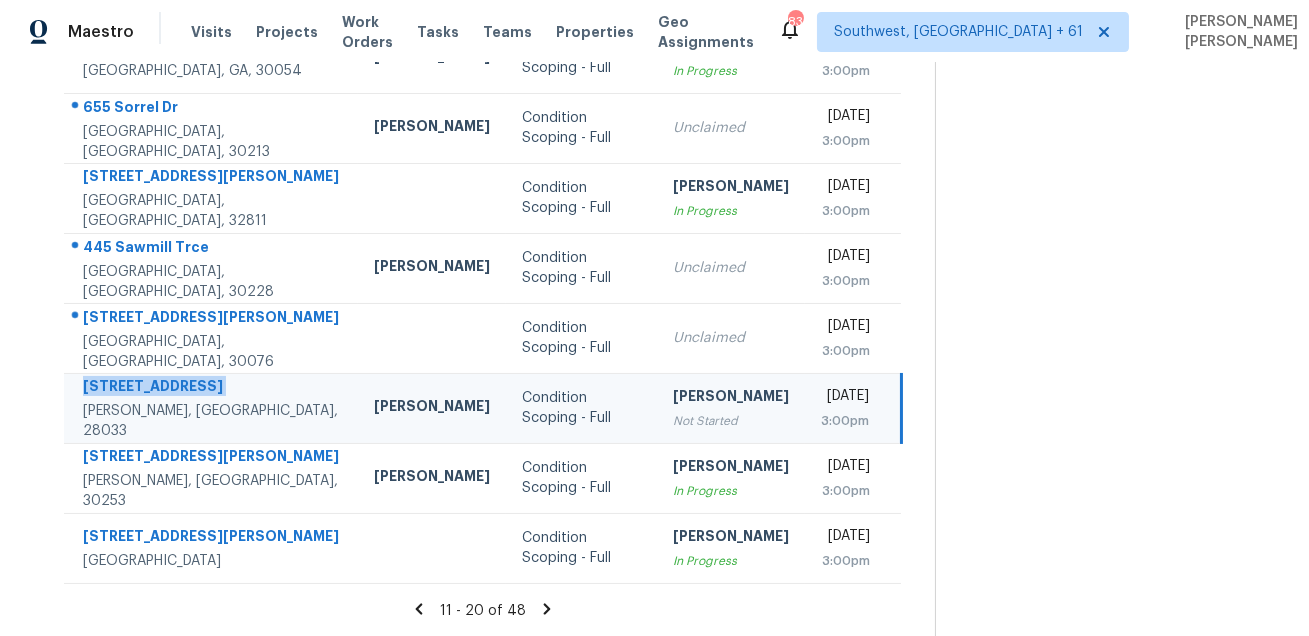 click on "2967 W Old Nc 150 Hwy" at bounding box center (212, 388) 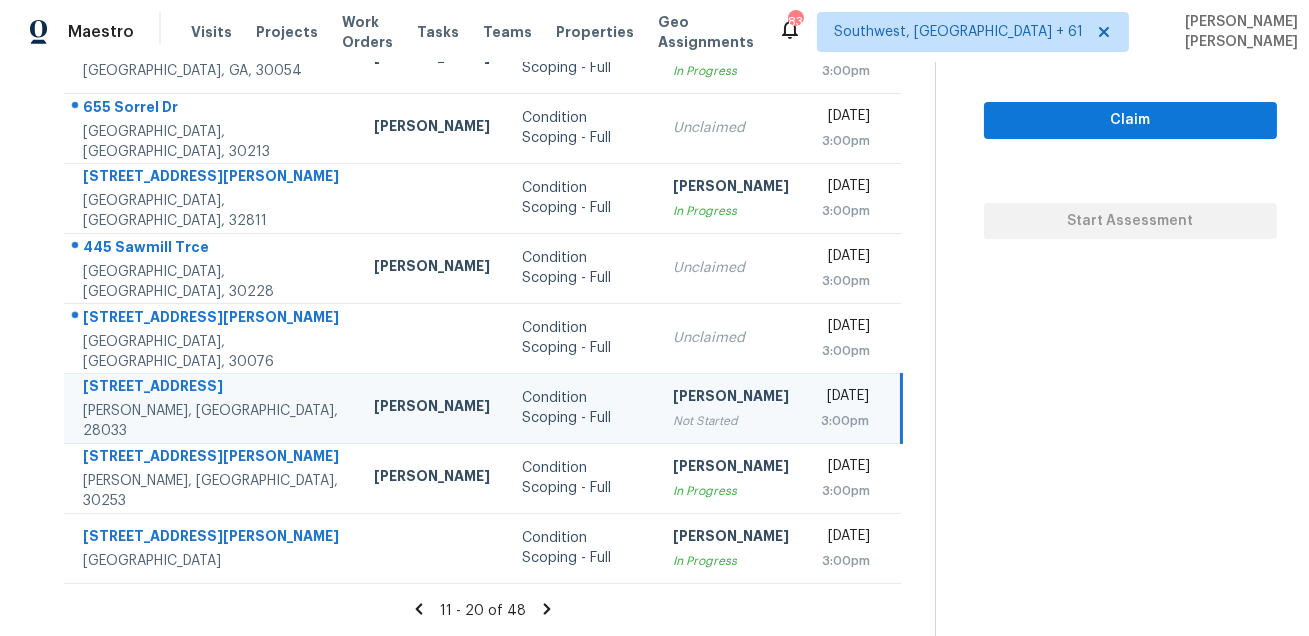 click 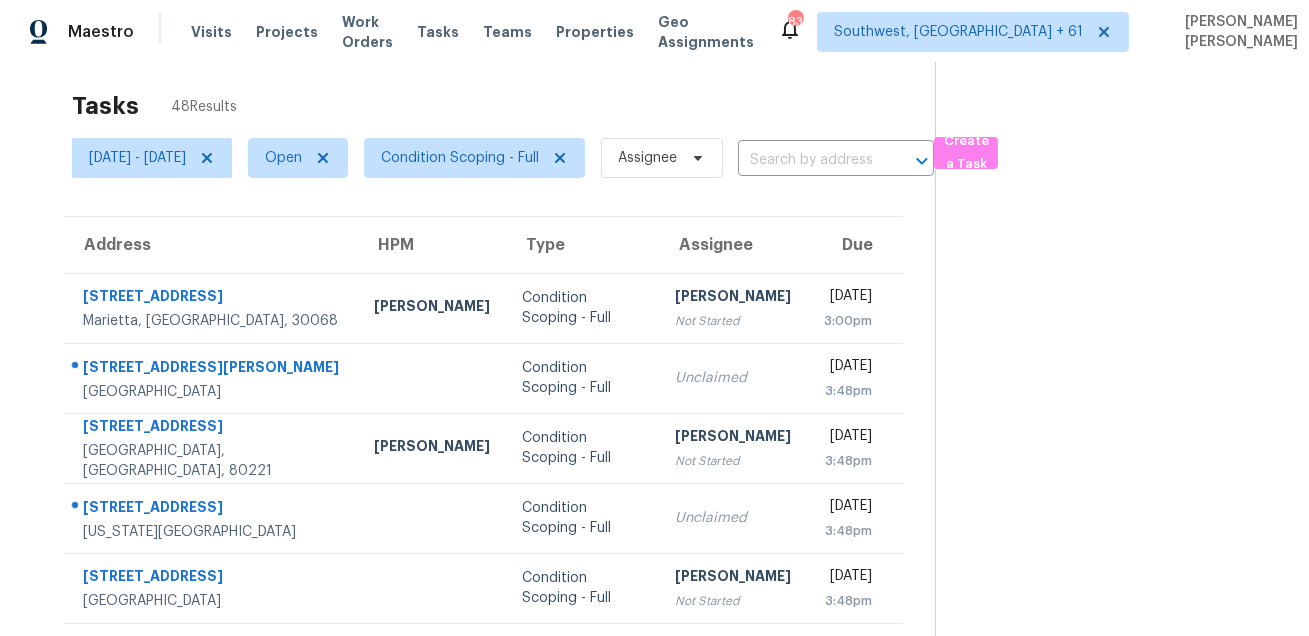scroll, scrollTop: 0, scrollLeft: 0, axis: both 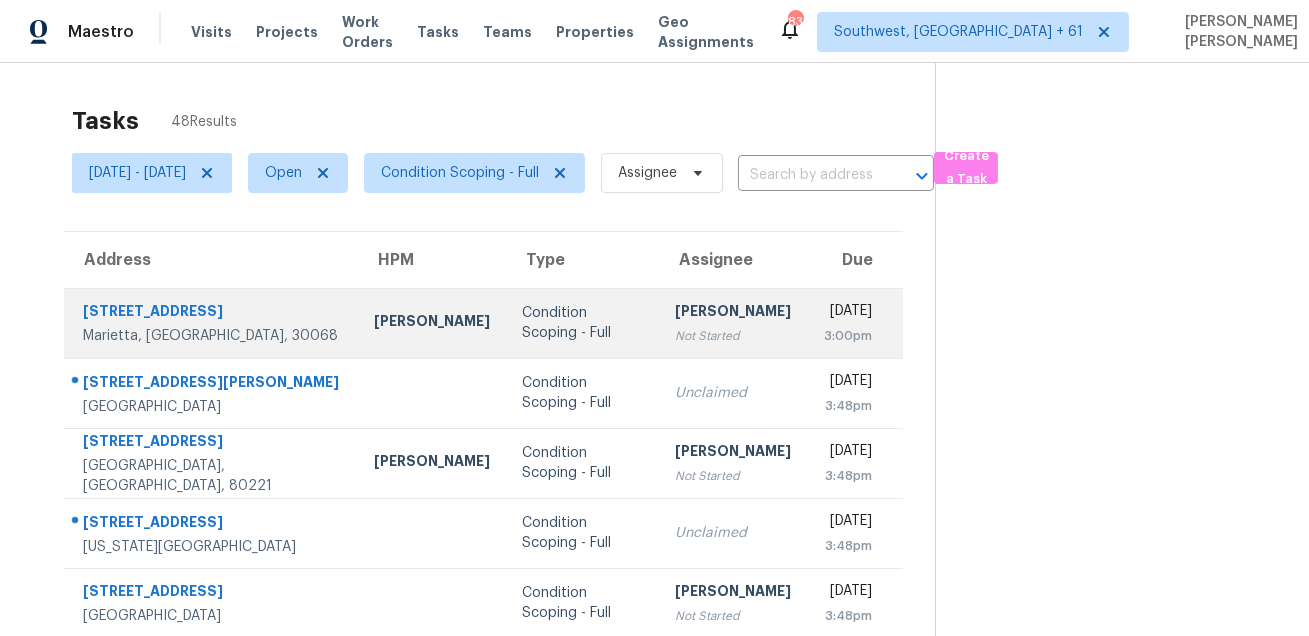click on "1048 Indian Hills Pkwy" at bounding box center [212, 313] 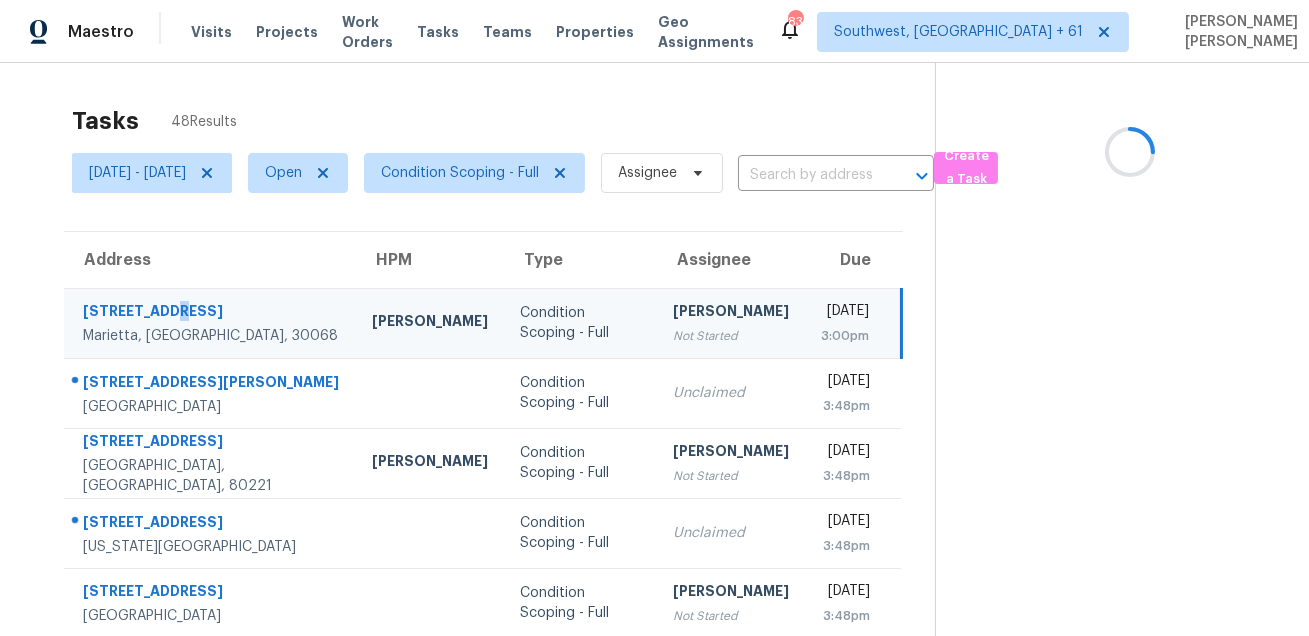 click on "1048 Indian Hills Pkwy" at bounding box center [211, 313] 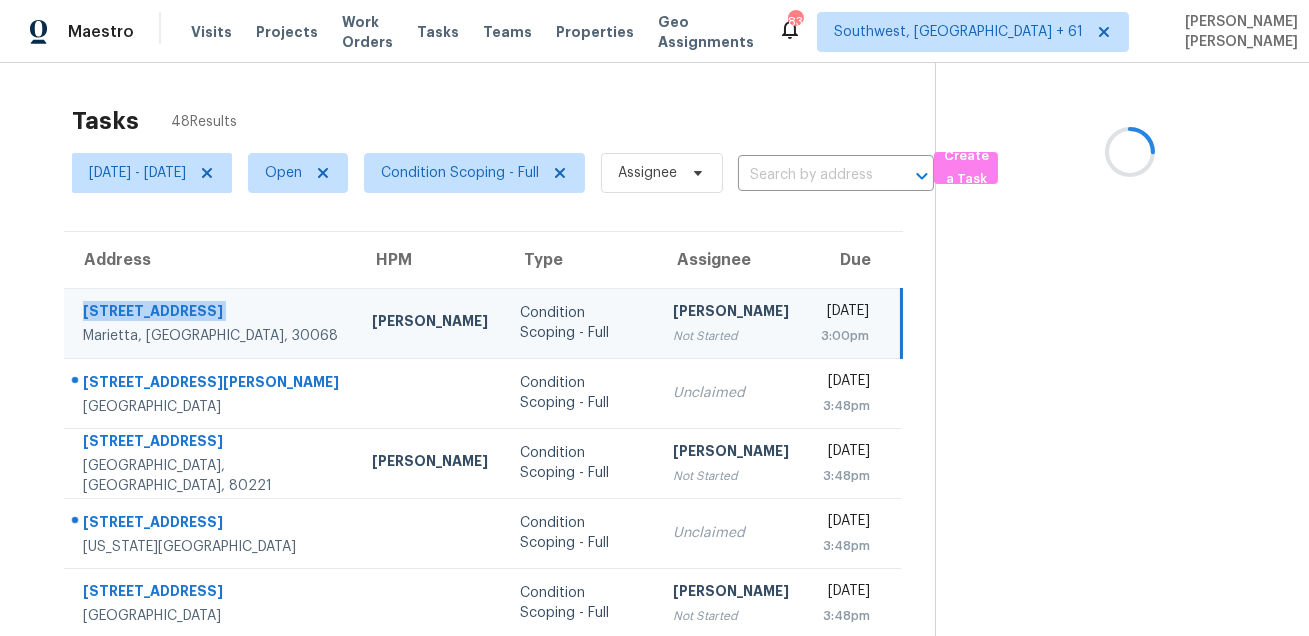 copy on "1048 Indian Hills Pkwy" 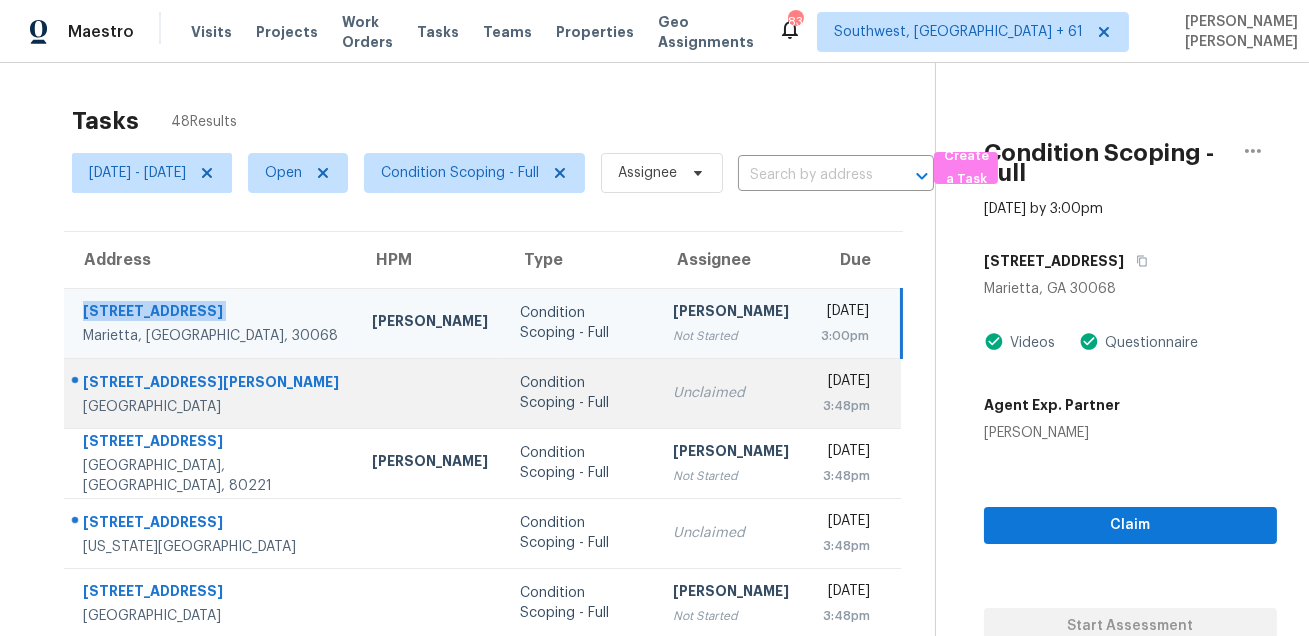 click on "3550 Griggs Rd" at bounding box center (211, 384) 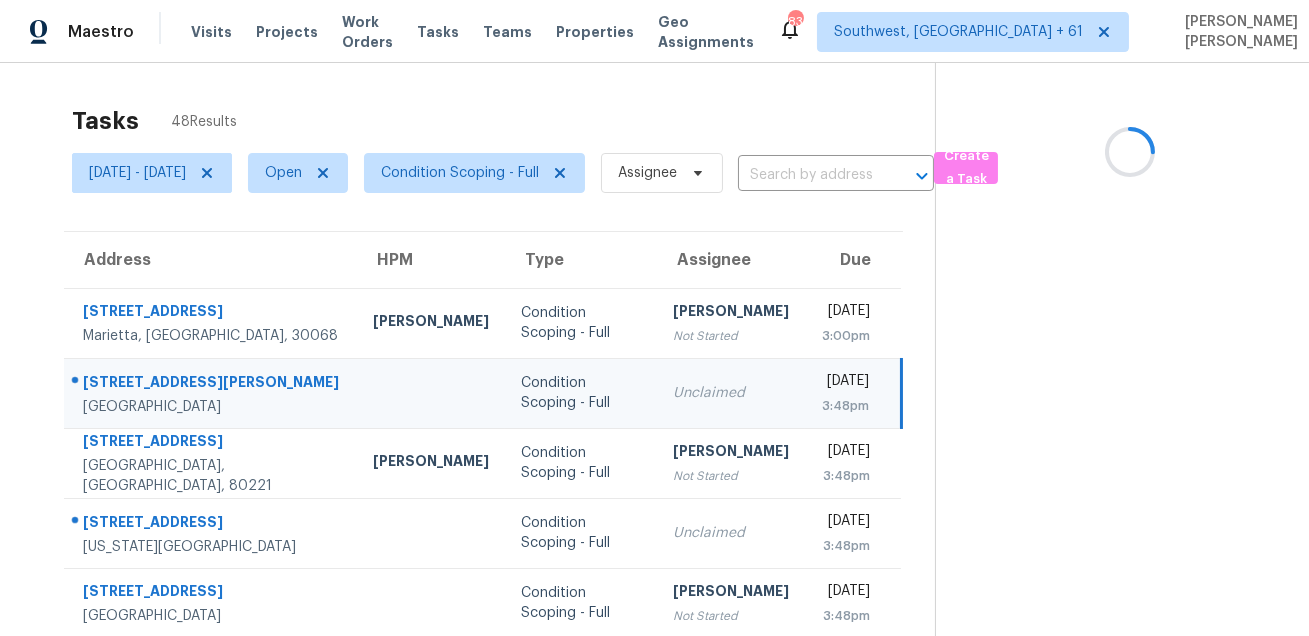 click on "3550 Griggs Rd" at bounding box center (212, 384) 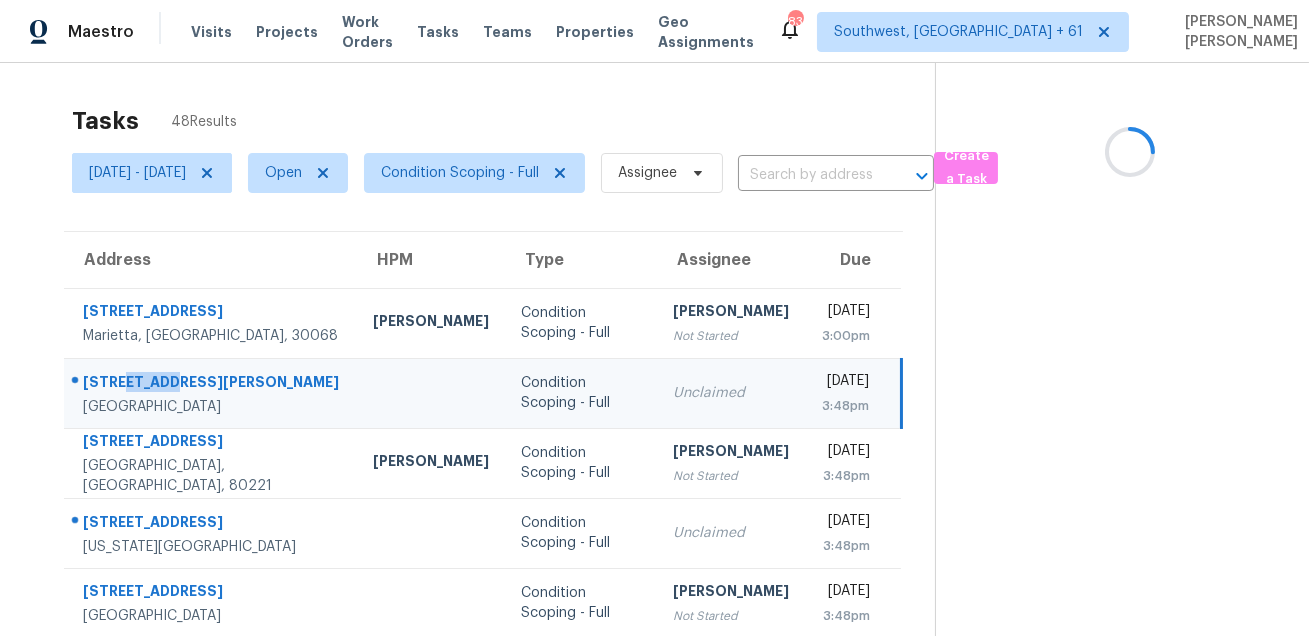 click on "3550 Griggs Rd" at bounding box center (212, 384) 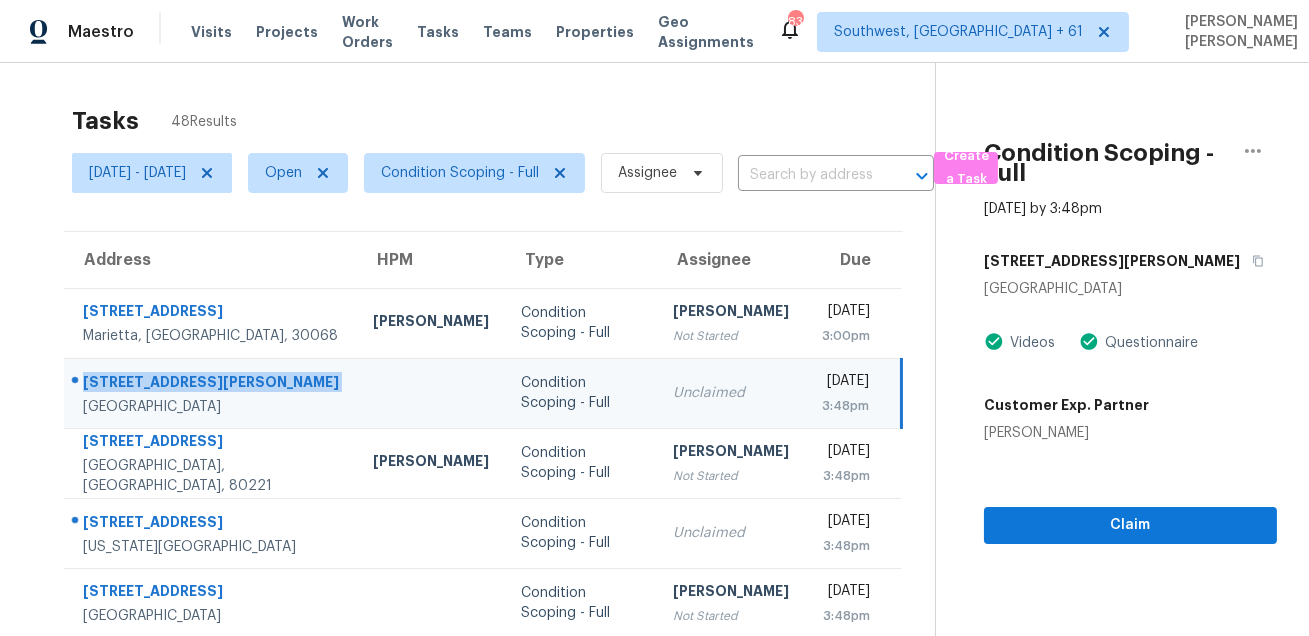 copy on "3550 Griggs Rd" 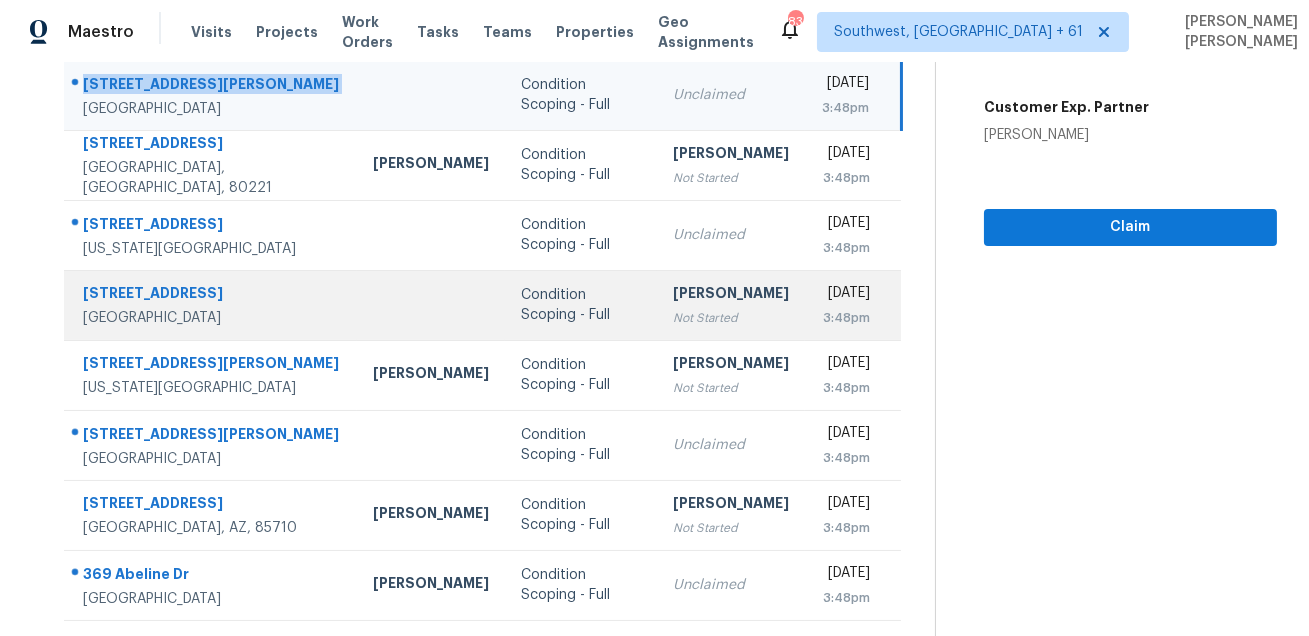 scroll, scrollTop: 226, scrollLeft: 0, axis: vertical 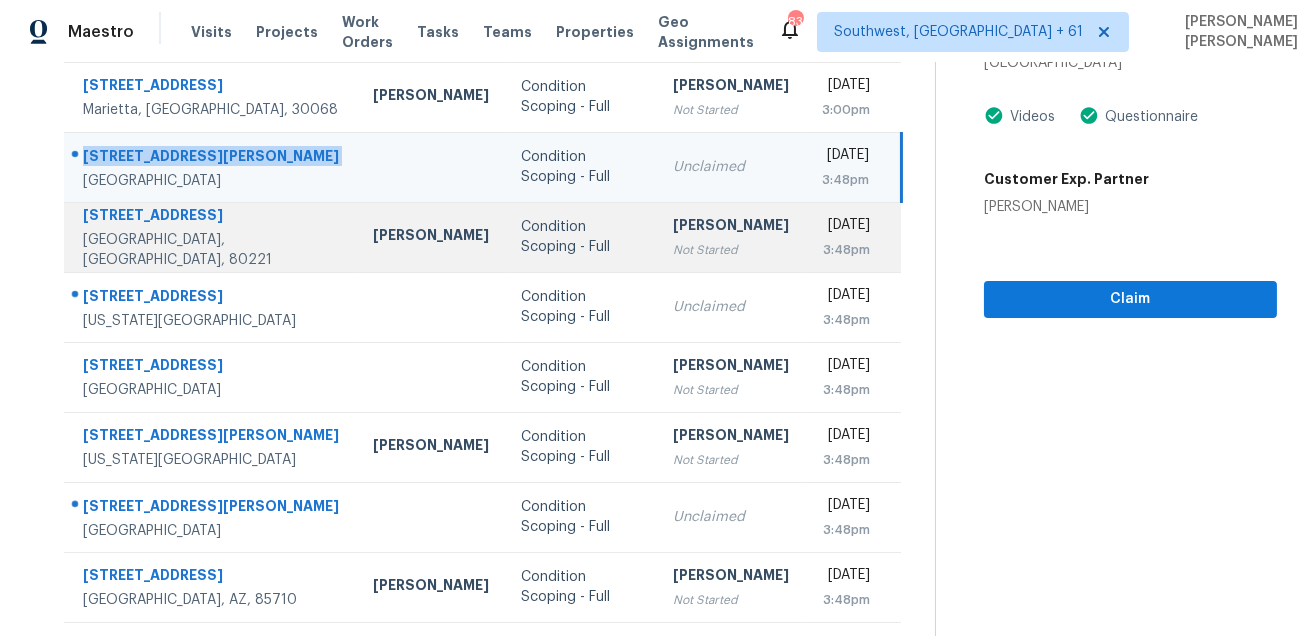 click on "6704 Grove St" at bounding box center [212, 217] 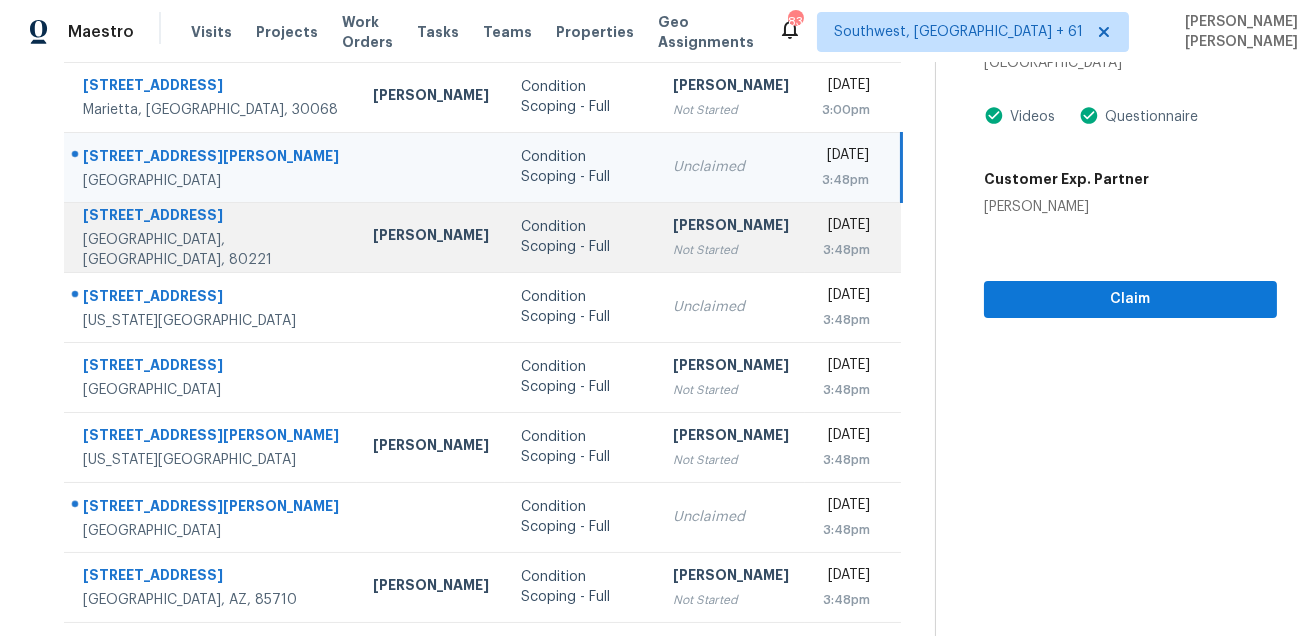 click on "6704 Grove St" at bounding box center [212, 217] 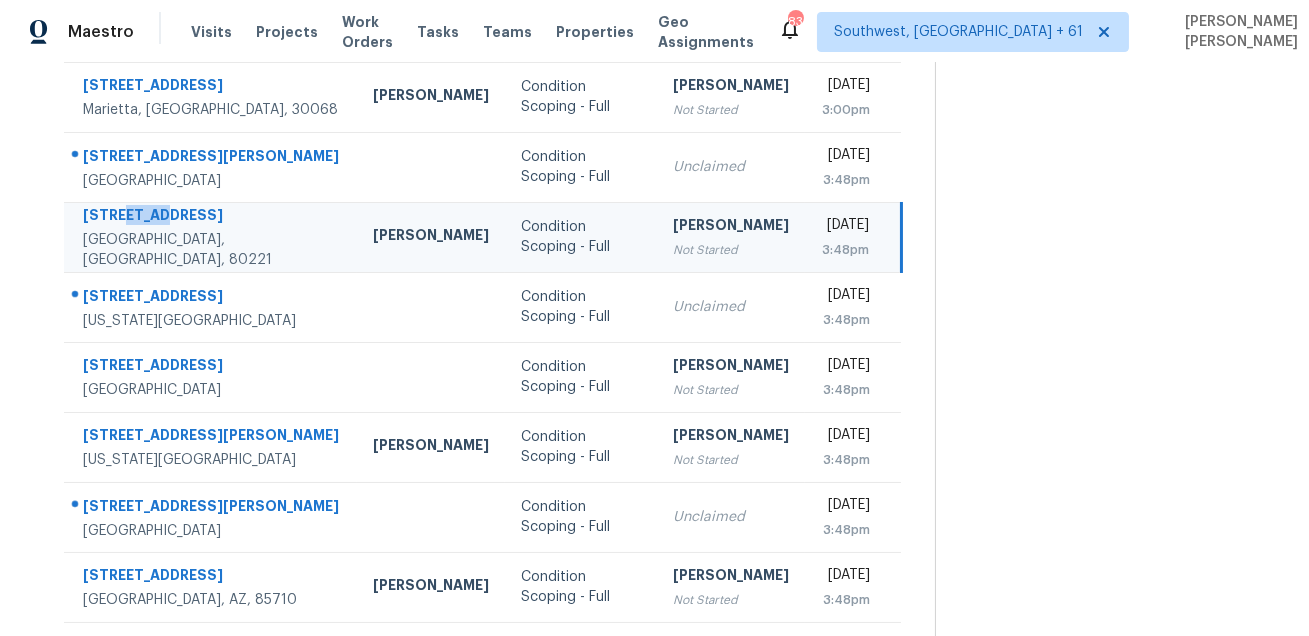 click on "6704 Grove St" at bounding box center (212, 217) 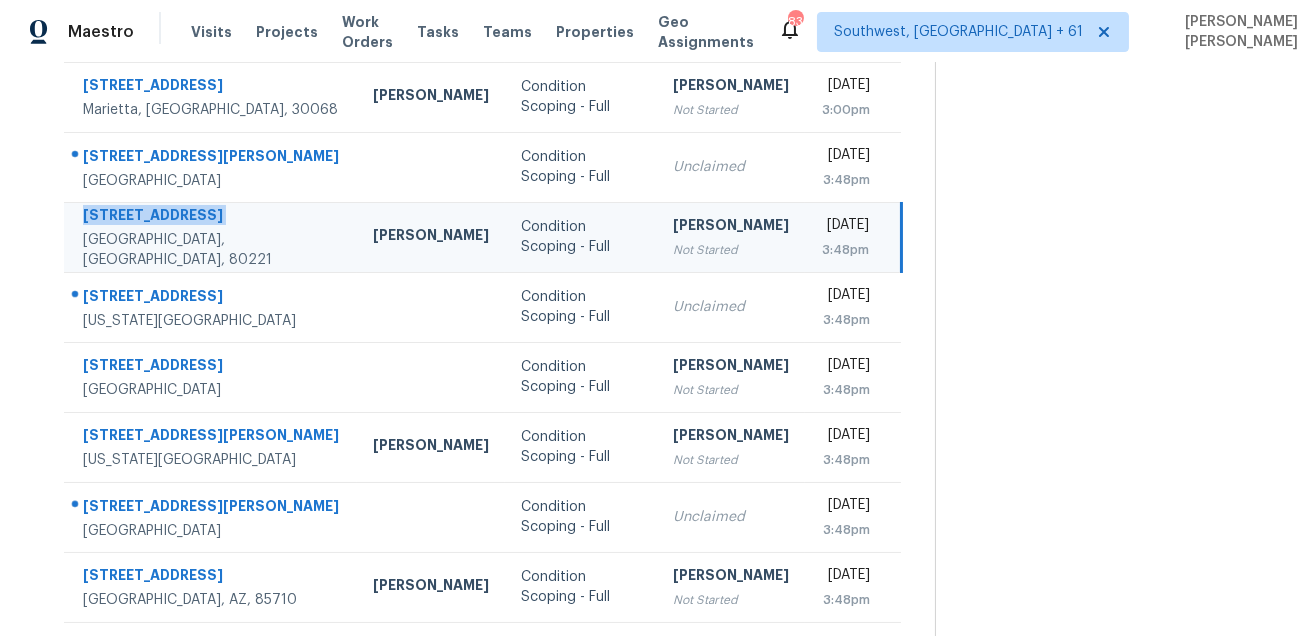 copy on "6704 Grove St" 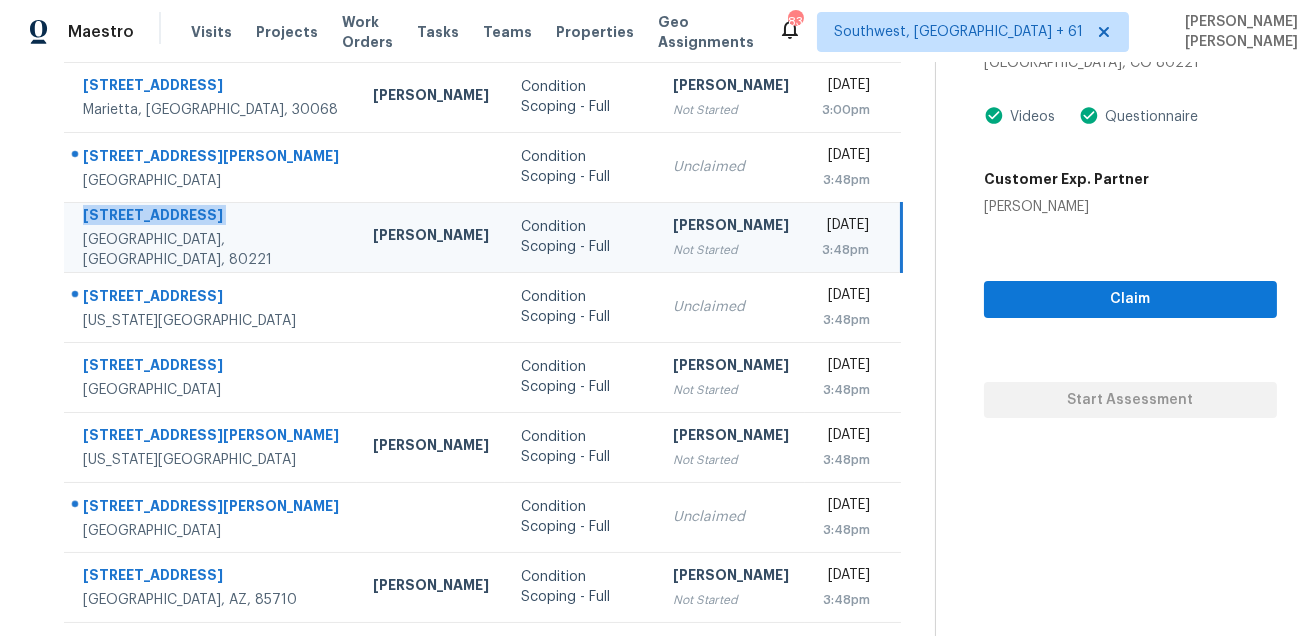click on "6704 Grove St   Denver, CO, 80221" at bounding box center (210, 237) 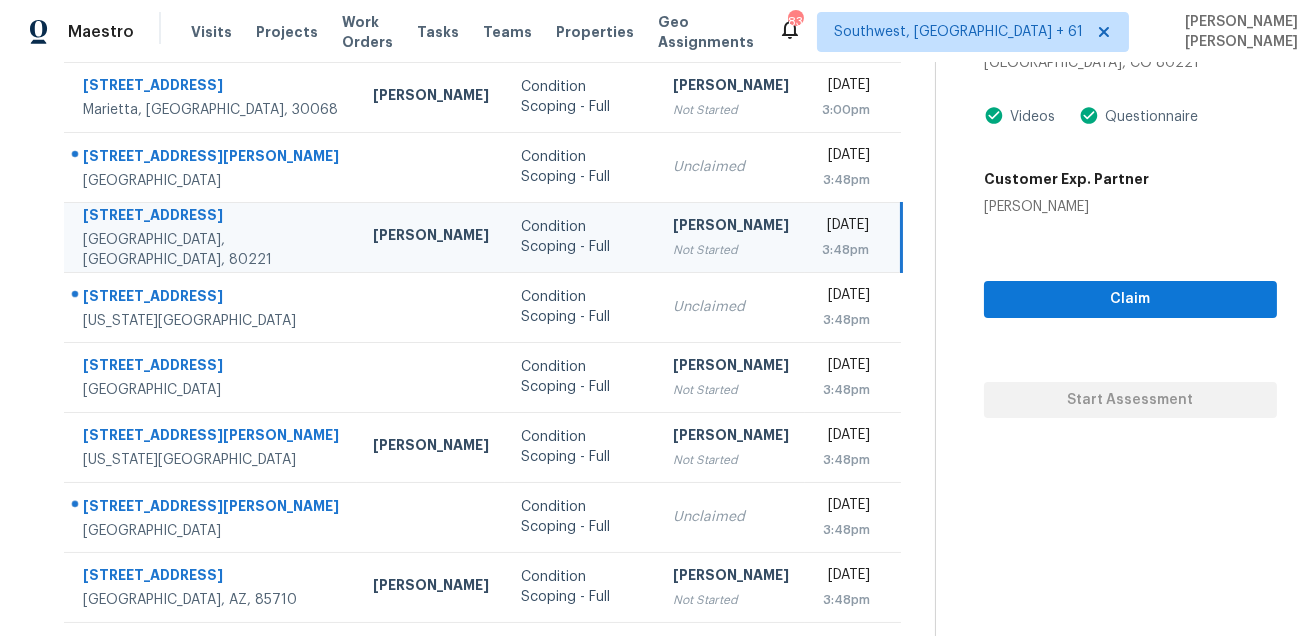 click on "6704 Grove St   Denver, CO, 80221" at bounding box center (210, 237) 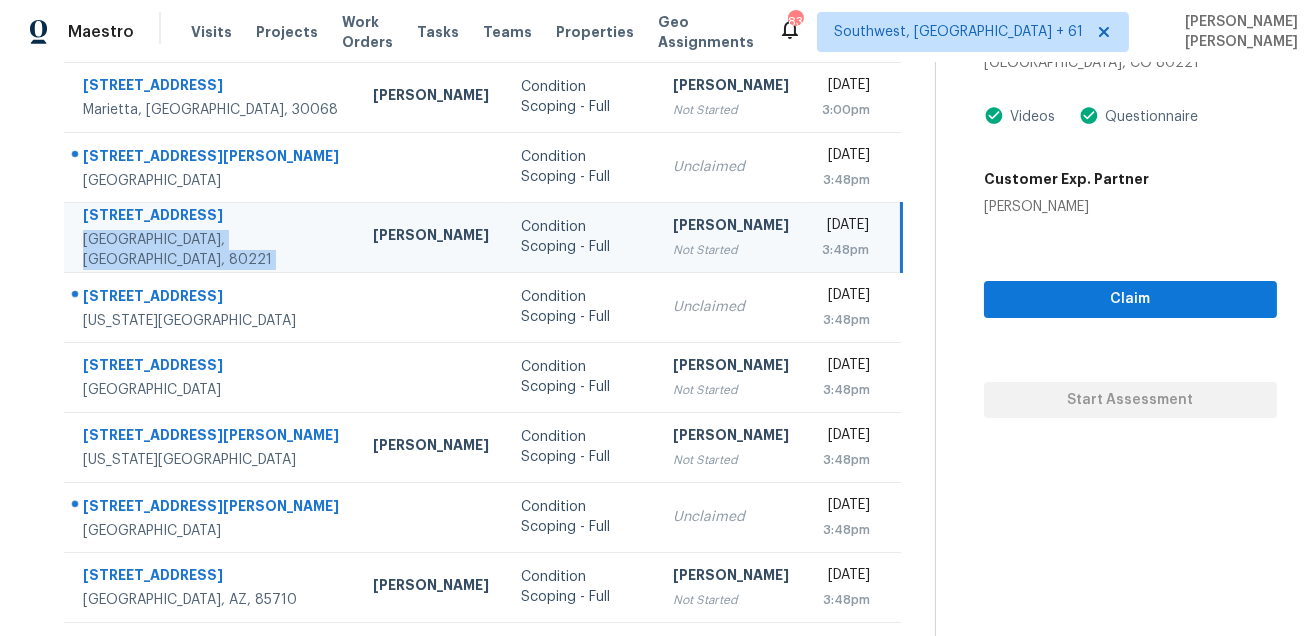 click on "6704 Grove St   Denver, CO, 80221" at bounding box center (210, 237) 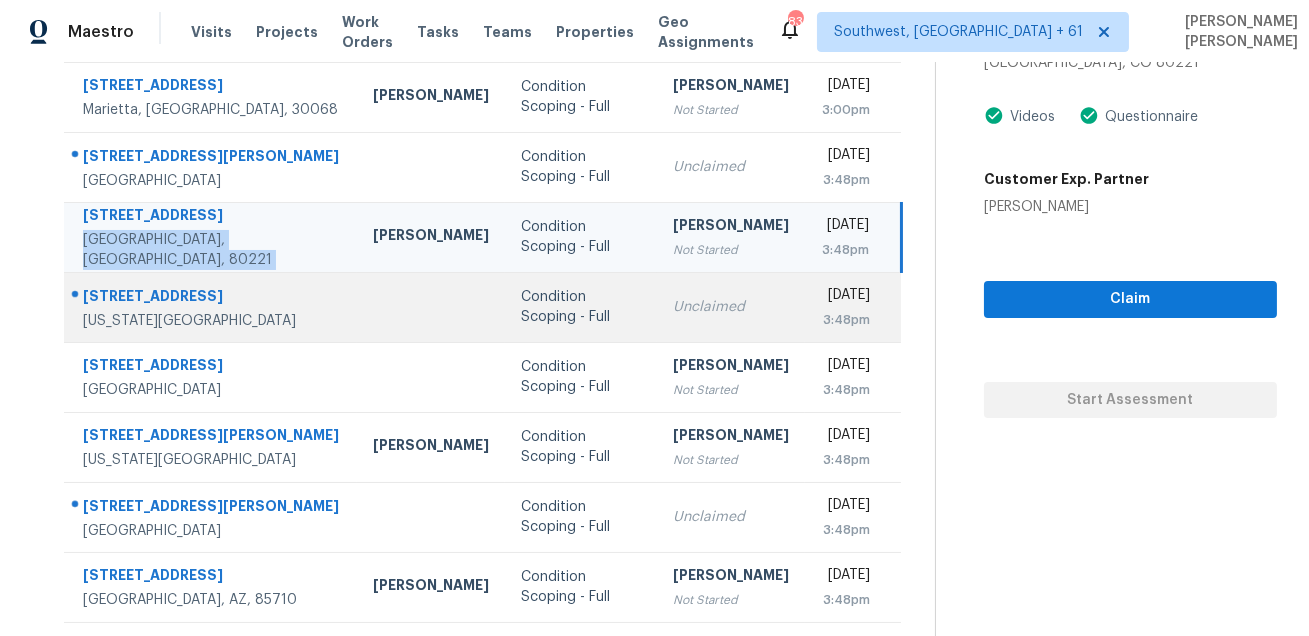 click on "6959 Winnicut Dr" at bounding box center [212, 298] 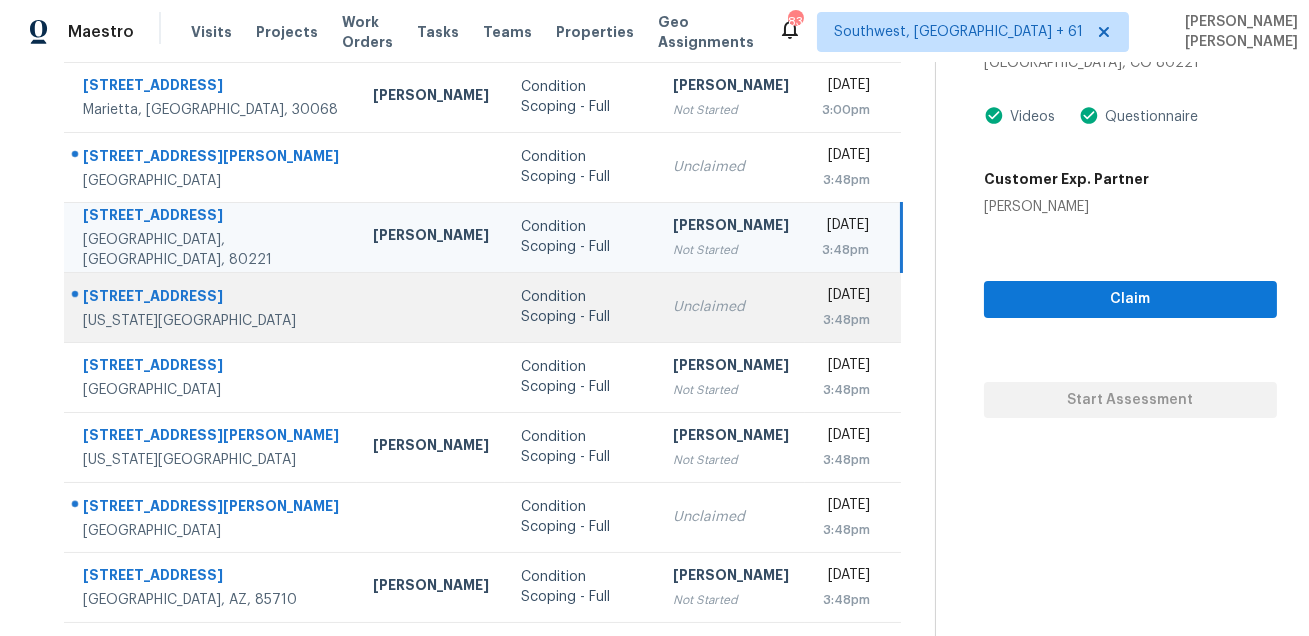click on "6959 Winnicut Dr" at bounding box center (212, 298) 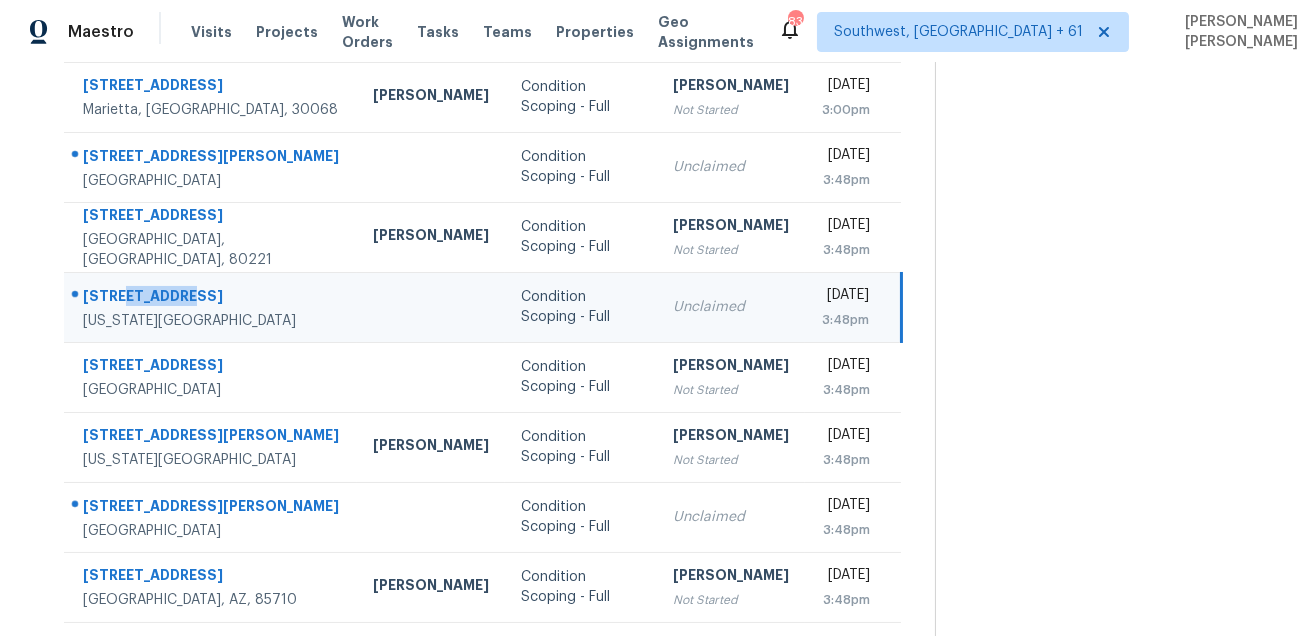 click on "6959 Winnicut Dr" at bounding box center (212, 298) 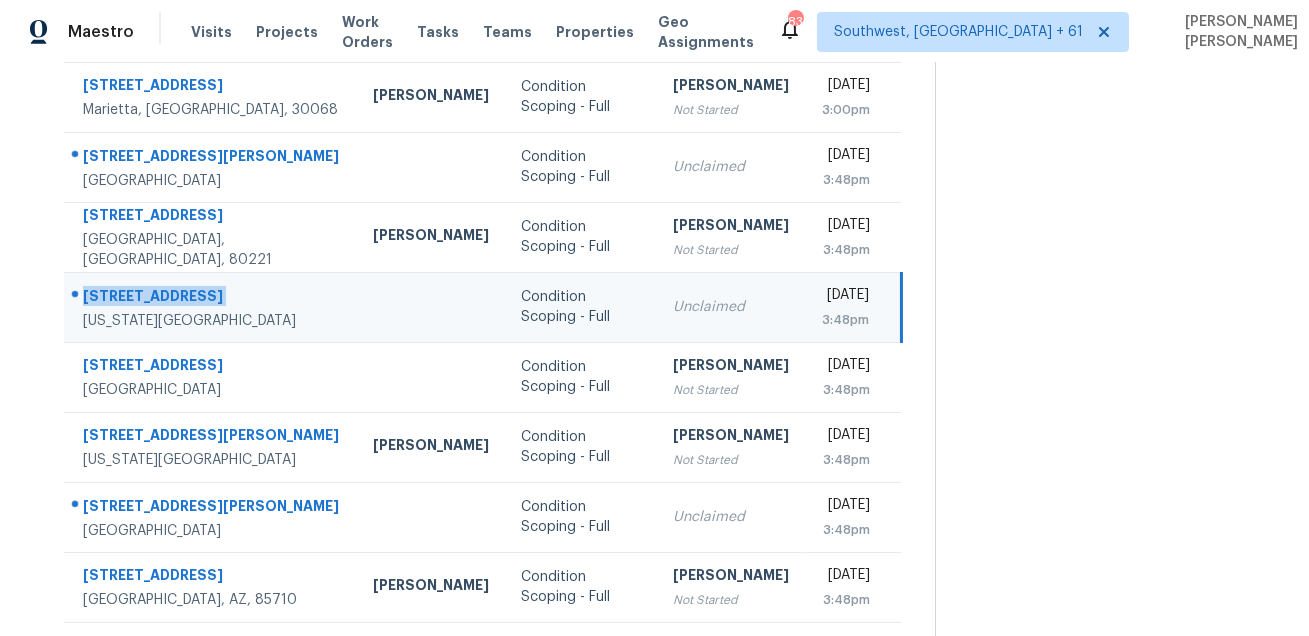 copy on "6959 Winnicut Dr" 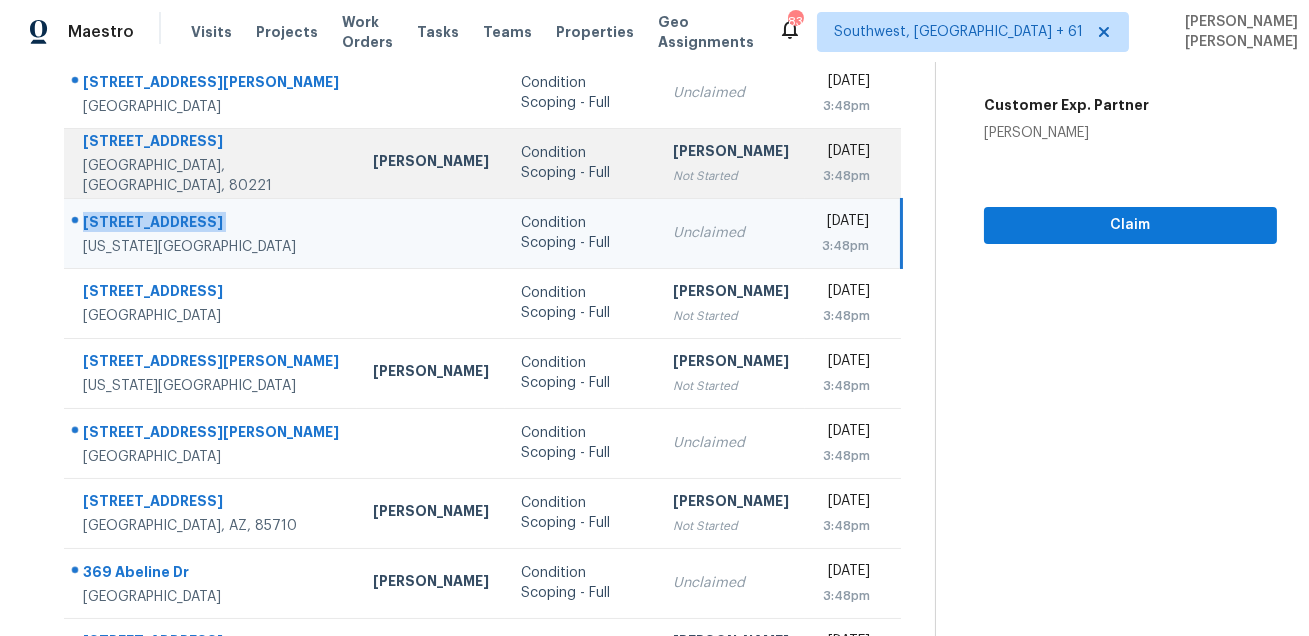 scroll, scrollTop: 403, scrollLeft: 0, axis: vertical 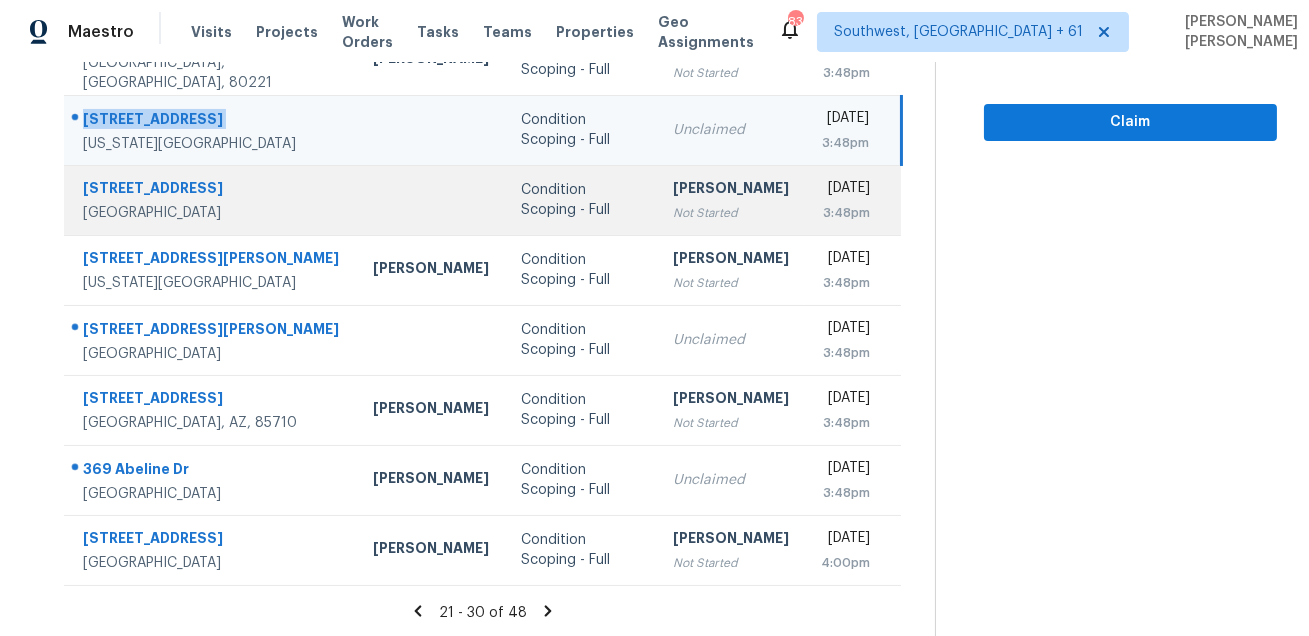 click on "4800 Sleepy Ridge Cir" at bounding box center [212, 190] 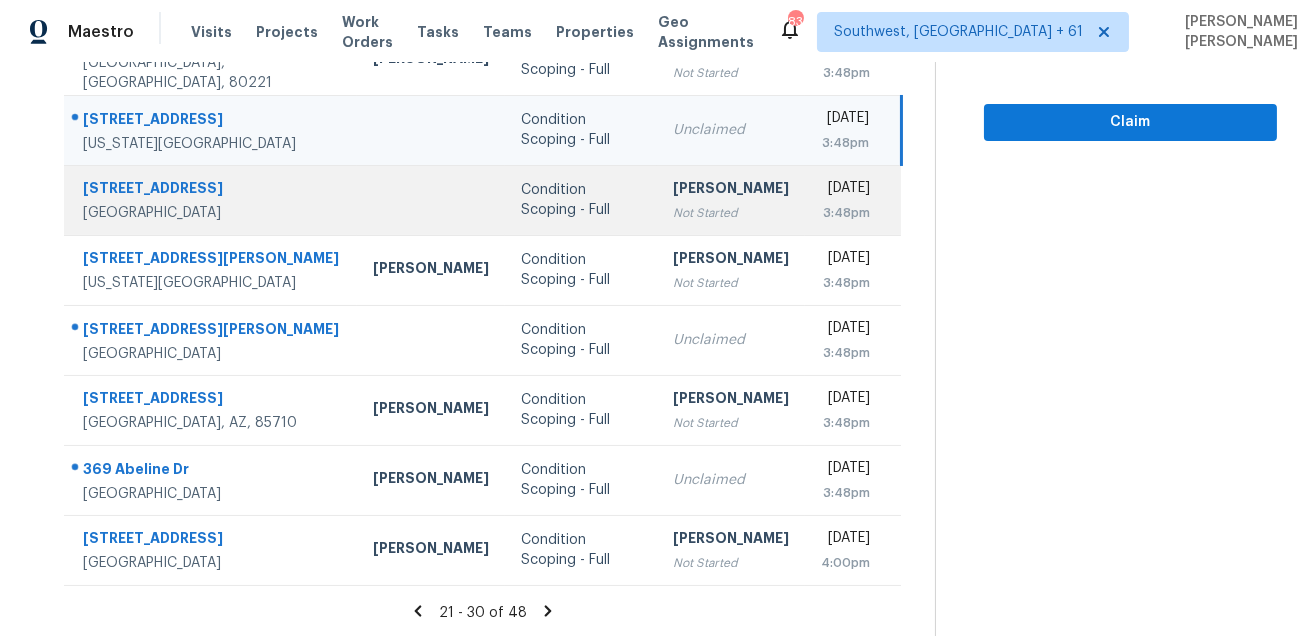 click on "4800 Sleepy Ridge Cir" at bounding box center (212, 190) 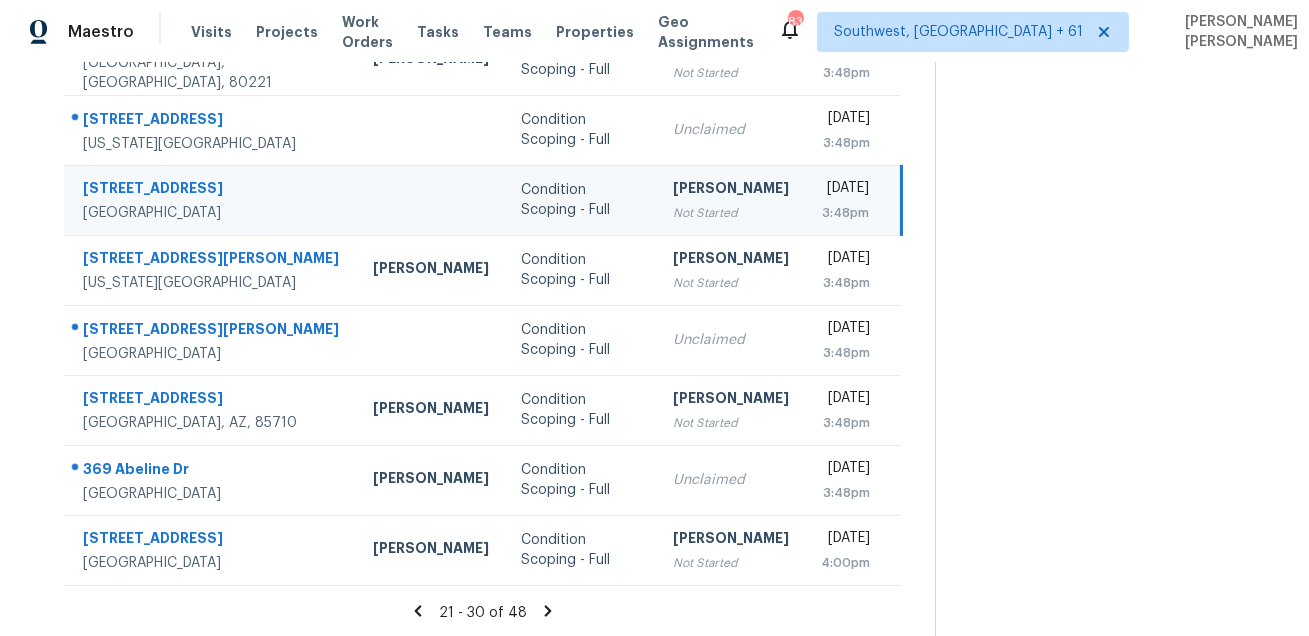 click on "4800 Sleepy Ridge Cir" at bounding box center [212, 190] 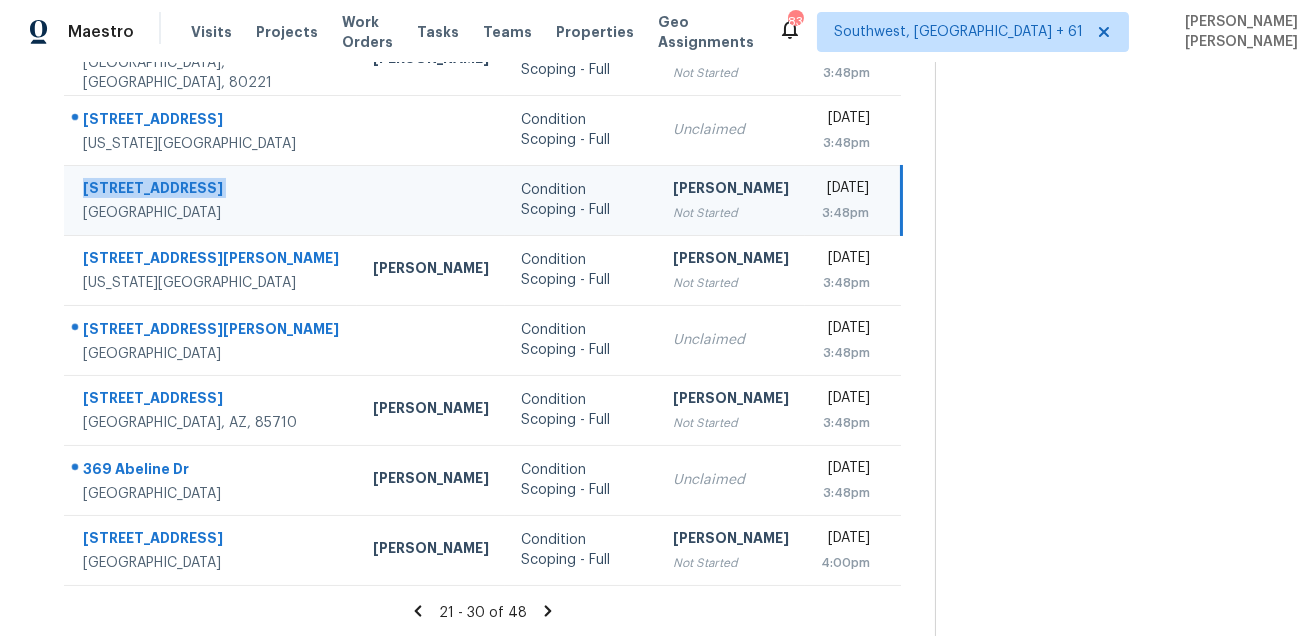 copy on "4800 Sleepy Ridge Cir" 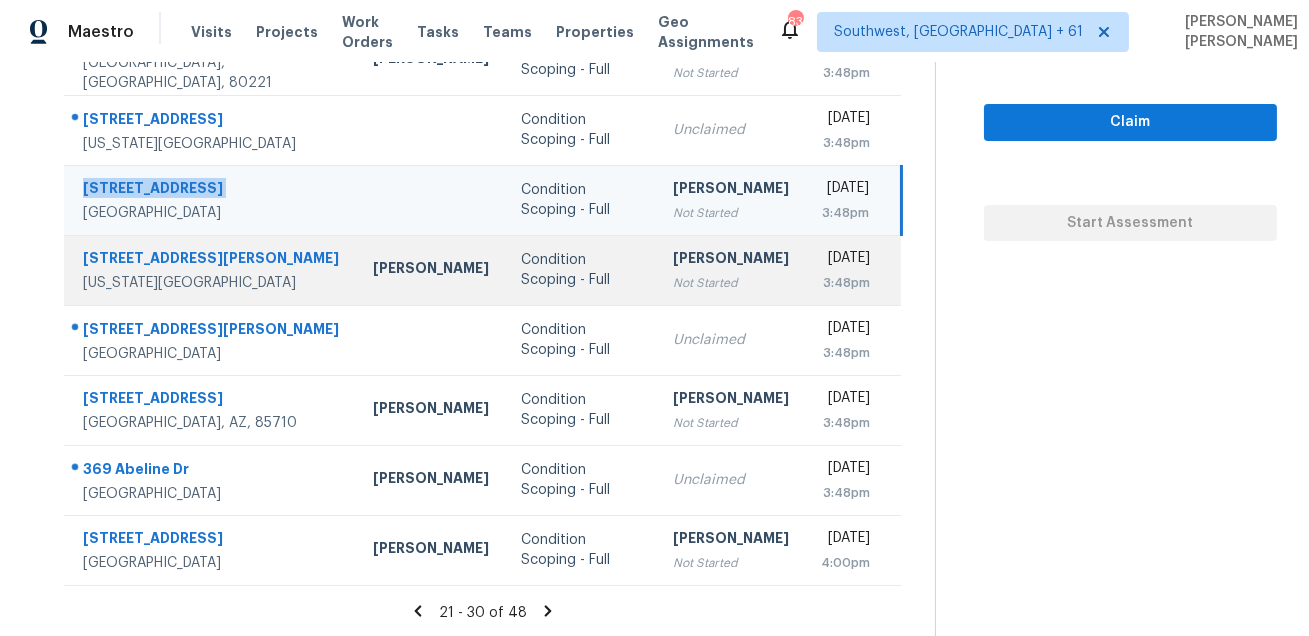 click on "609 Loomis Ave" at bounding box center (212, 260) 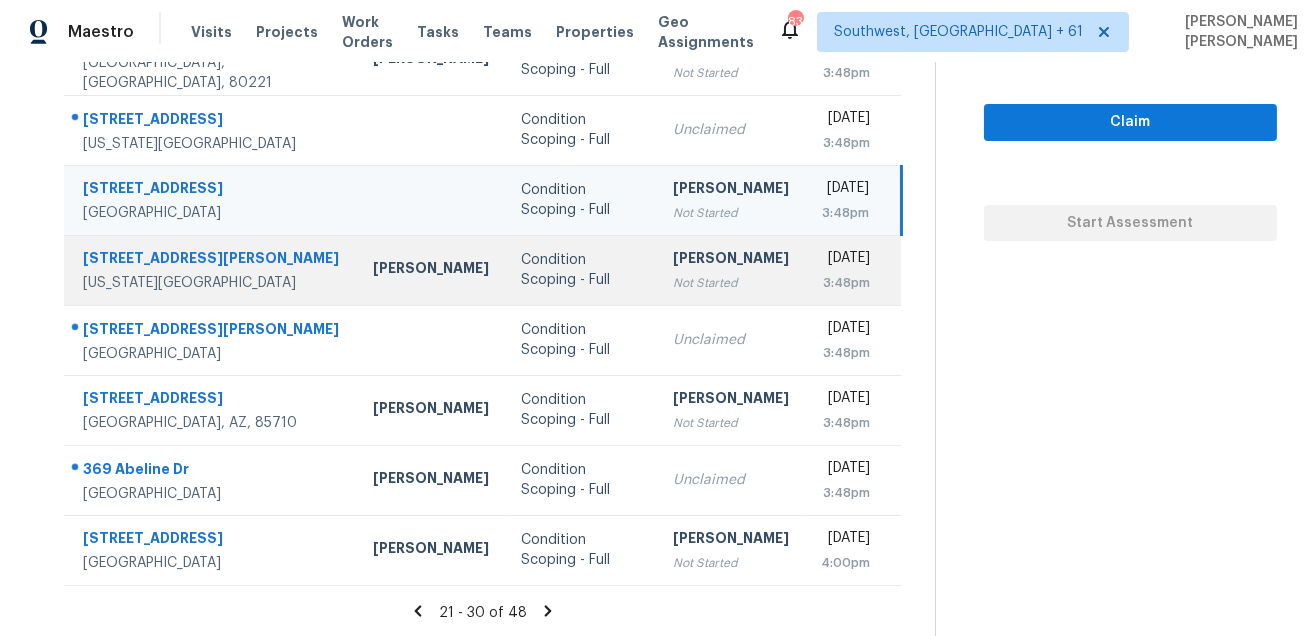 click on "609 Loomis Ave" at bounding box center [212, 260] 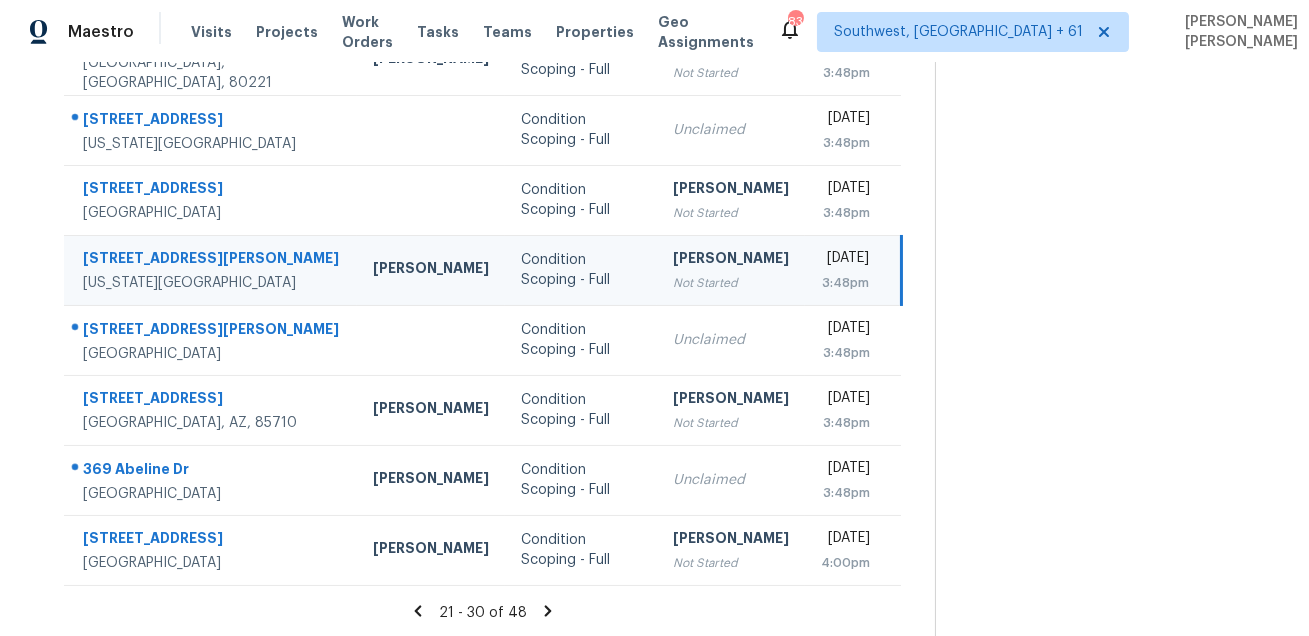 click on "609 Loomis Ave" at bounding box center [212, 260] 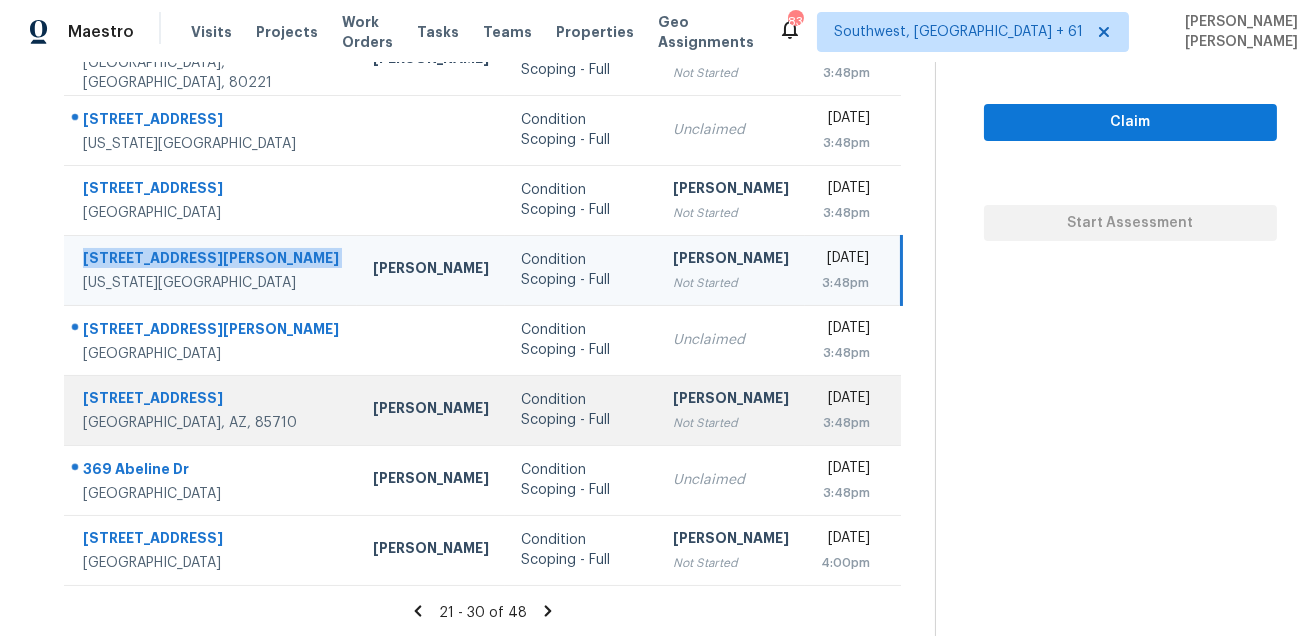 scroll, scrollTop: 405, scrollLeft: 0, axis: vertical 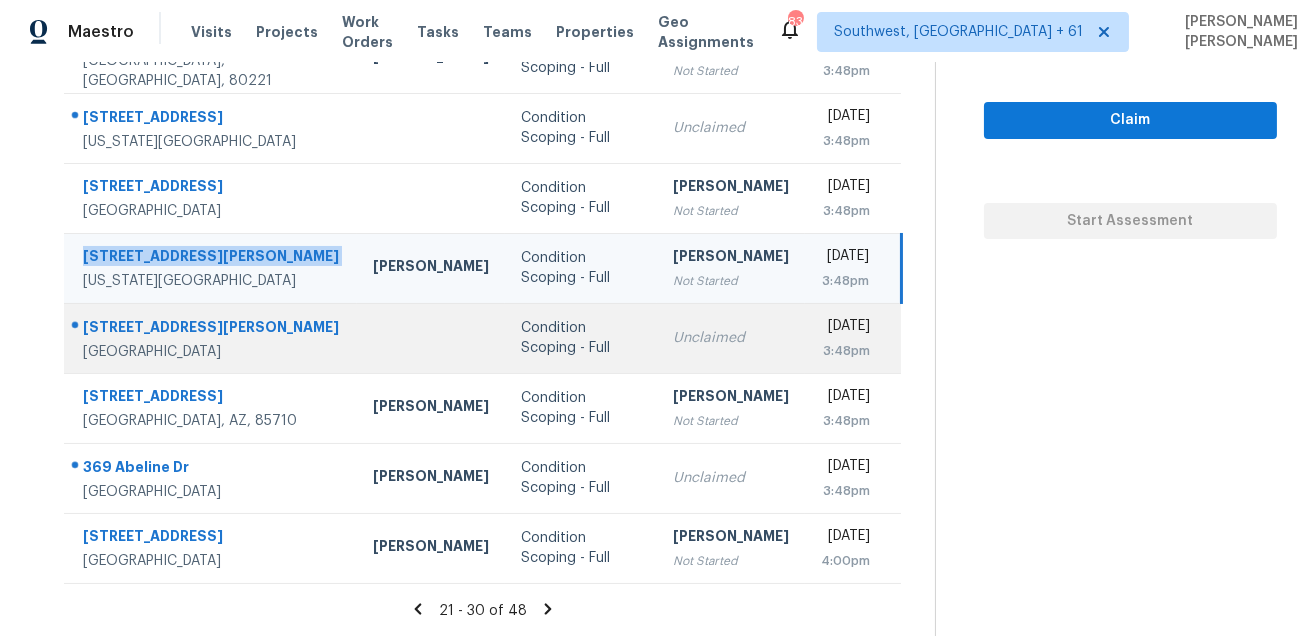 click on "1623 N Beverly" at bounding box center (212, 329) 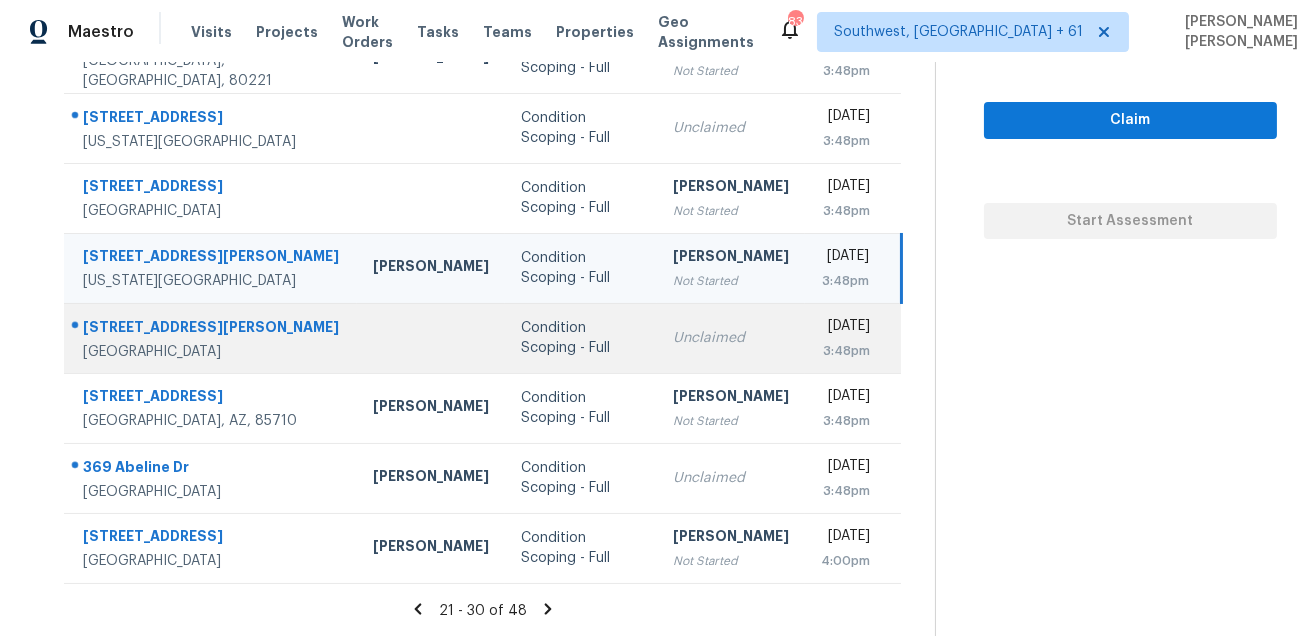 click on "1623 N Beverly" at bounding box center [212, 329] 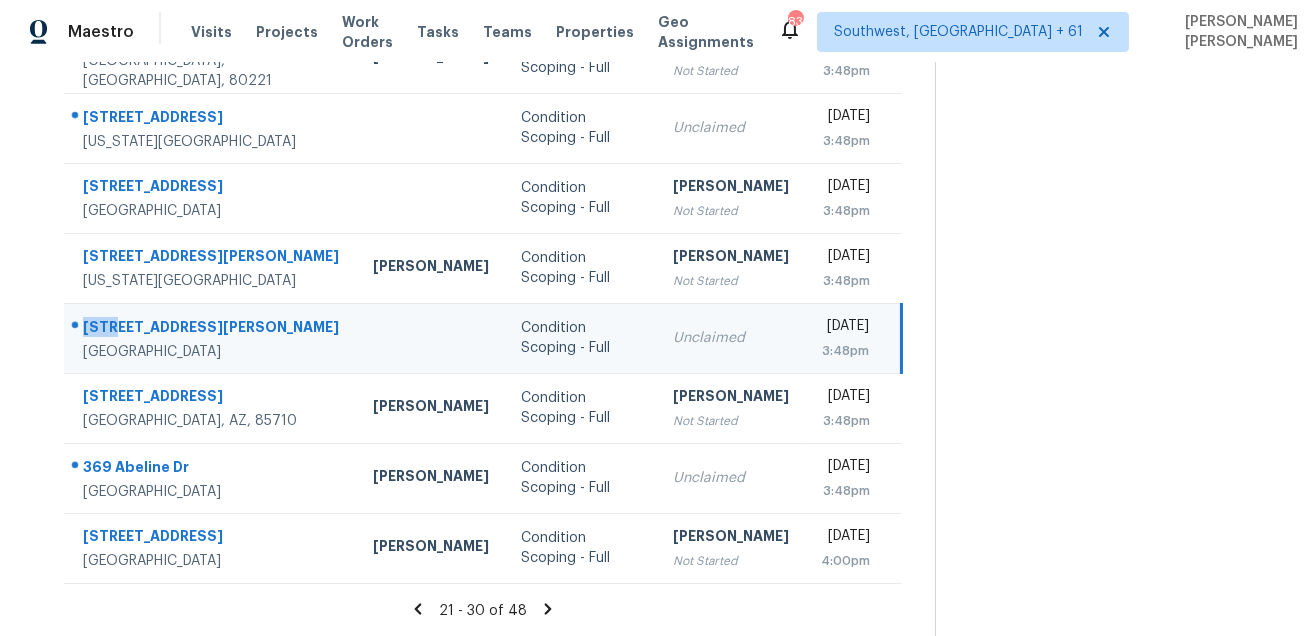 click on "1623 N Beverly" at bounding box center [212, 329] 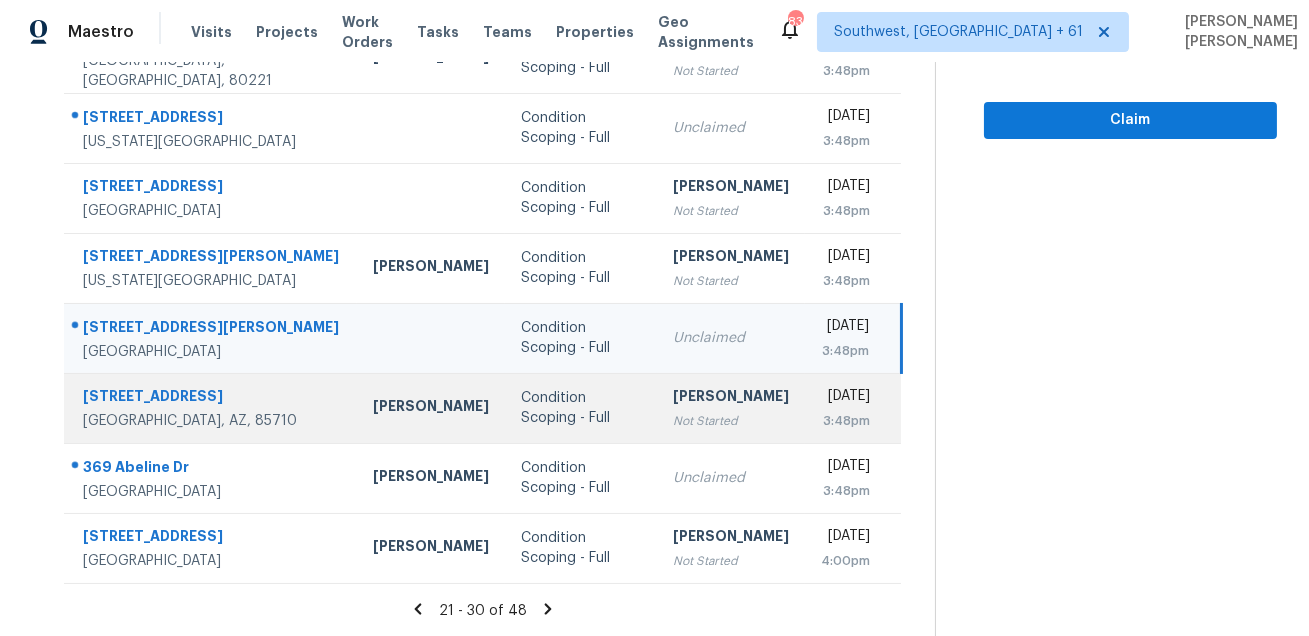 click on "534 S Harvard Ave" at bounding box center [212, 398] 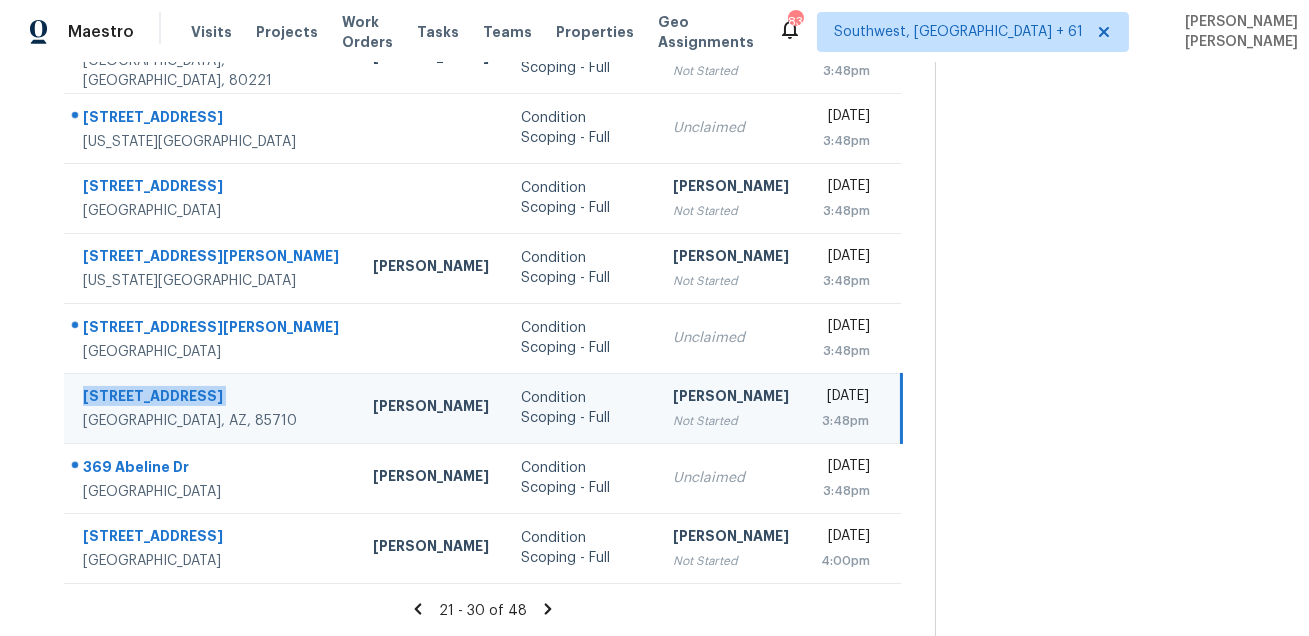 click on "534 S Harvard Ave" at bounding box center [212, 398] 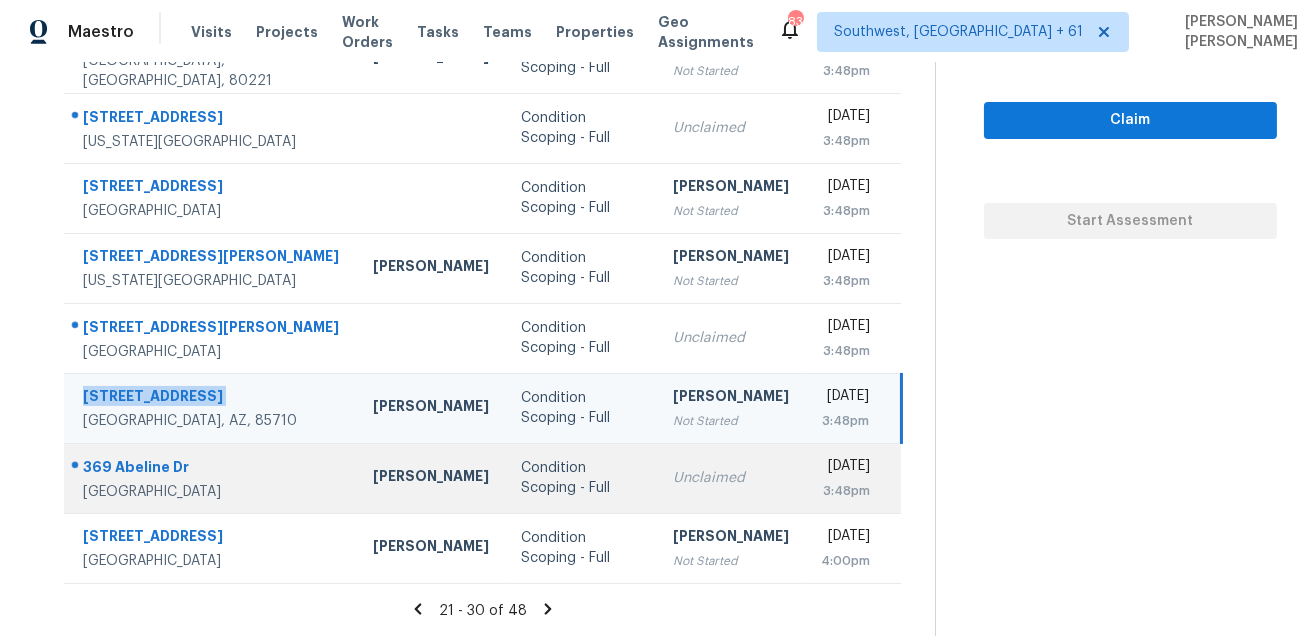 click on "369 Abeline Dr" at bounding box center (212, 469) 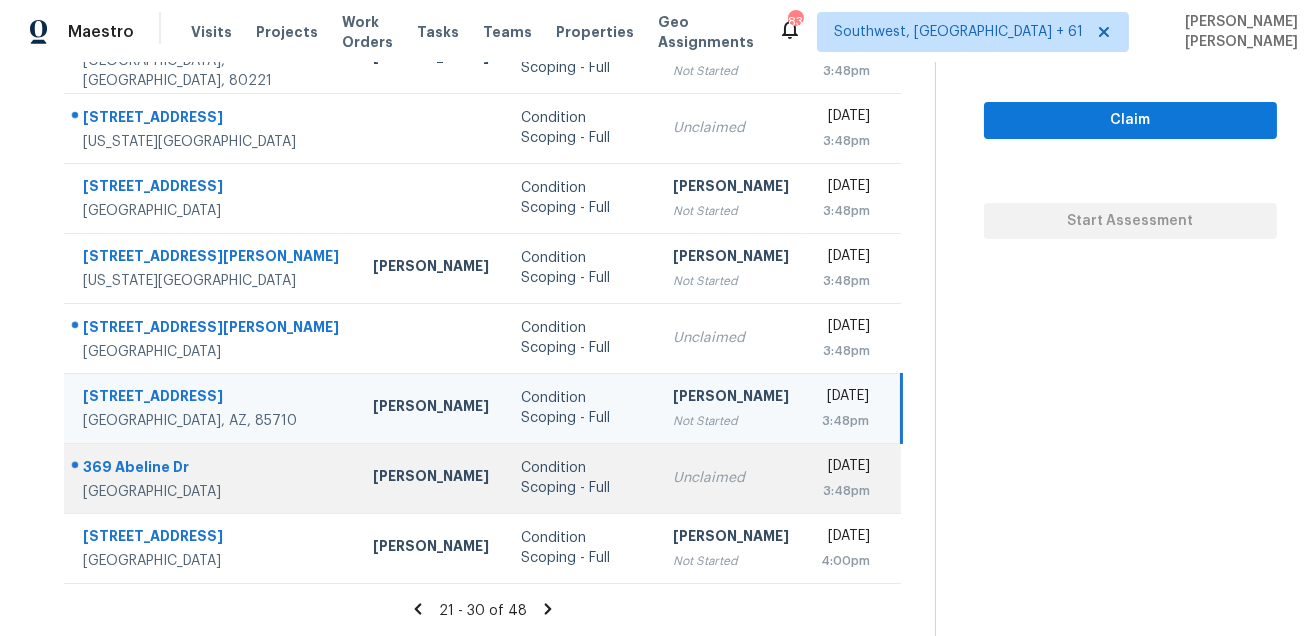 click on "369 Abeline Dr" at bounding box center (212, 469) 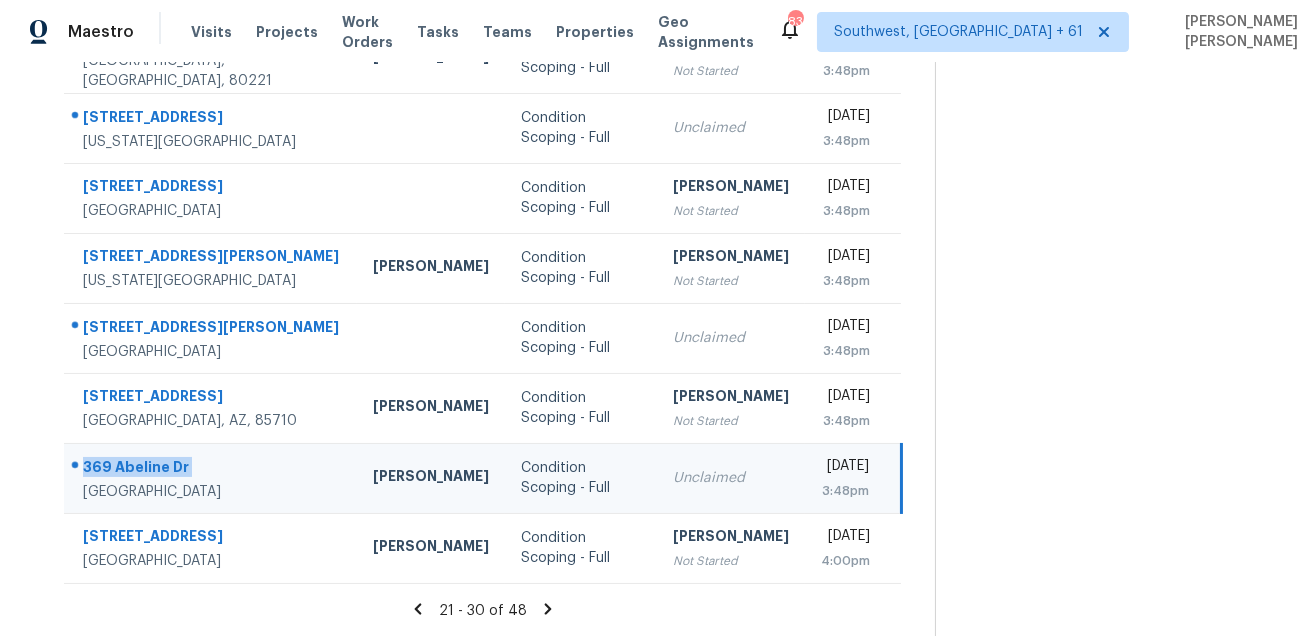 click on "369 Abeline Dr" at bounding box center (212, 469) 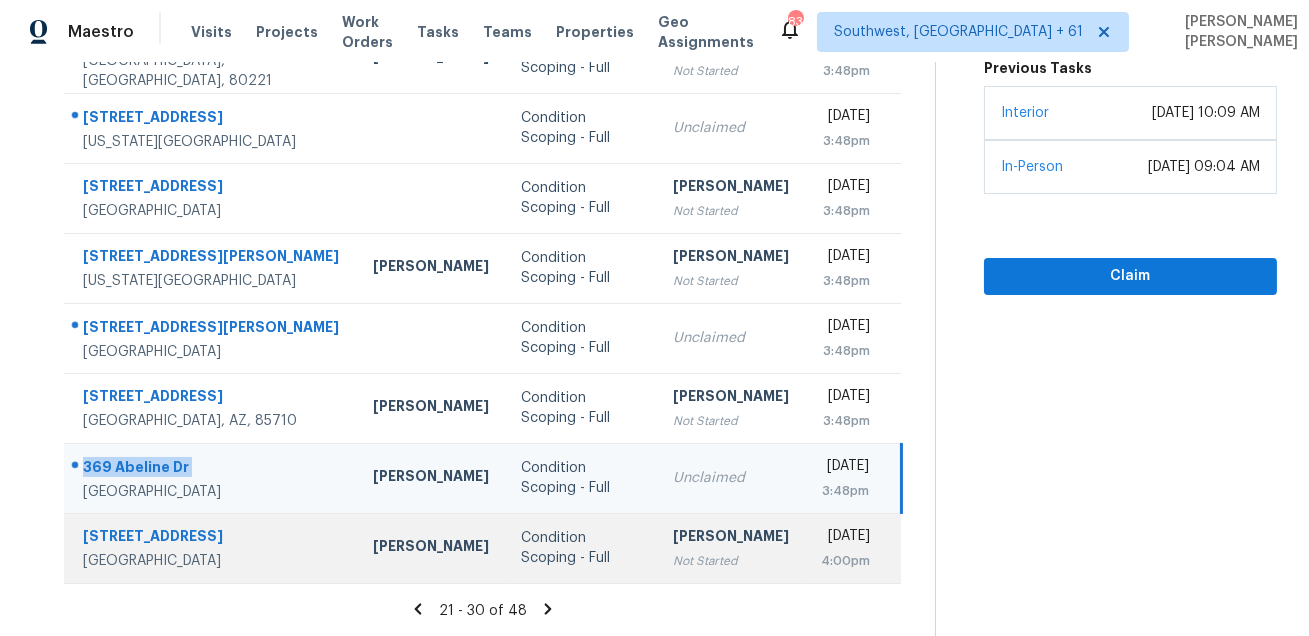 click on "80 Oak Valley Dr" at bounding box center [212, 538] 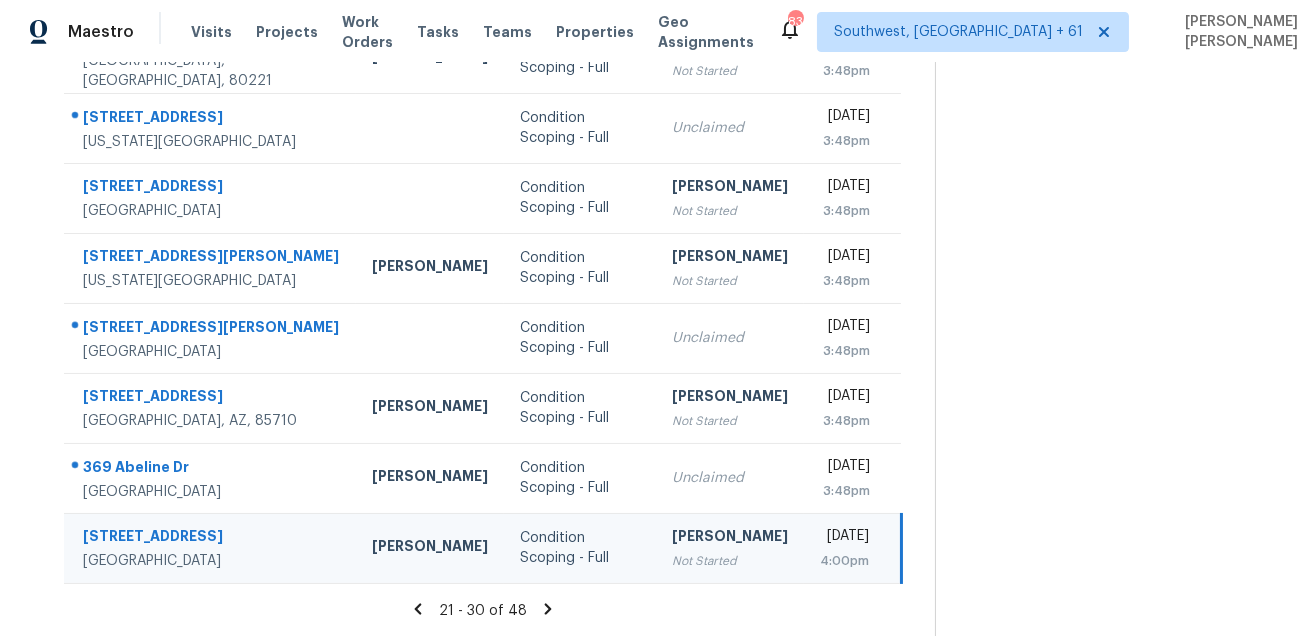 click on "80 Oak Valley Dr" at bounding box center (211, 538) 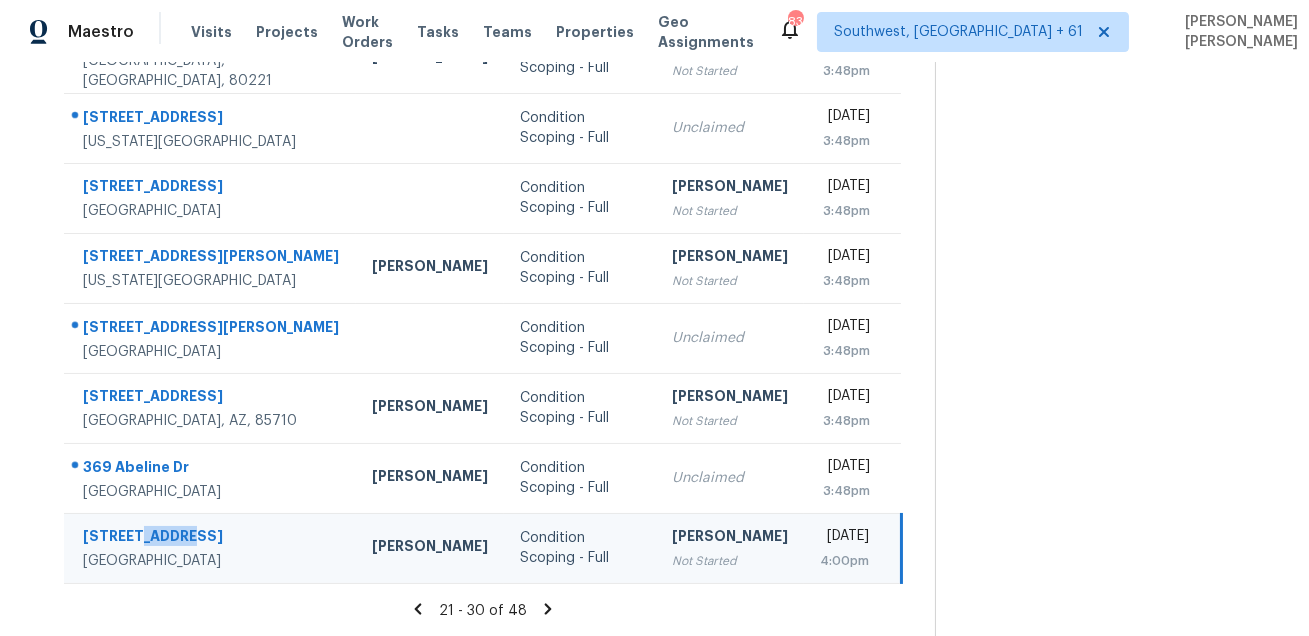 click on "80 Oak Valley Dr" at bounding box center [211, 538] 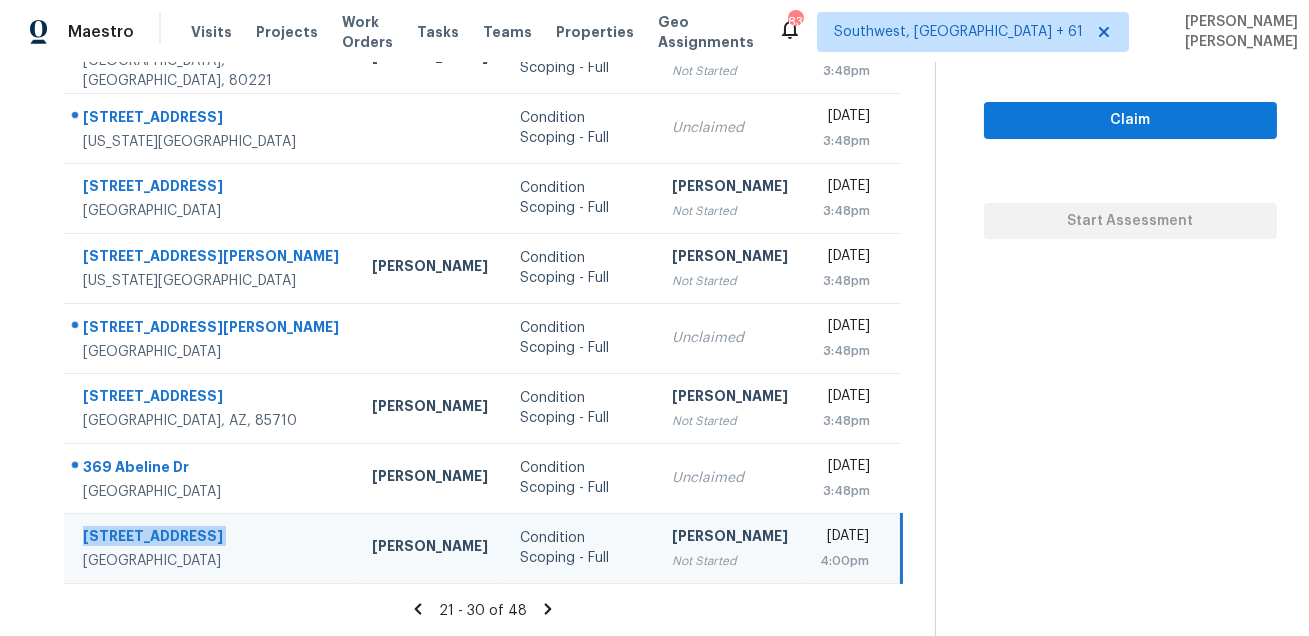 click on "Roopesh Jaikanth" at bounding box center [730, 538] 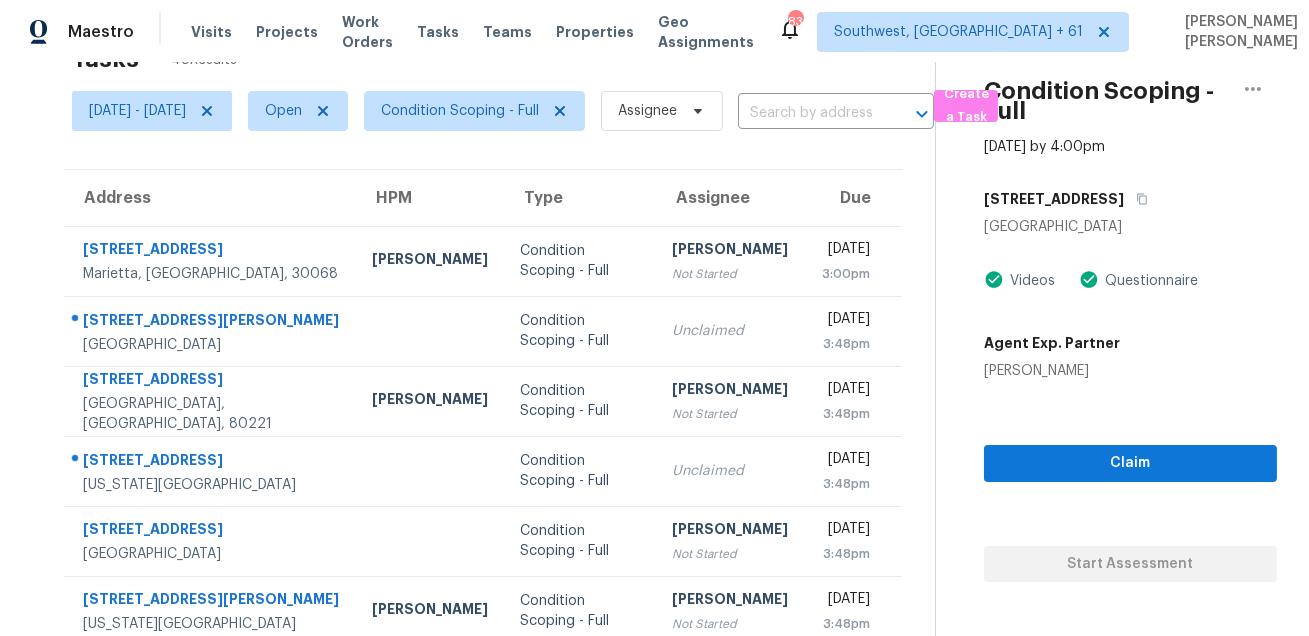 scroll, scrollTop: 38, scrollLeft: 0, axis: vertical 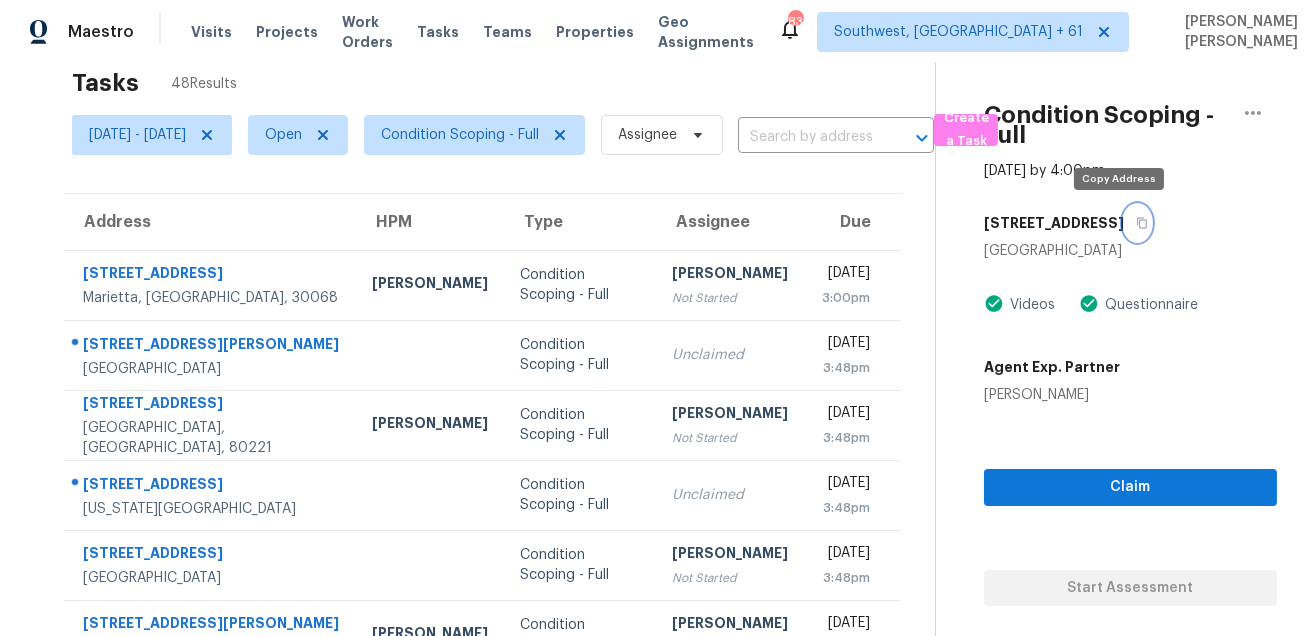 click at bounding box center (1137, 223) 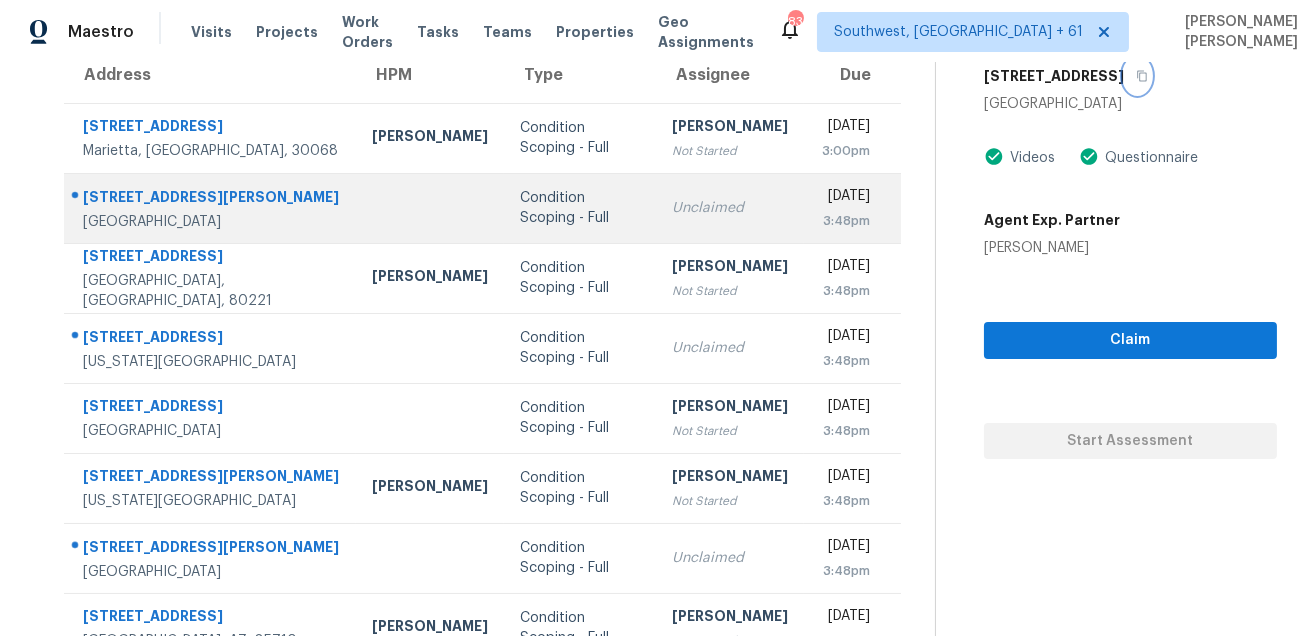 scroll, scrollTop: 405, scrollLeft: 0, axis: vertical 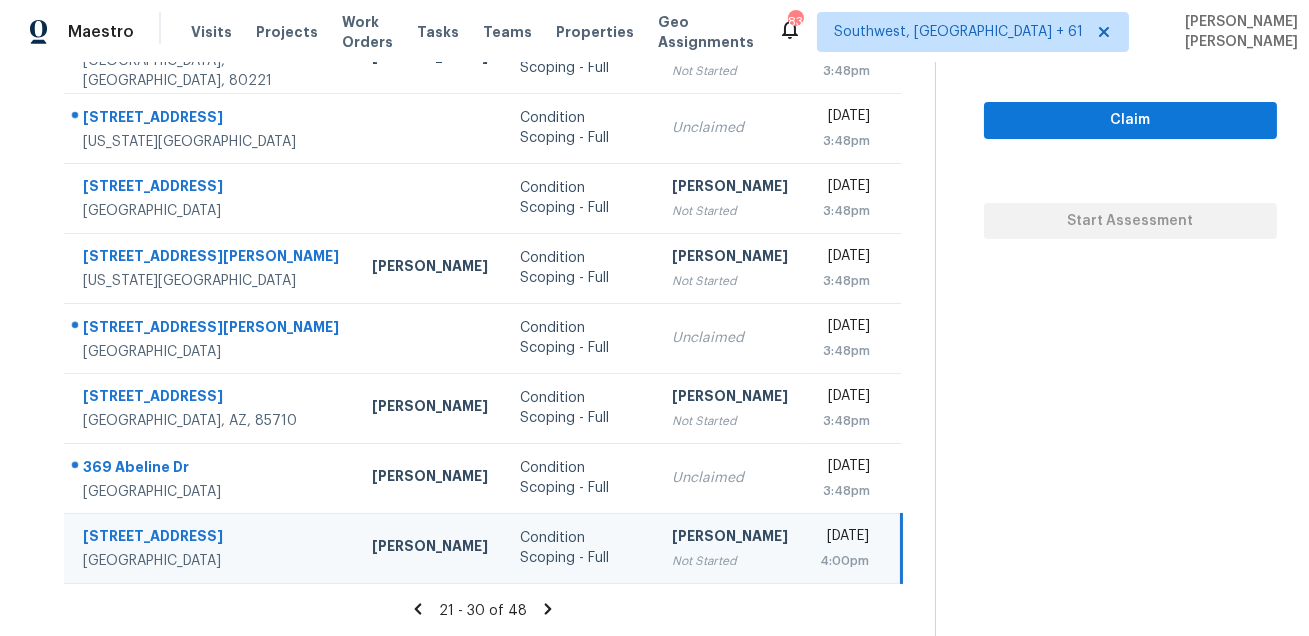 click 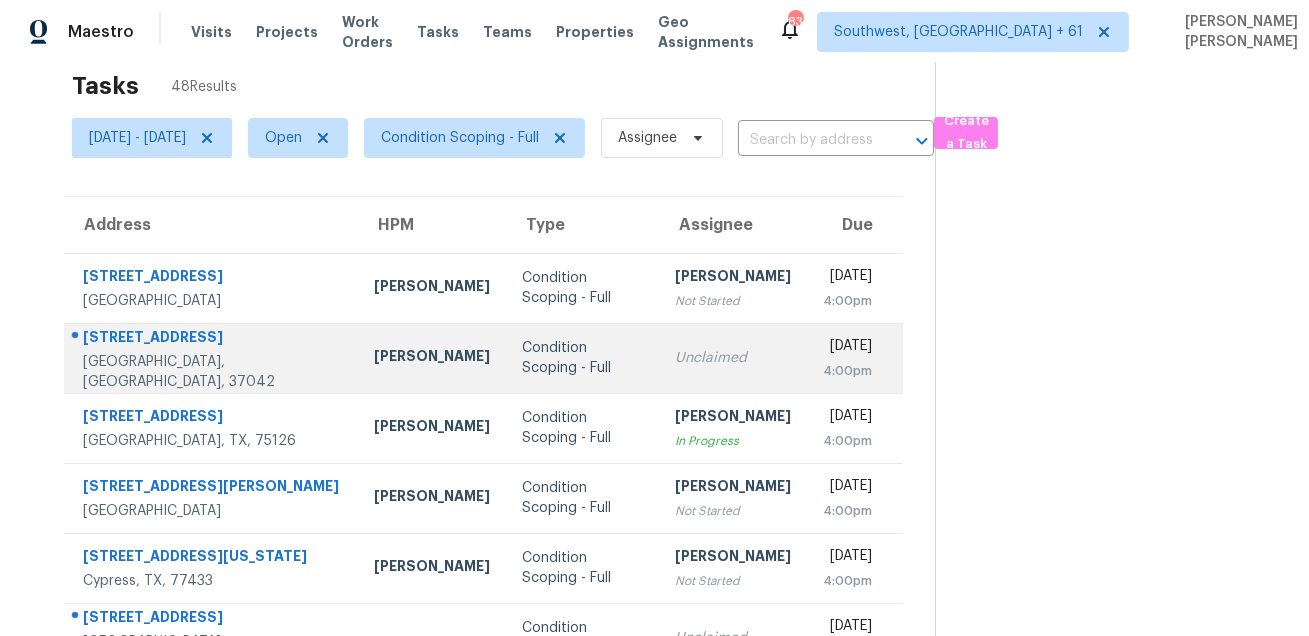 scroll, scrollTop: 74, scrollLeft: 0, axis: vertical 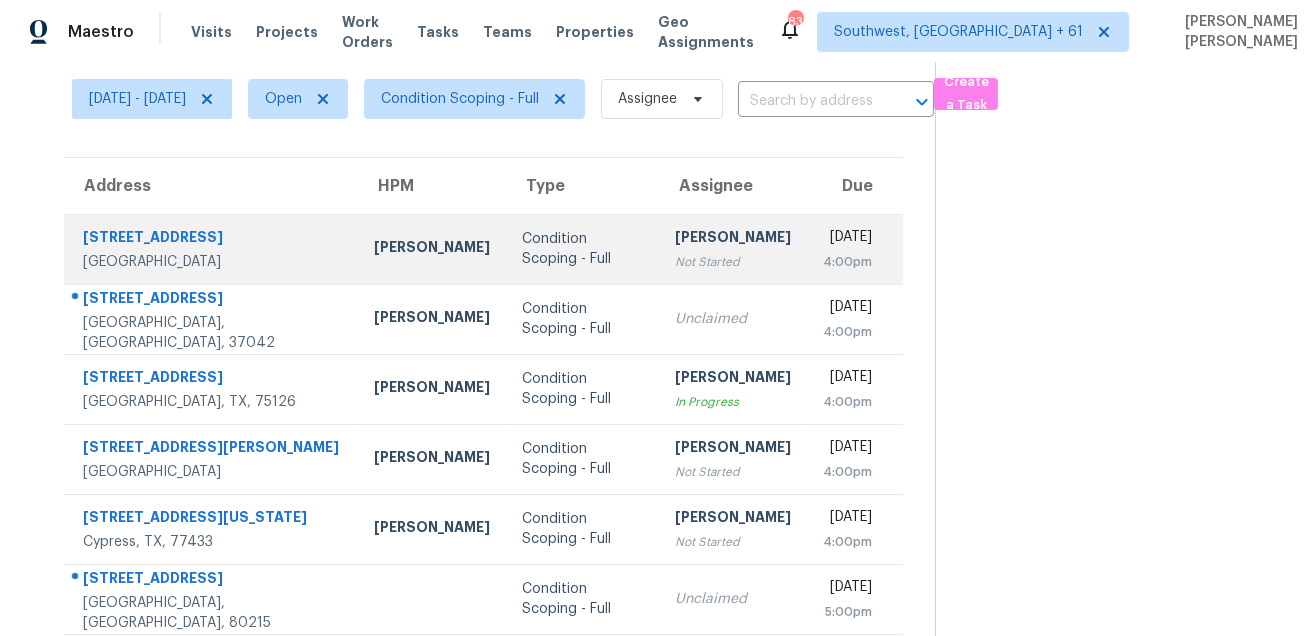 click on "2538 Liberty Ln   Denton, TX, 76209" at bounding box center [211, 249] 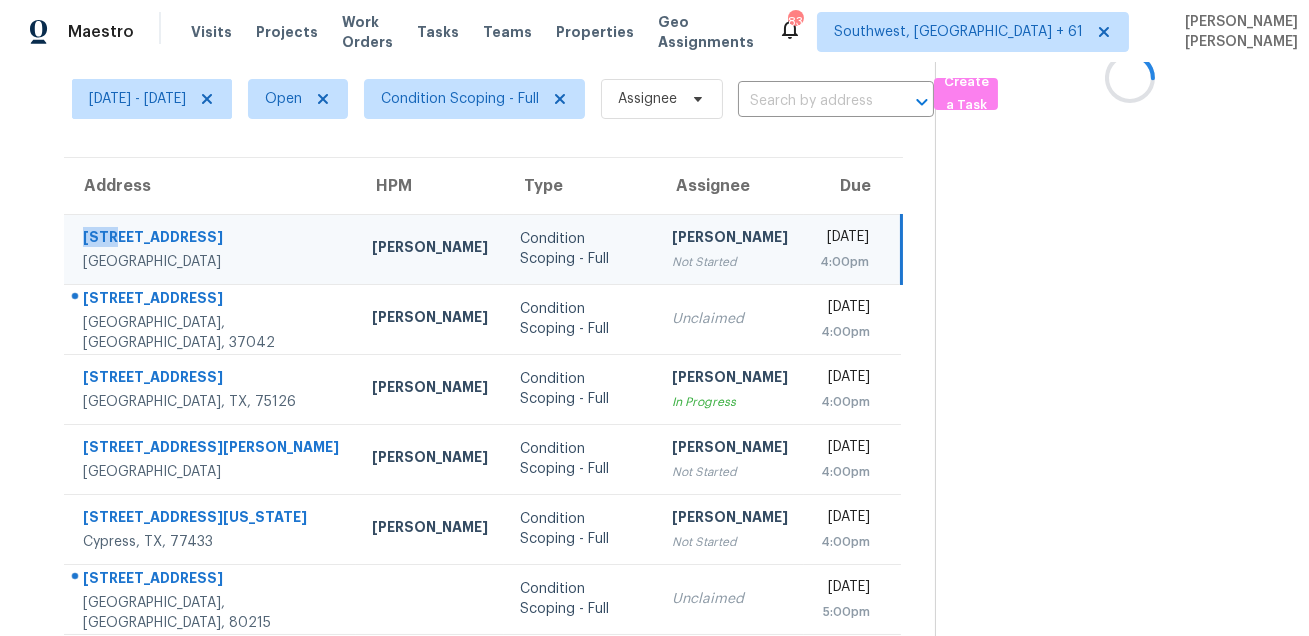 click on "2538 Liberty Ln   Denton, TX, 76209" at bounding box center [210, 249] 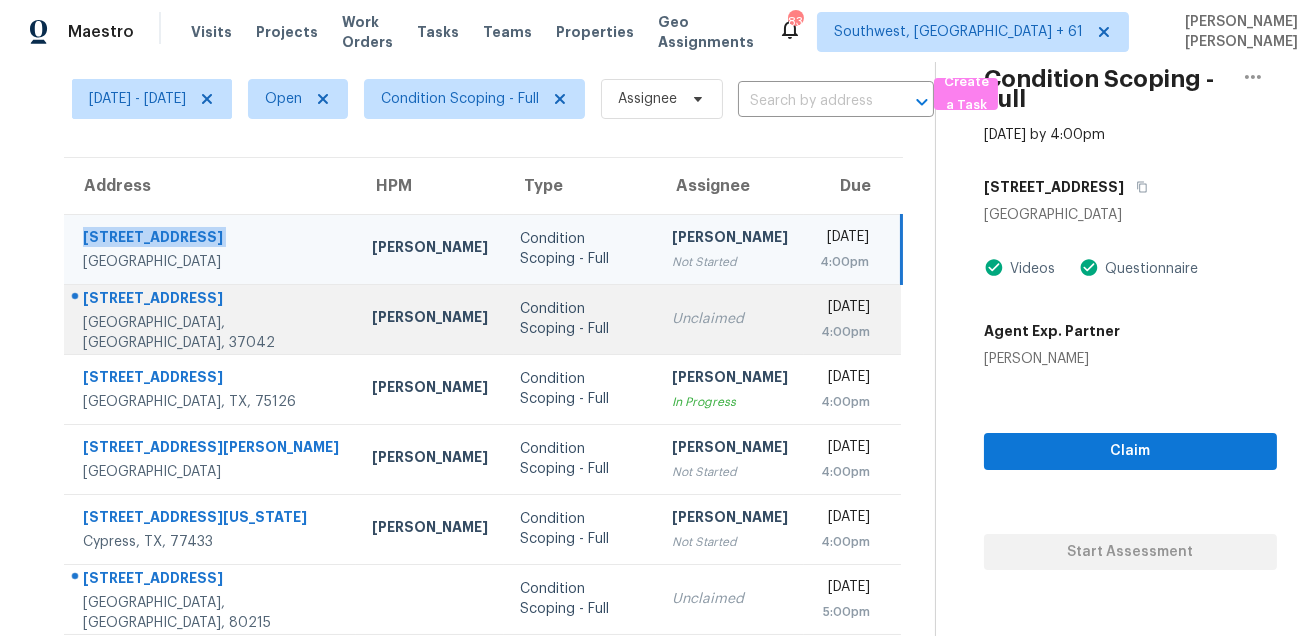 click on "913 Recurve Ct" at bounding box center (211, 300) 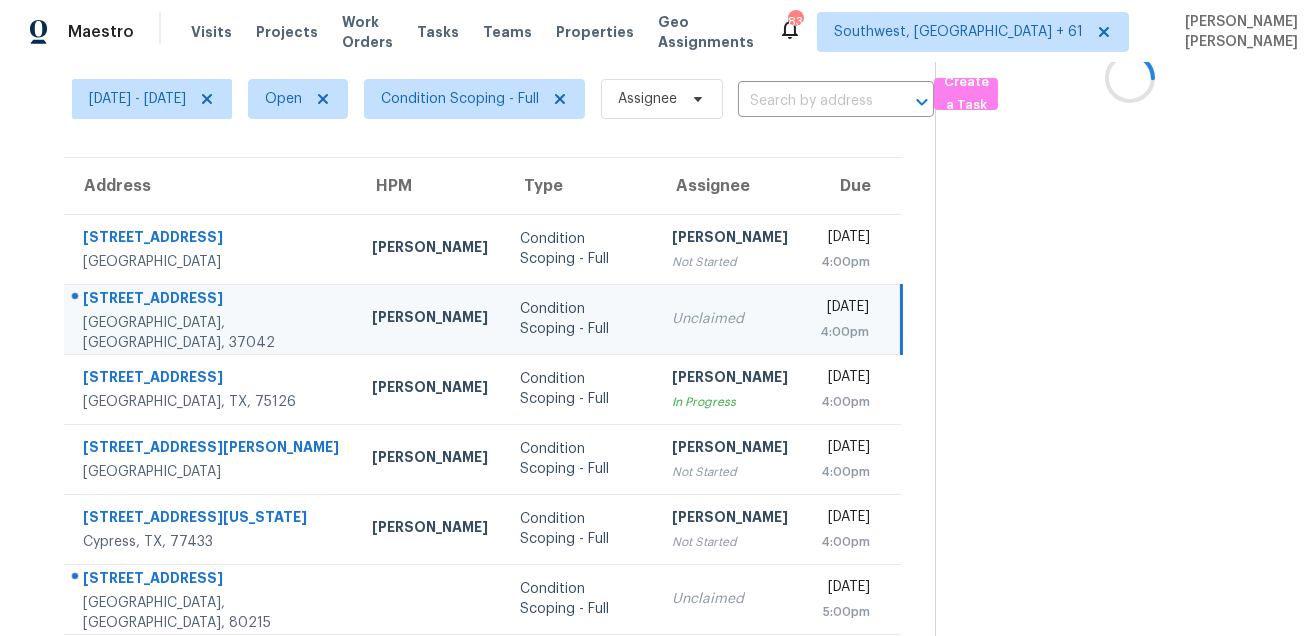 click on "913 Recurve Ct" at bounding box center (211, 300) 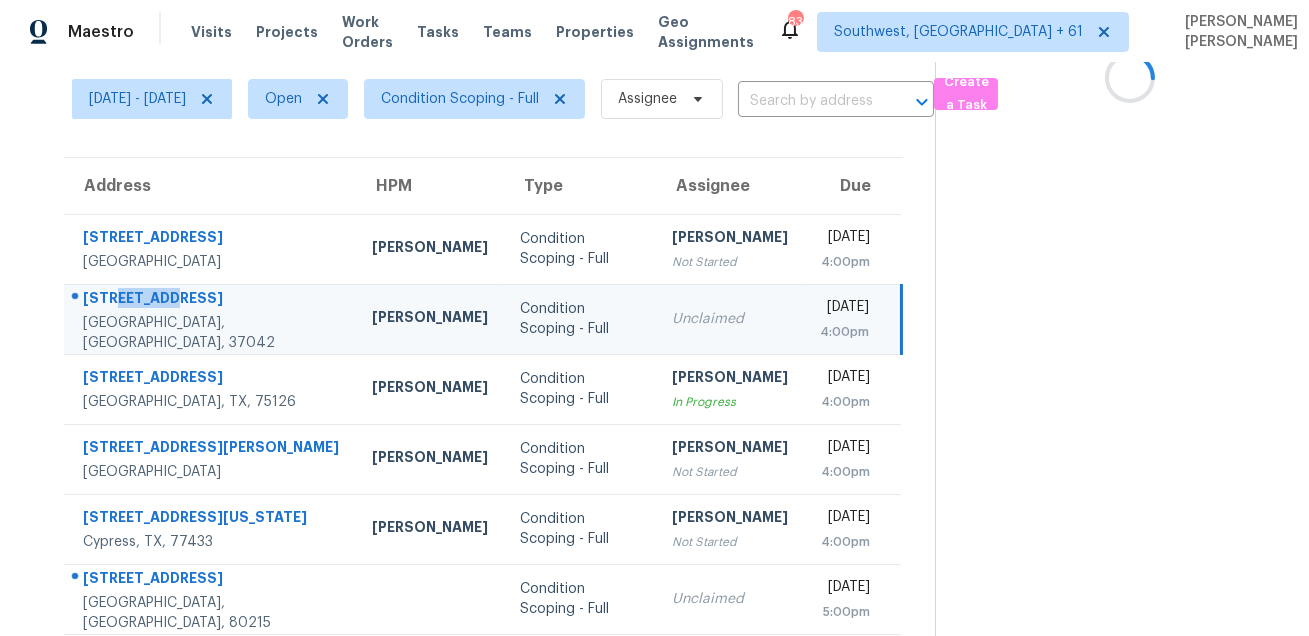 click on "913 Recurve Ct" at bounding box center [211, 300] 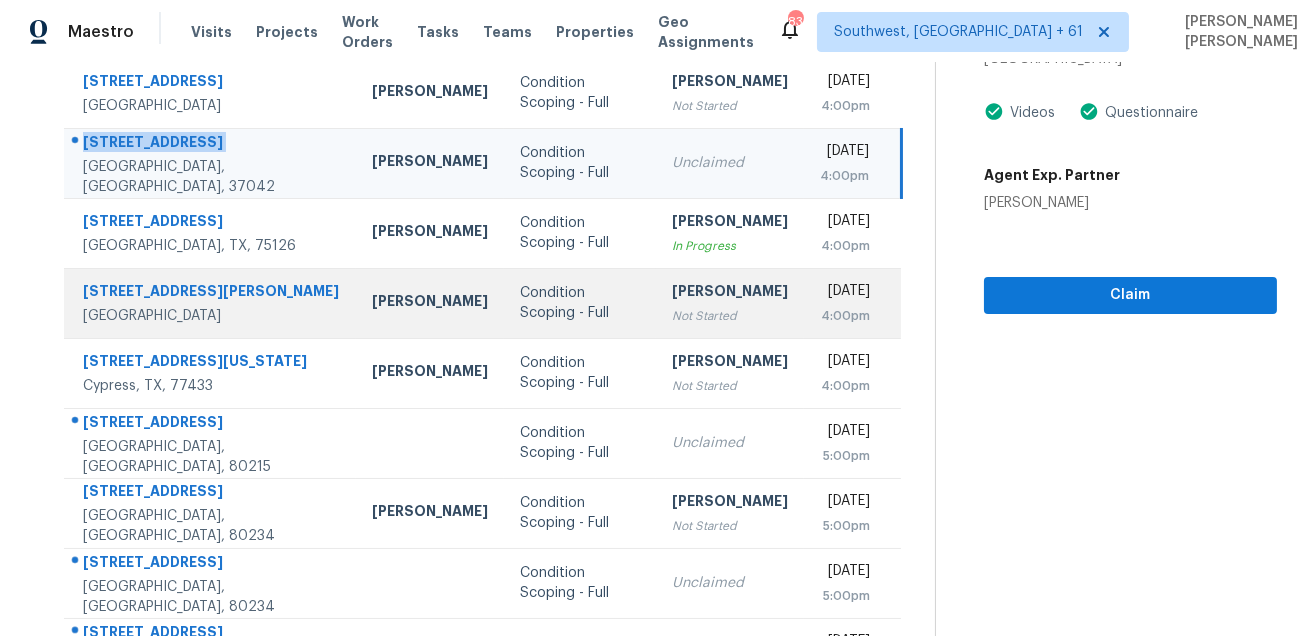 scroll, scrollTop: 270, scrollLeft: 0, axis: vertical 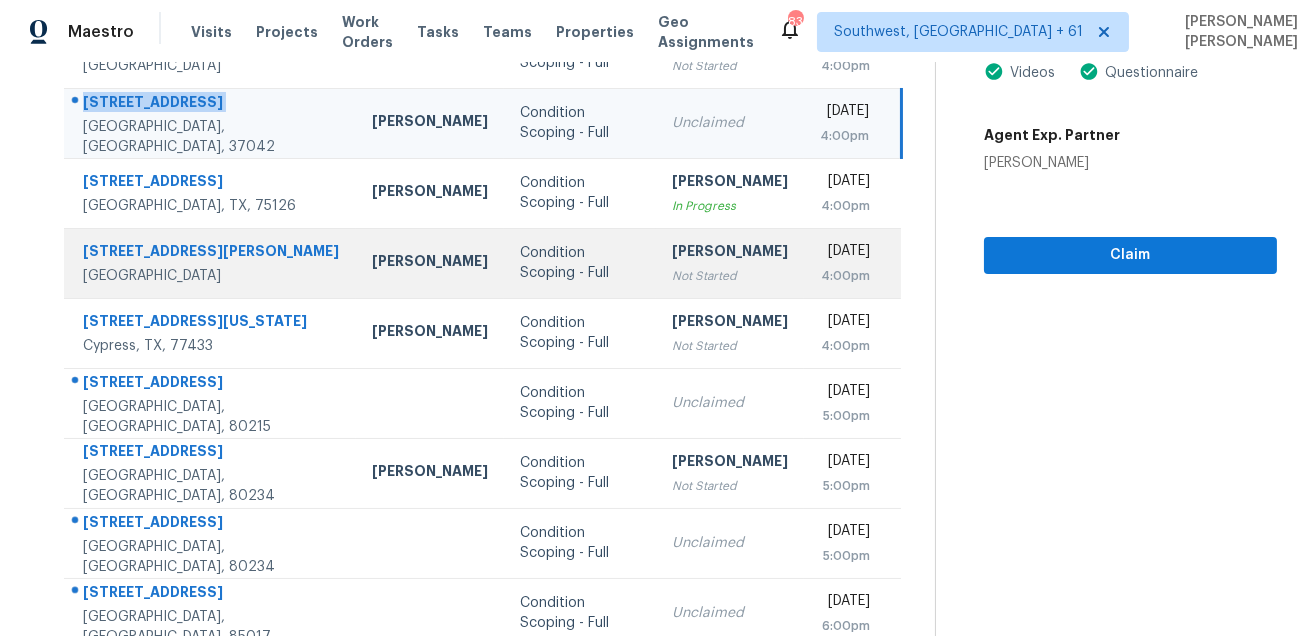 click on "Fort Worth, TX, 76116" at bounding box center [211, 276] 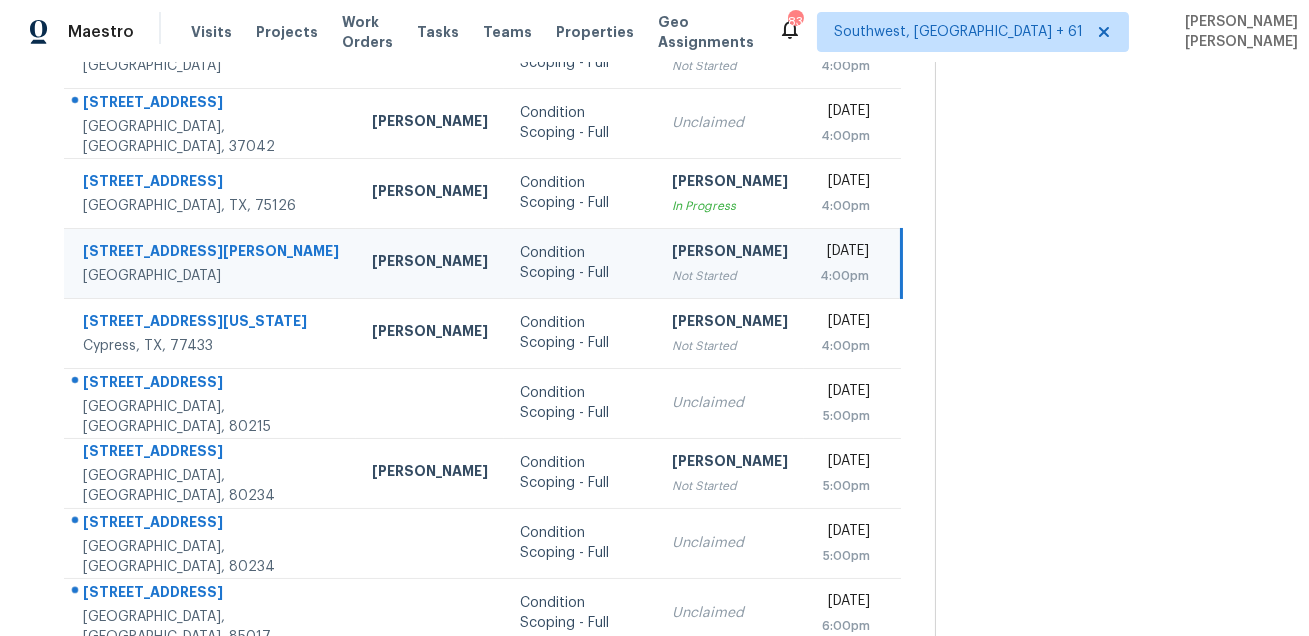 click on "Fort Worth, TX, 76116" at bounding box center (211, 276) 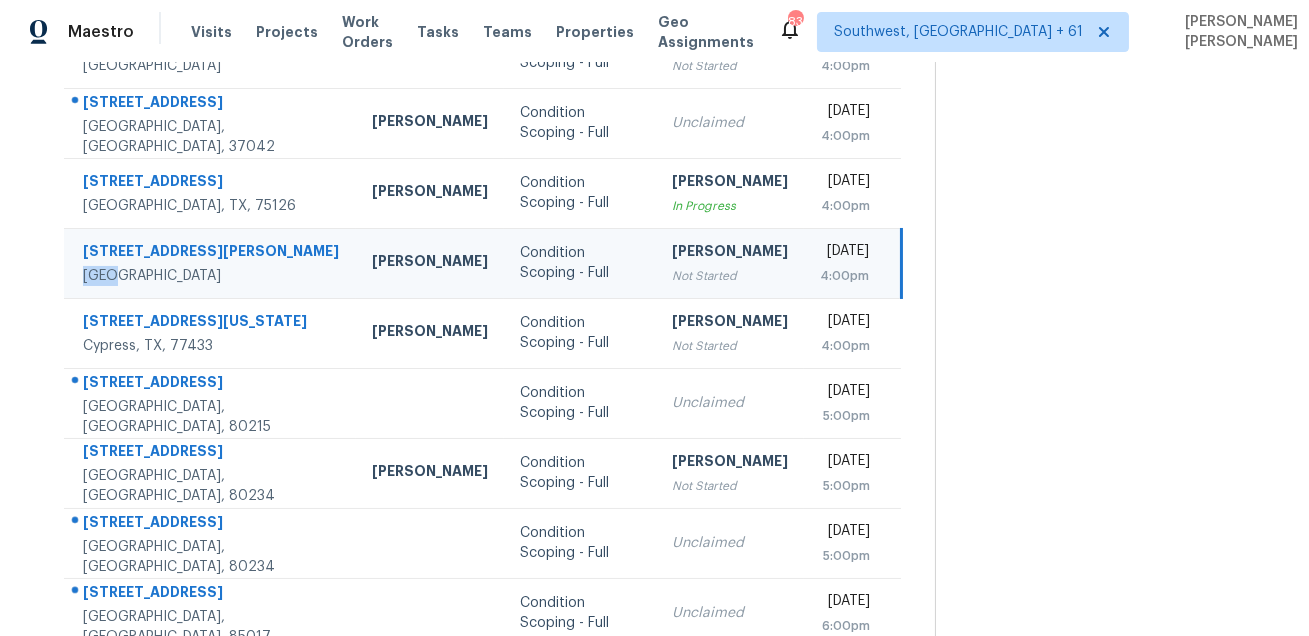 click on "Fort Worth, TX, 76116" at bounding box center [211, 276] 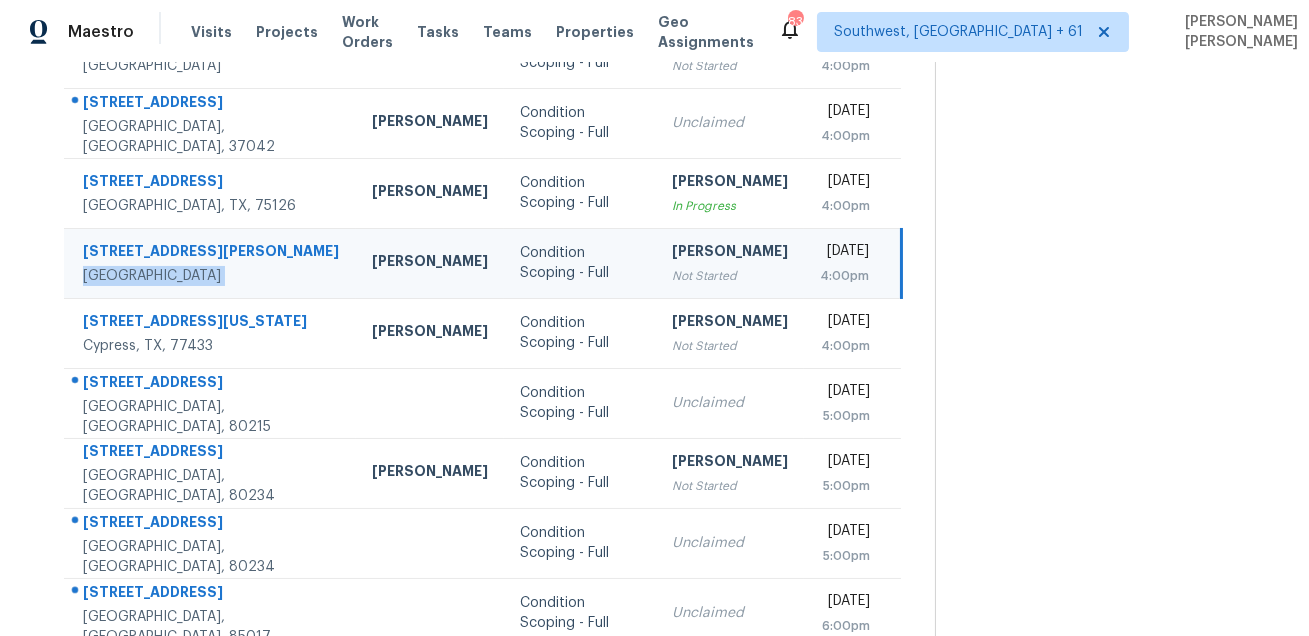 click on "6604 Locke Ave" at bounding box center (211, 253) 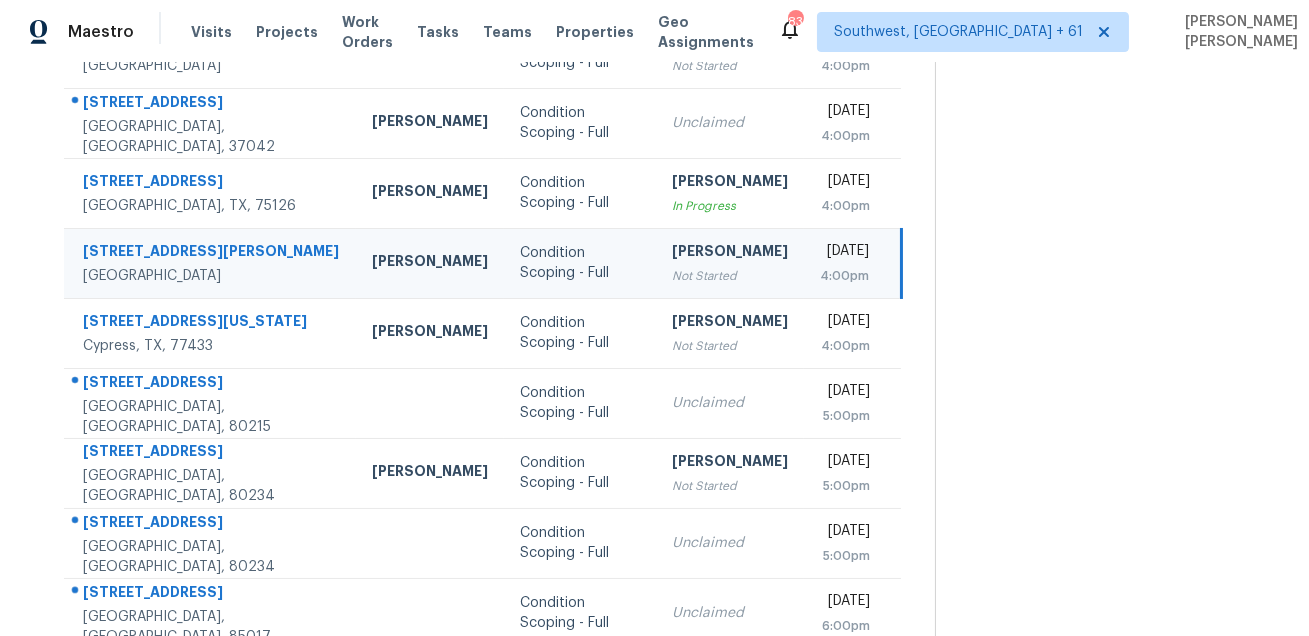 click on "6604 Locke Ave" at bounding box center (211, 253) 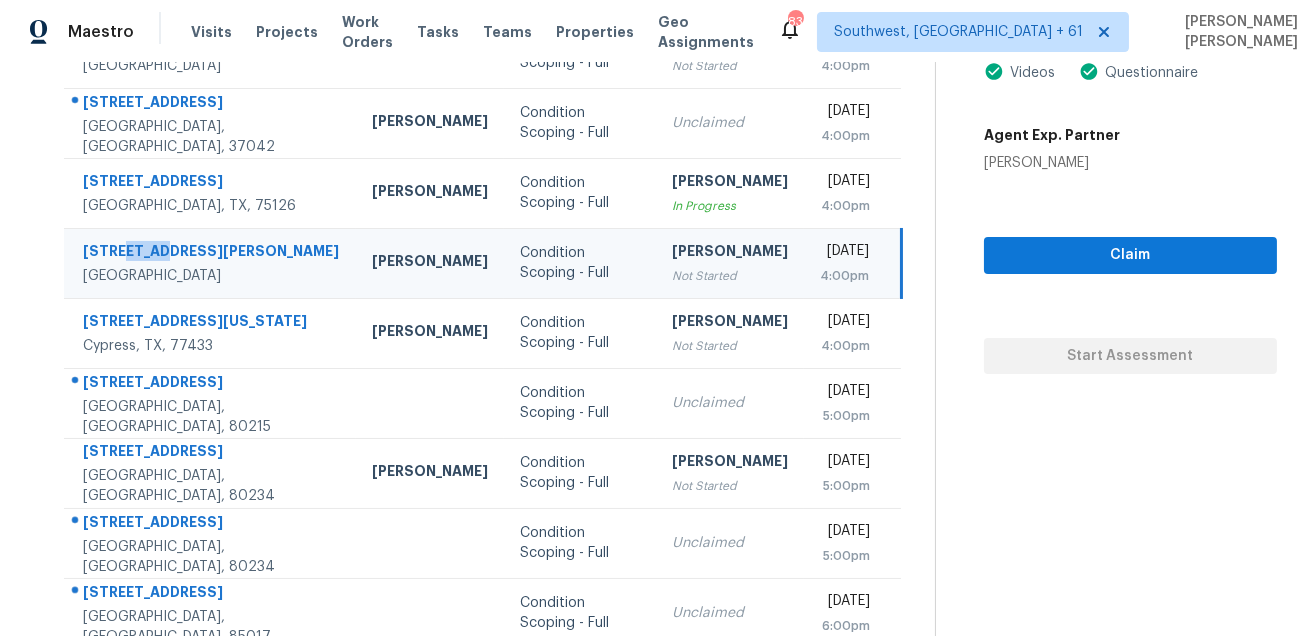 click on "6604 Locke Ave" at bounding box center [211, 253] 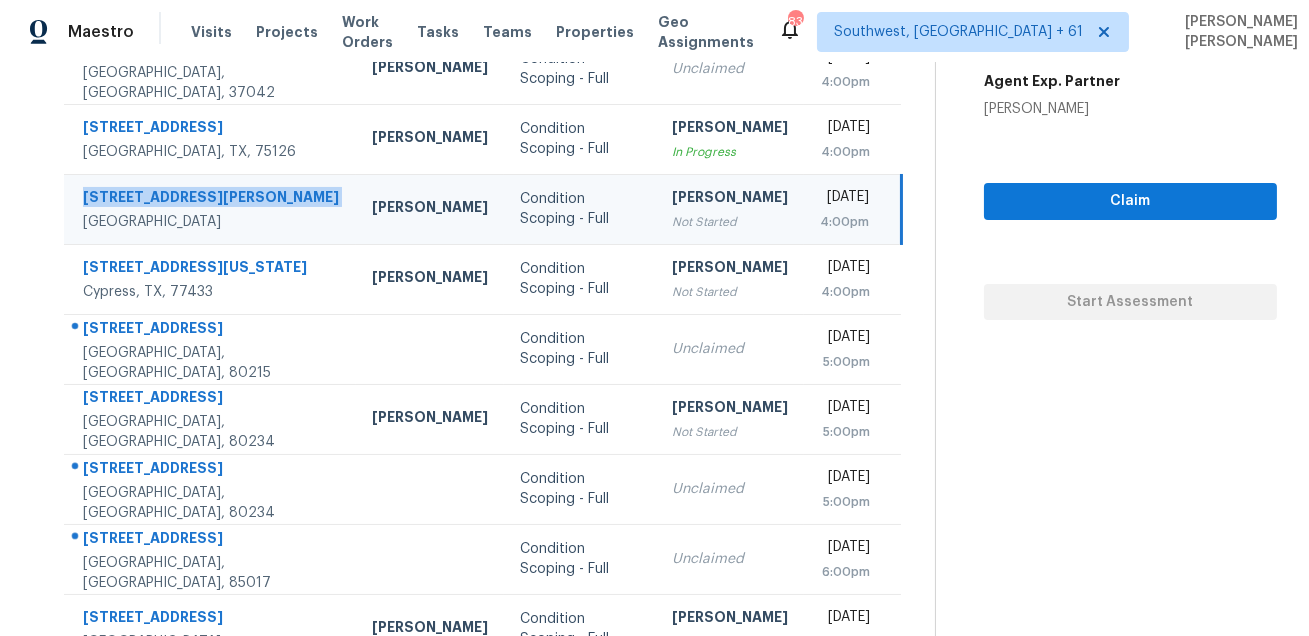 scroll, scrollTop: 394, scrollLeft: 0, axis: vertical 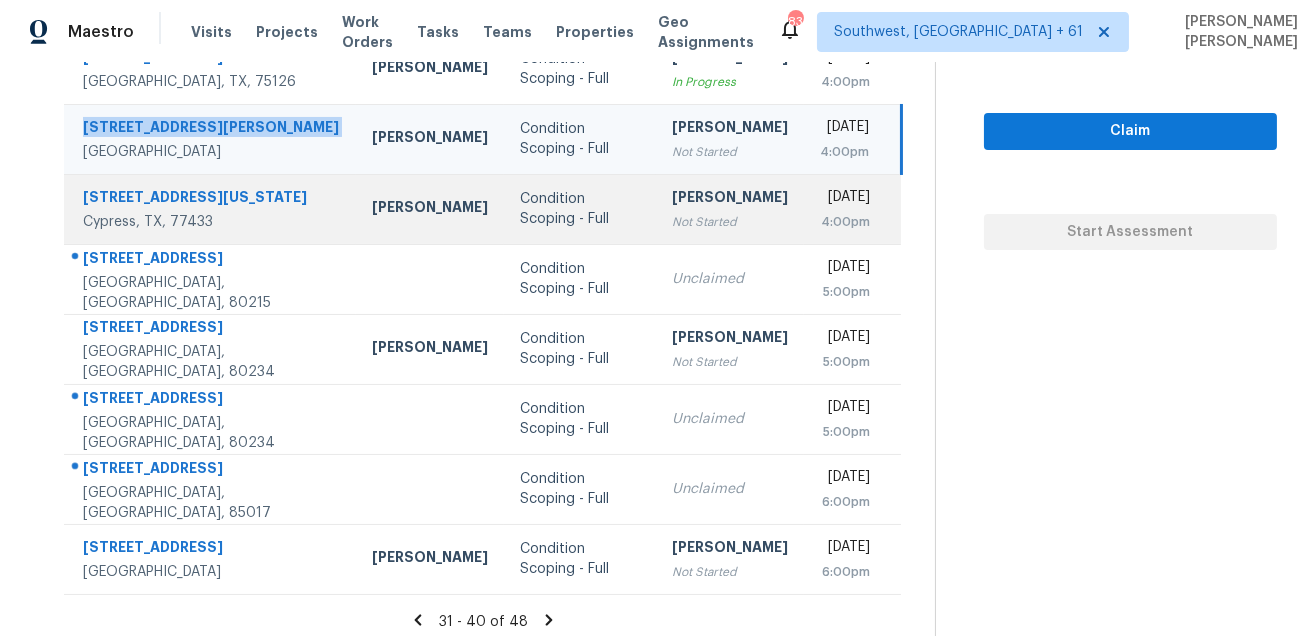 click on "20822 Montana Bend Ln" at bounding box center (211, 199) 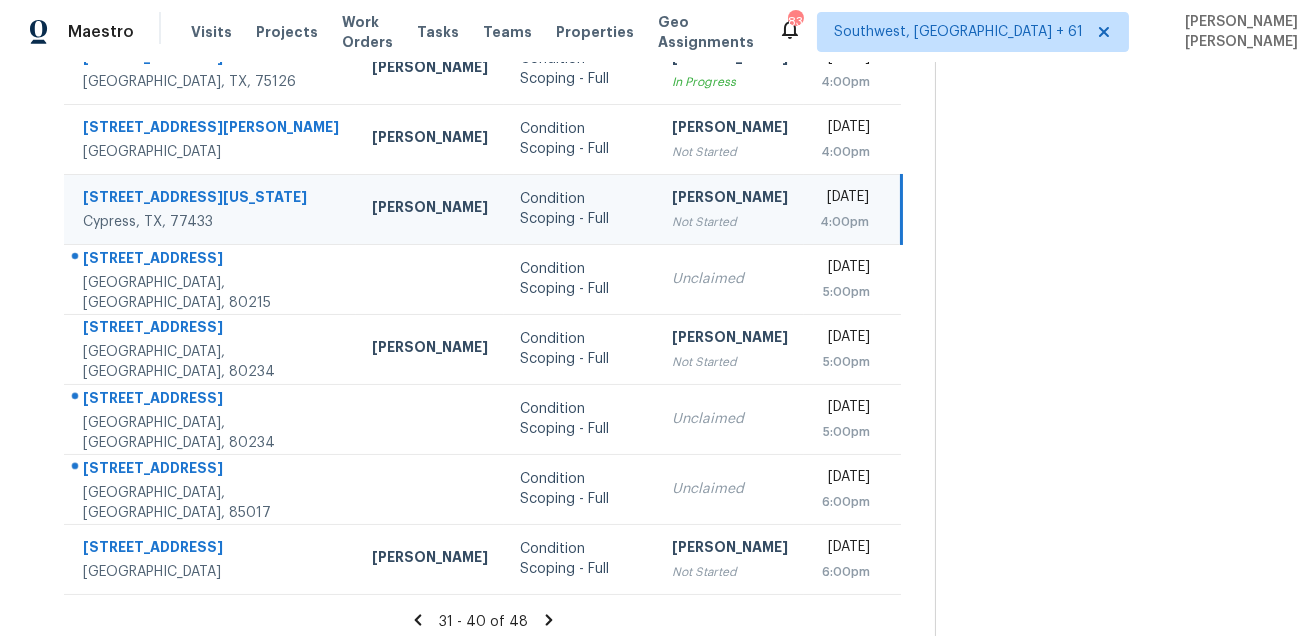 click on "20822 Montana Bend Ln" at bounding box center (211, 199) 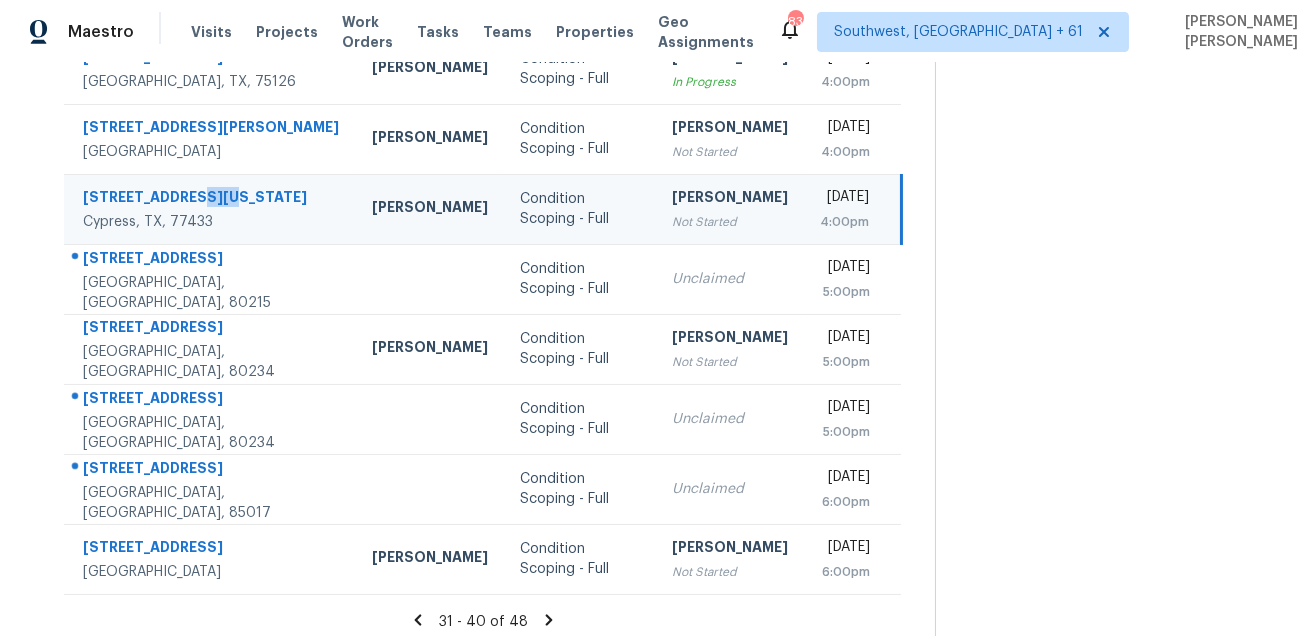 click on "20822 Montana Bend Ln" at bounding box center (211, 199) 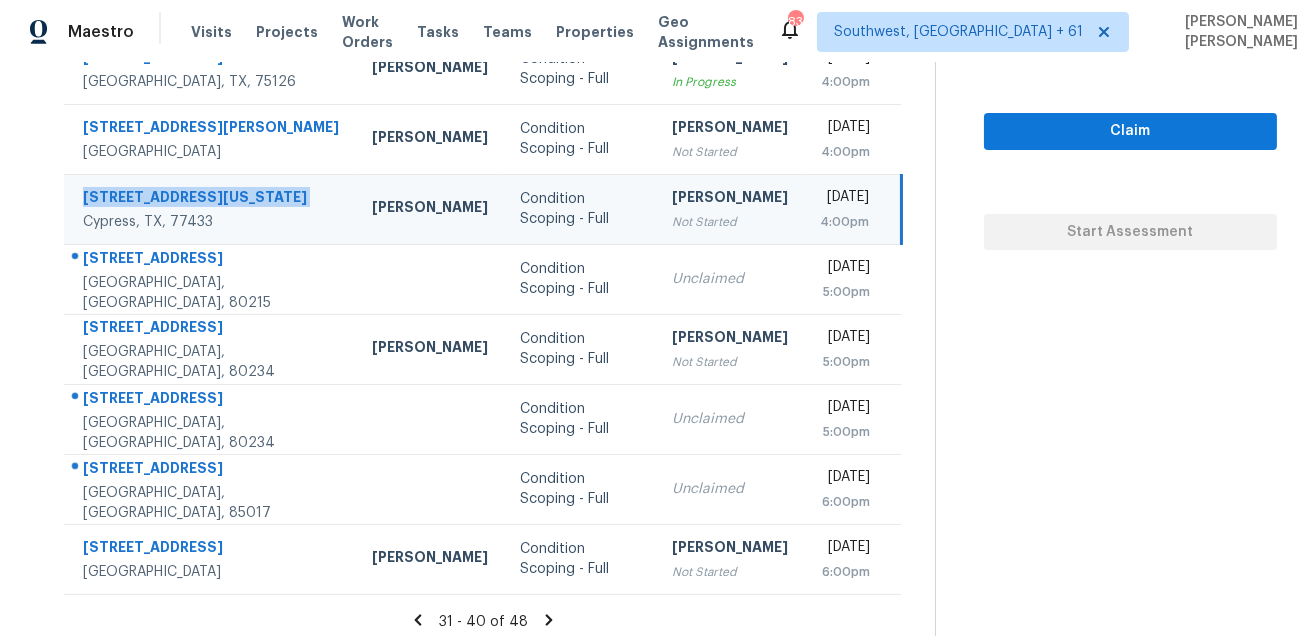 scroll, scrollTop: 405, scrollLeft: 0, axis: vertical 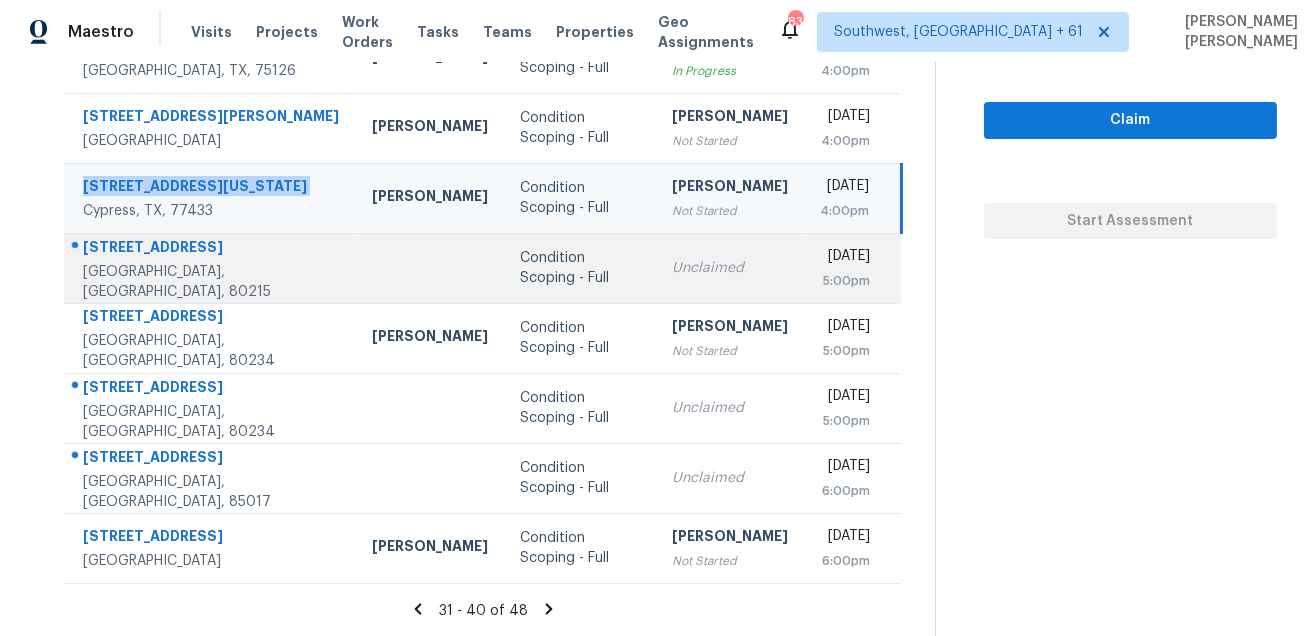 click on "1312 Independence St Unit 3" at bounding box center [211, 249] 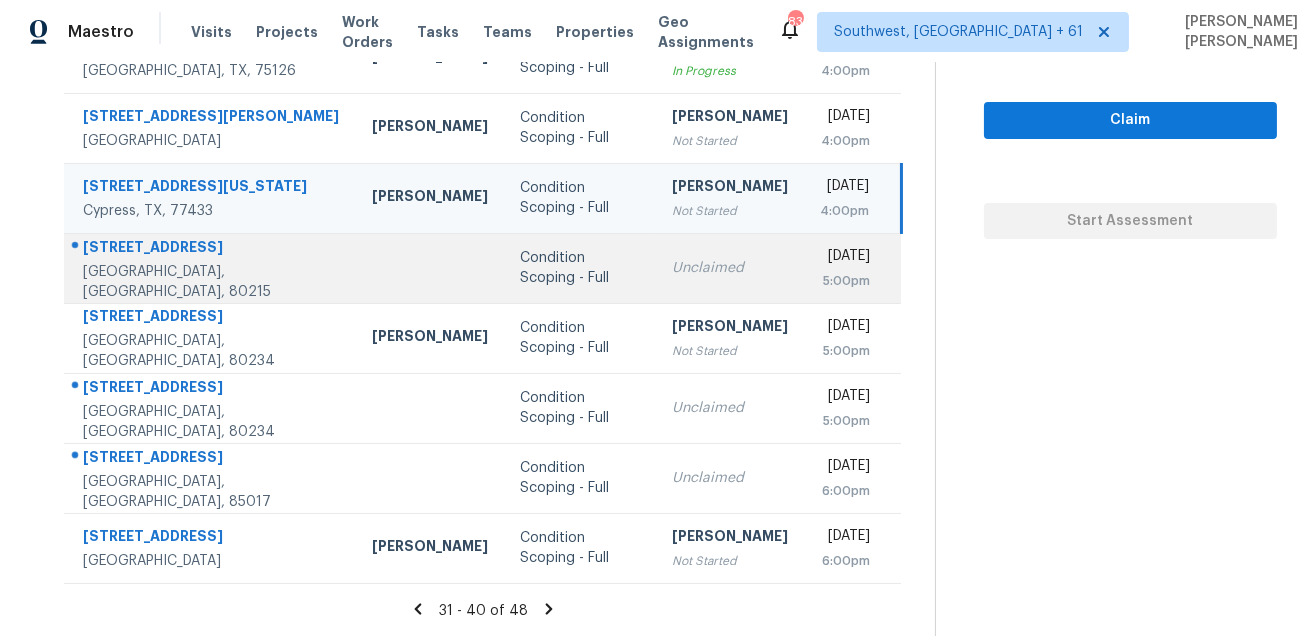 click on "1312 Independence St Unit 3" at bounding box center [211, 249] 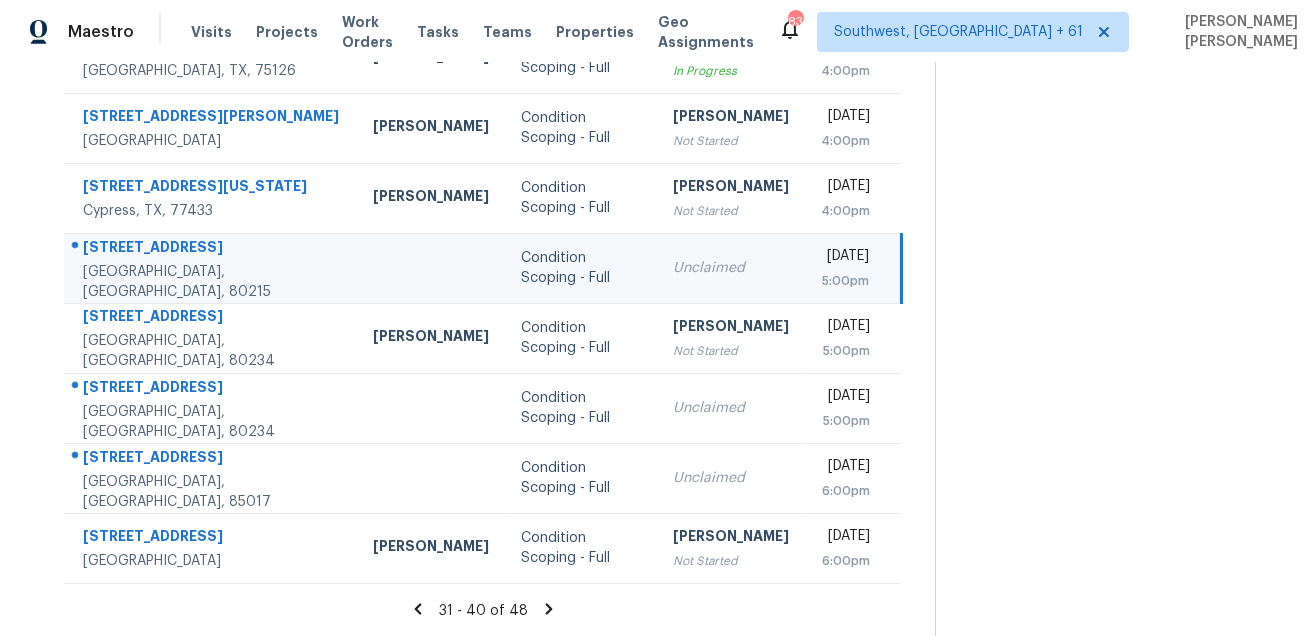 click on "1312 Independence St Unit 3" at bounding box center [212, 249] 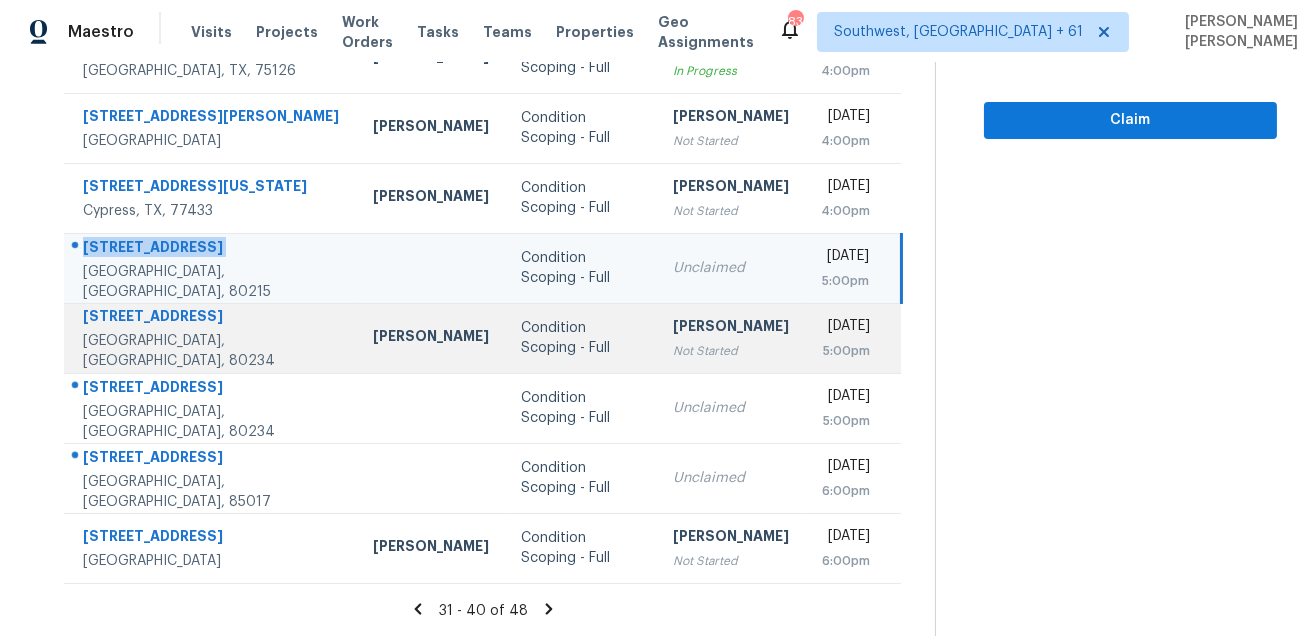 click on "13565 Vallejo St" at bounding box center (212, 318) 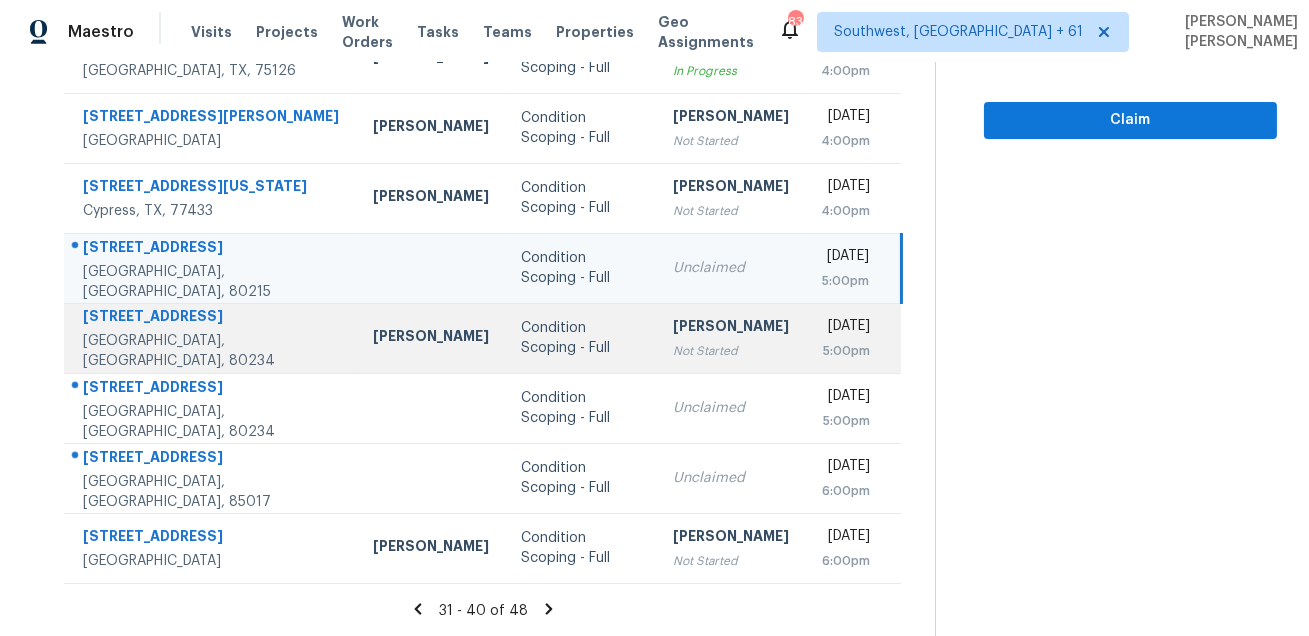 click on "13565 Vallejo St" at bounding box center (212, 318) 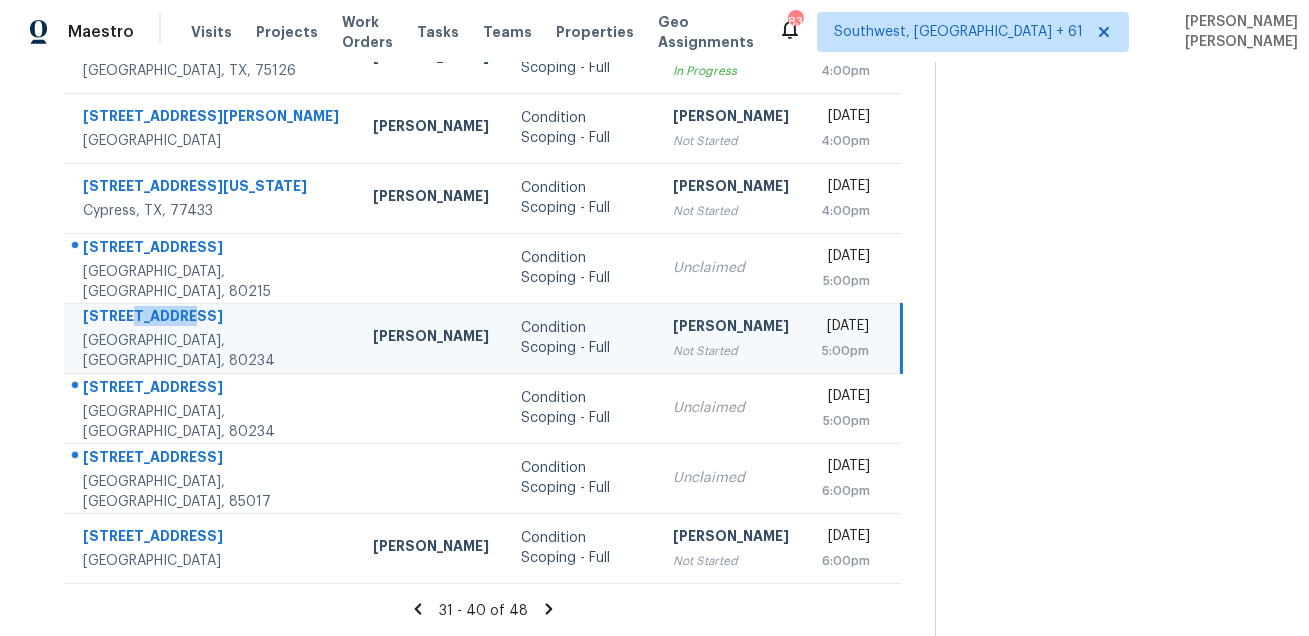 click on "13565 Vallejo St" at bounding box center [212, 318] 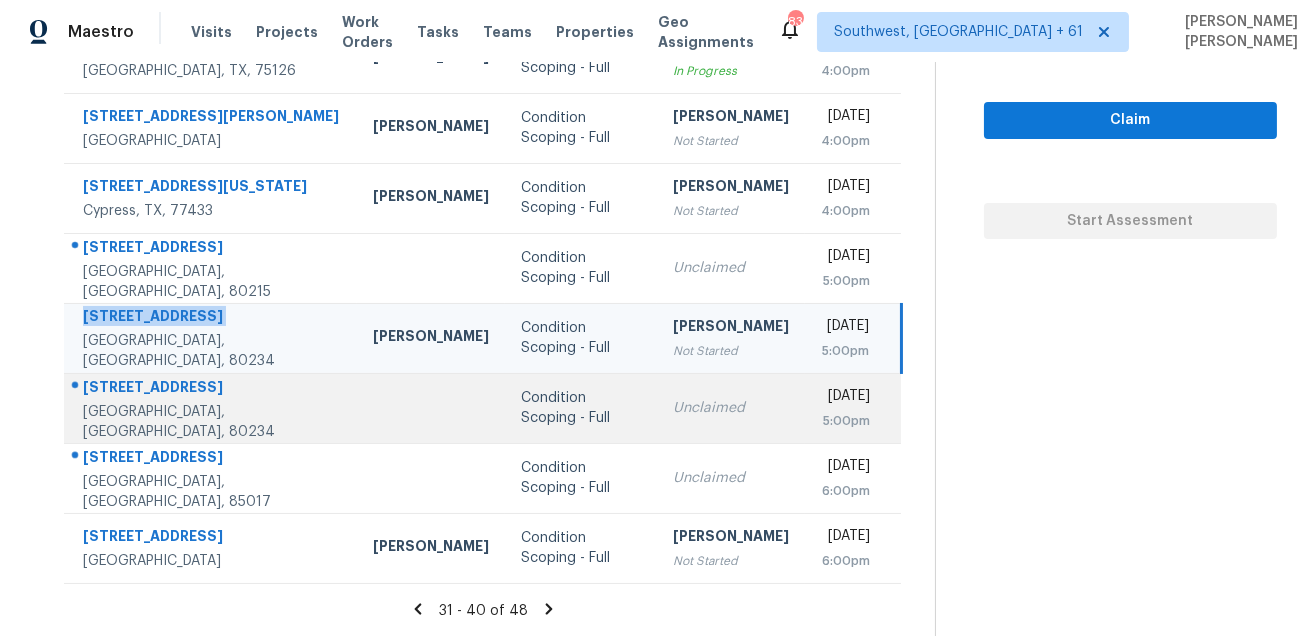 click on "940 W 133rd Cir Apt P Denver, CO, 80234" at bounding box center (210, 408) 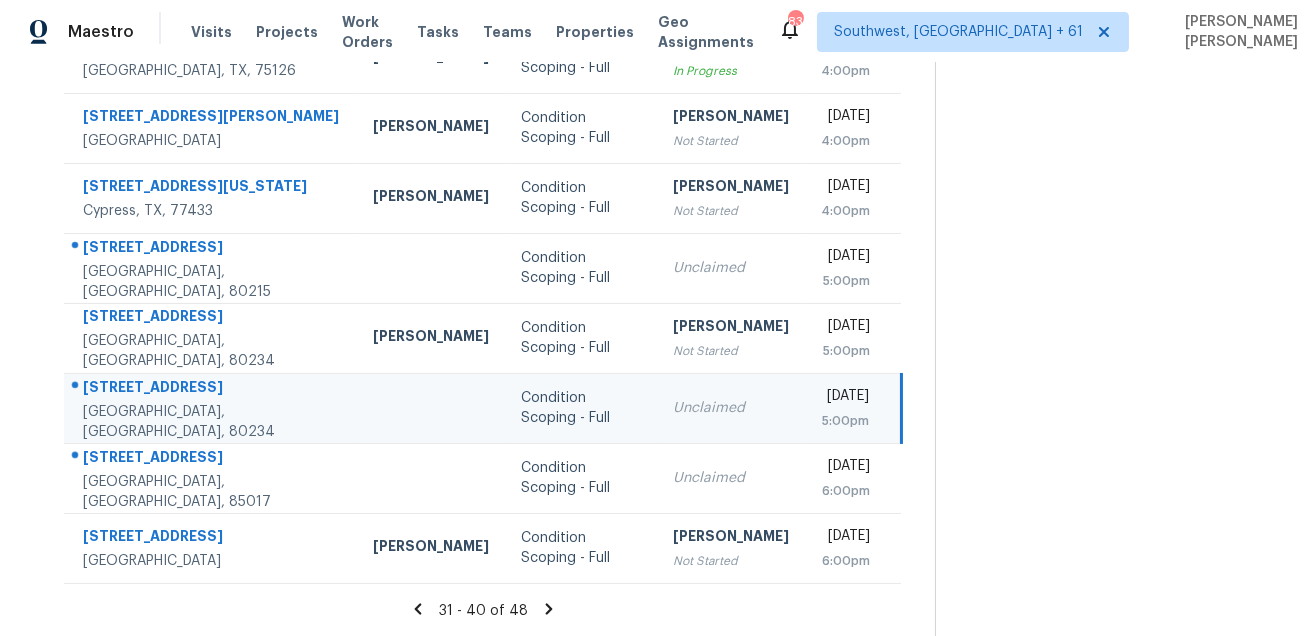 click on "940 W 133rd Cir Apt P Denver, CO, 80234" at bounding box center (210, 408) 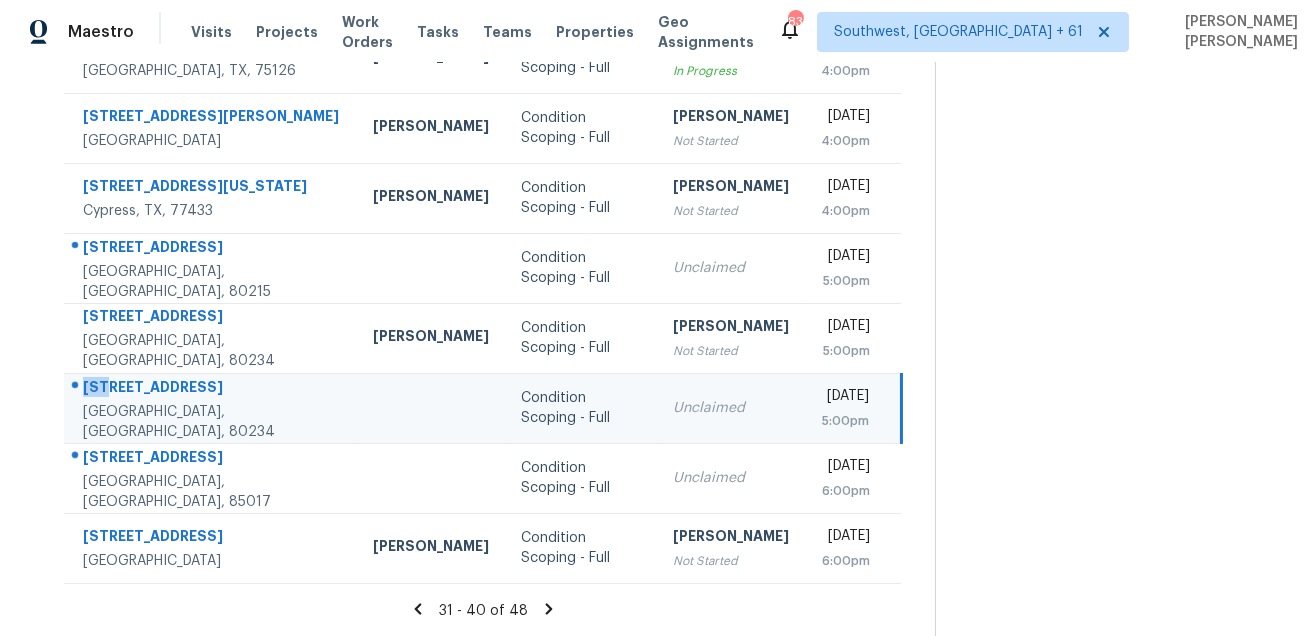 click on "940 W 133rd Cir Apt P Denver, CO, 80234" at bounding box center (210, 408) 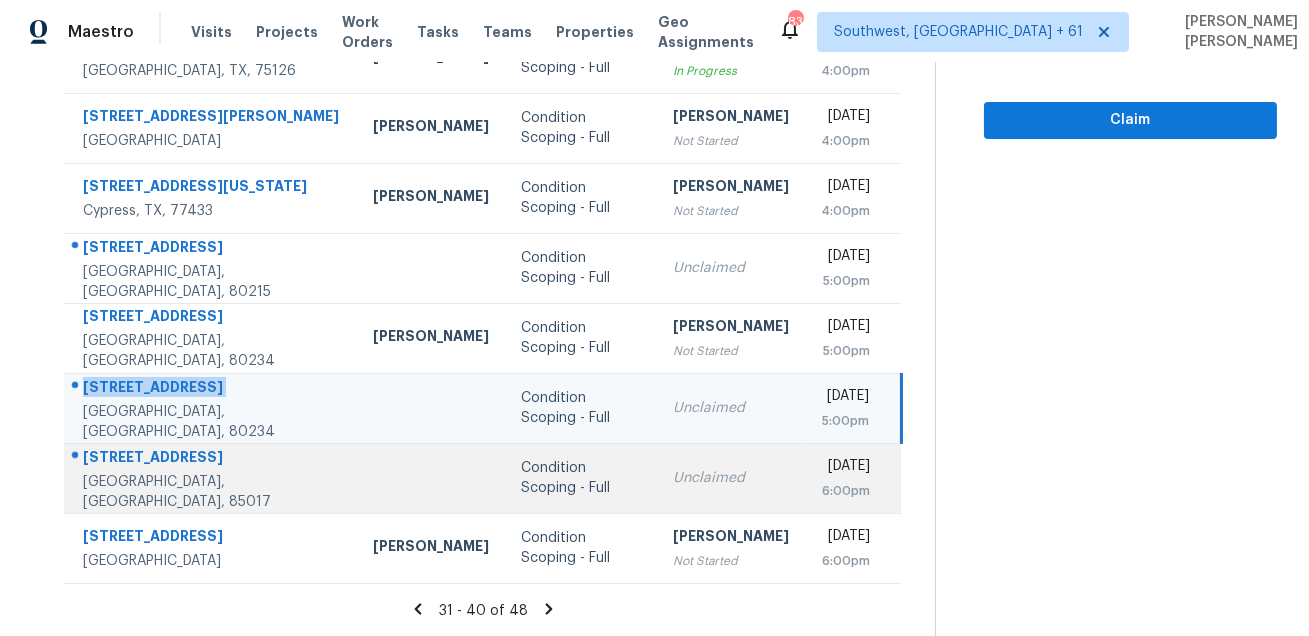 click on "5821 N 31st Ave" at bounding box center (212, 459) 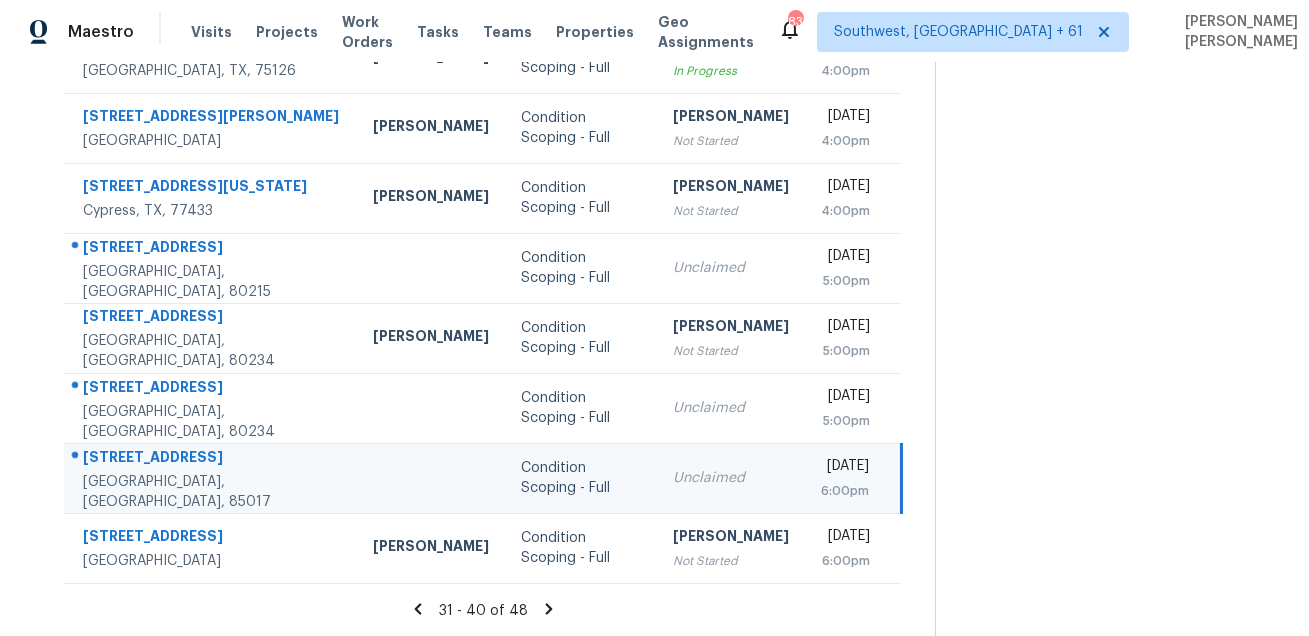 click on "5821 N 31st Ave" at bounding box center (212, 459) 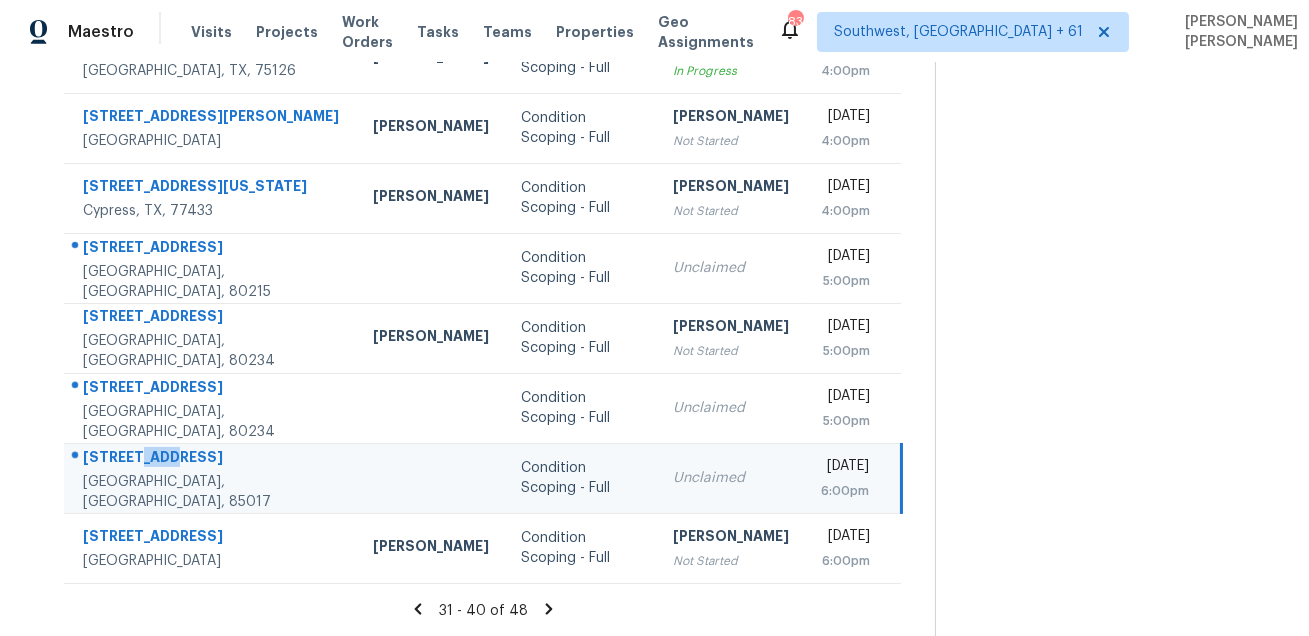 click on "5821 N 31st Ave" at bounding box center [212, 459] 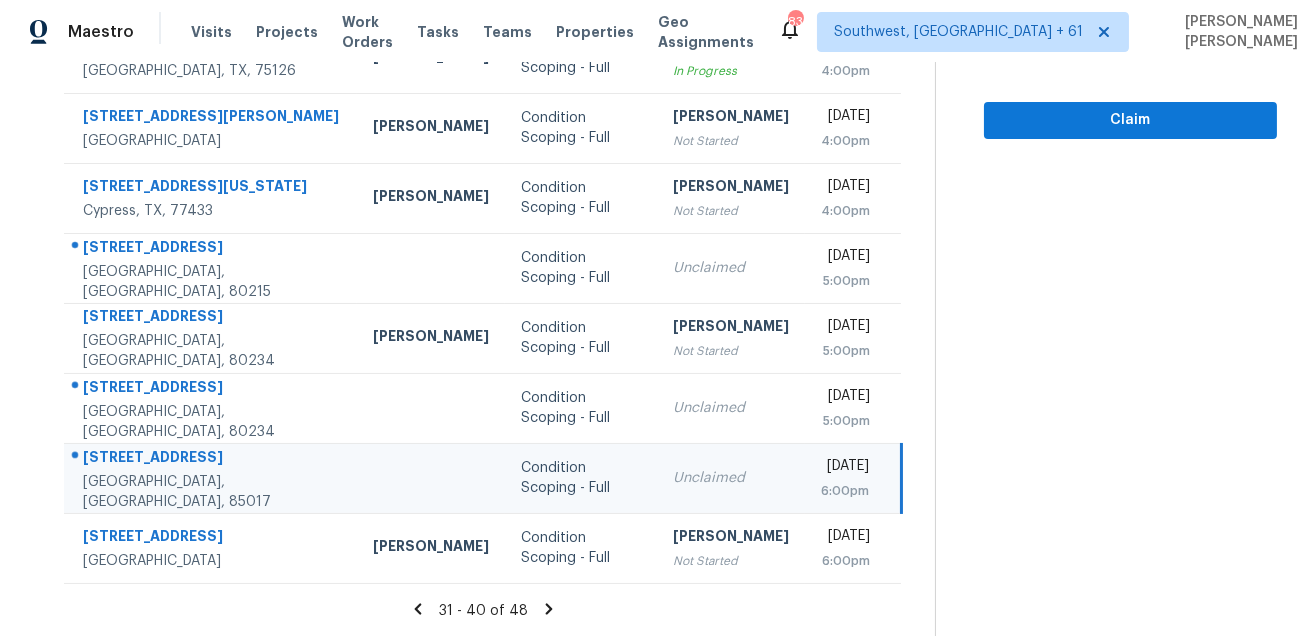 click on "Address HPM Type Assignee Due 2538 Liberty Ln   Denton, TX, 76209 Spencer Kleintop Condition Scoping - Full Rajesh M Not Started Fri, Jul 18th 2025 4:00pm 913 Recurve Ct   Clarksville, TN, 37042 Cynthia Upshaw Condition Scoping - Full Unclaimed Fri, Jul 18th 2025 4:00pm 2910 Panhandle Dr   Forney, TX, 75126 Brad Limes Condition Scoping - Full Vigneshwaran B In Progress Fri, Jul 18th 2025 4:00pm 6604 Locke Ave   Fort Worth, TX, 76116 Jason Fletcher Condition Scoping - Full Roopesh Jaikanth Not Started Fri, Jul 18th 2025 4:00pm 20822 Montana Bend Ln   Cypress, TX, 77433 Maria Zakharnitskaia Condition Scoping - Full Roopesh Jaikanth Not Started Fri, Jul 18th 2025 4:00pm 1312 Independence St Unit 3 Lakewood, CO, 80215 Condition Scoping - Full Unclaimed Fri, Jul 18th 2025 5:00pm 13565 Vallejo St   Denver, CO, 80234 Andrew McCuskey Condition Scoping - Full Roopesh Jaikanth Not Started Fri, Jul 18th 2025 5:00pm 940 W 133rd Cir Apt P Denver, CO, 80234 Condition Scoping - Full Unclaimed Fri, Jul 18th 2025 5:00pm" at bounding box center (483, 205) 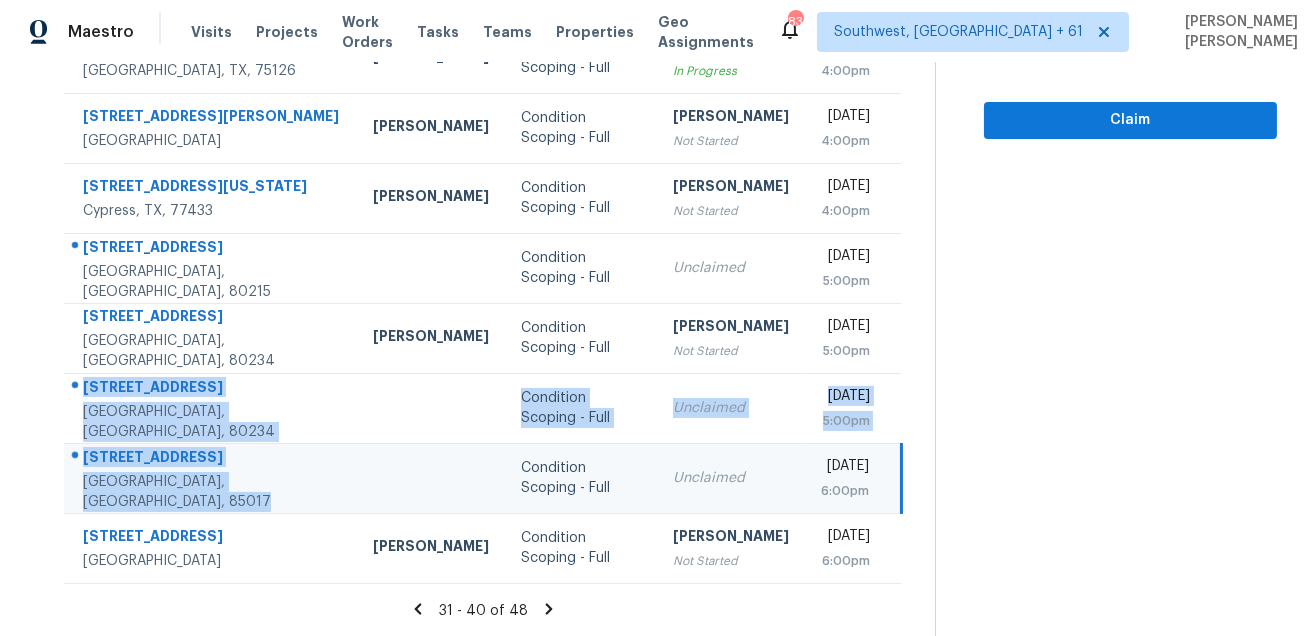 drag, startPoint x: 74, startPoint y: 386, endPoint x: 321, endPoint y: 496, distance: 270.38675 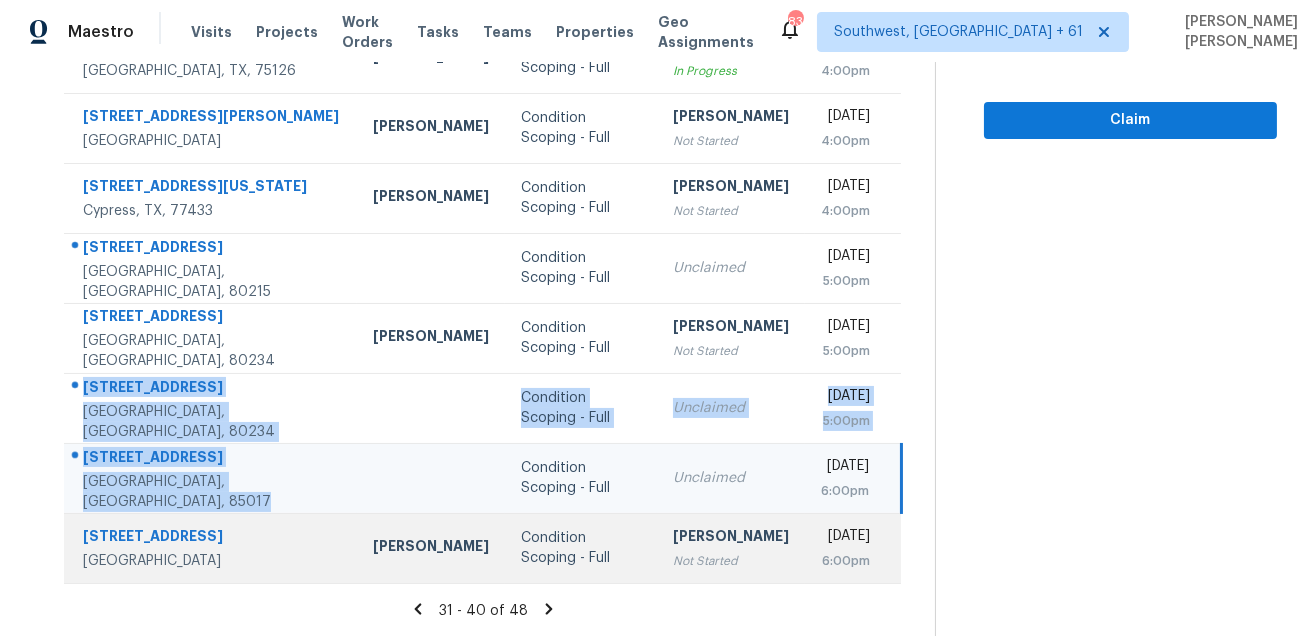 click on "382 Thunderhead St" at bounding box center [212, 538] 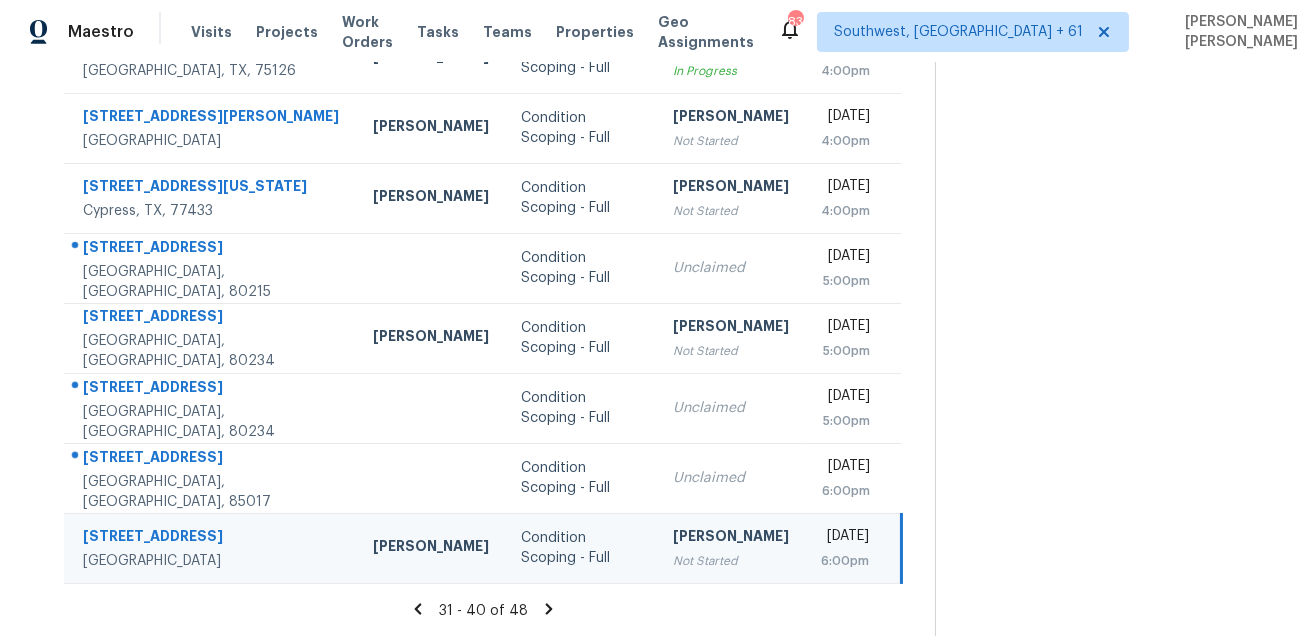 click on "382 Thunderhead St" at bounding box center (212, 538) 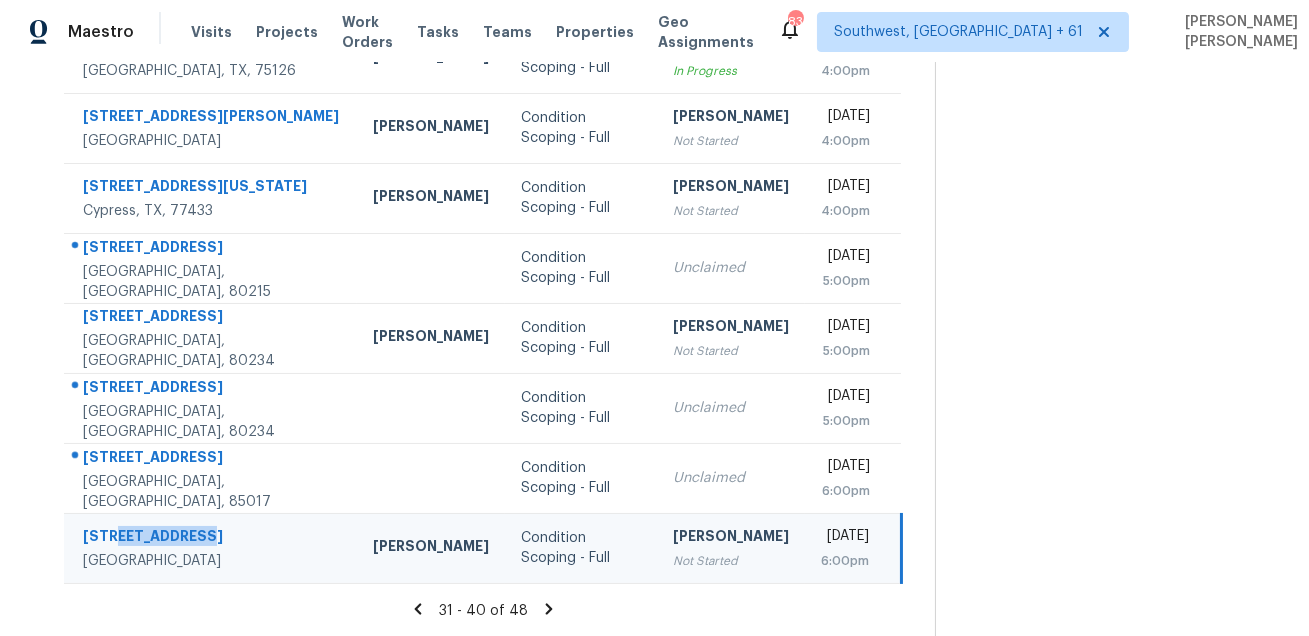 click on "382 Thunderhead St" at bounding box center (212, 538) 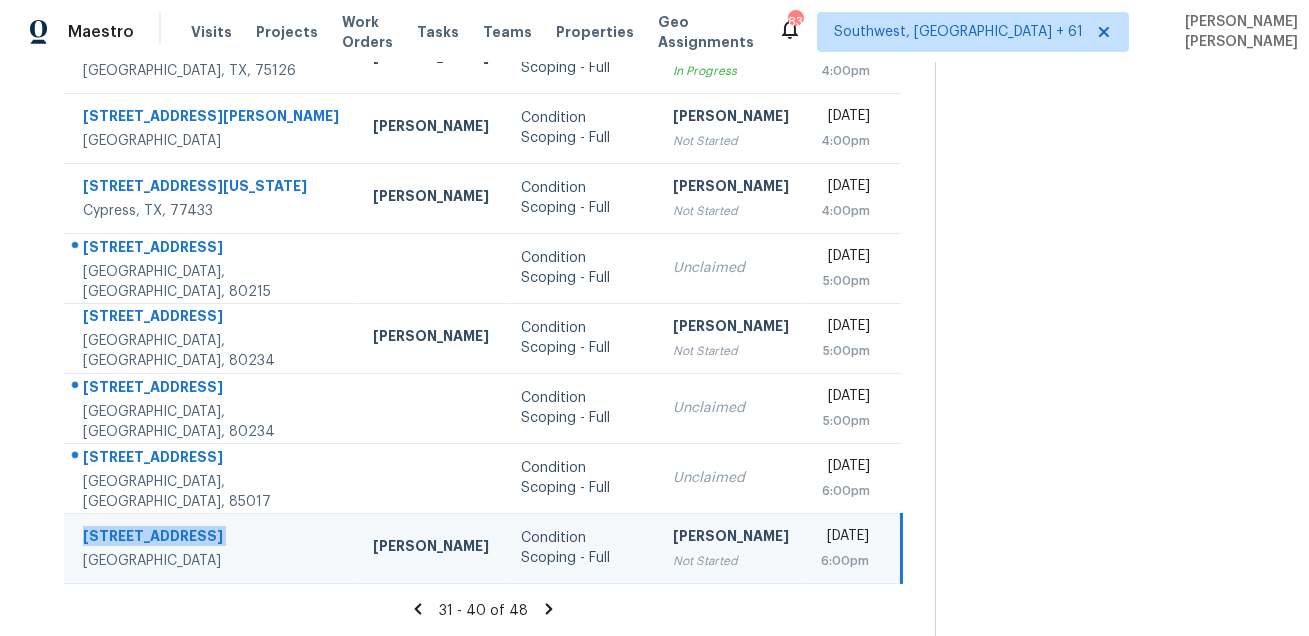 click on "382 Thunderhead St" at bounding box center (212, 538) 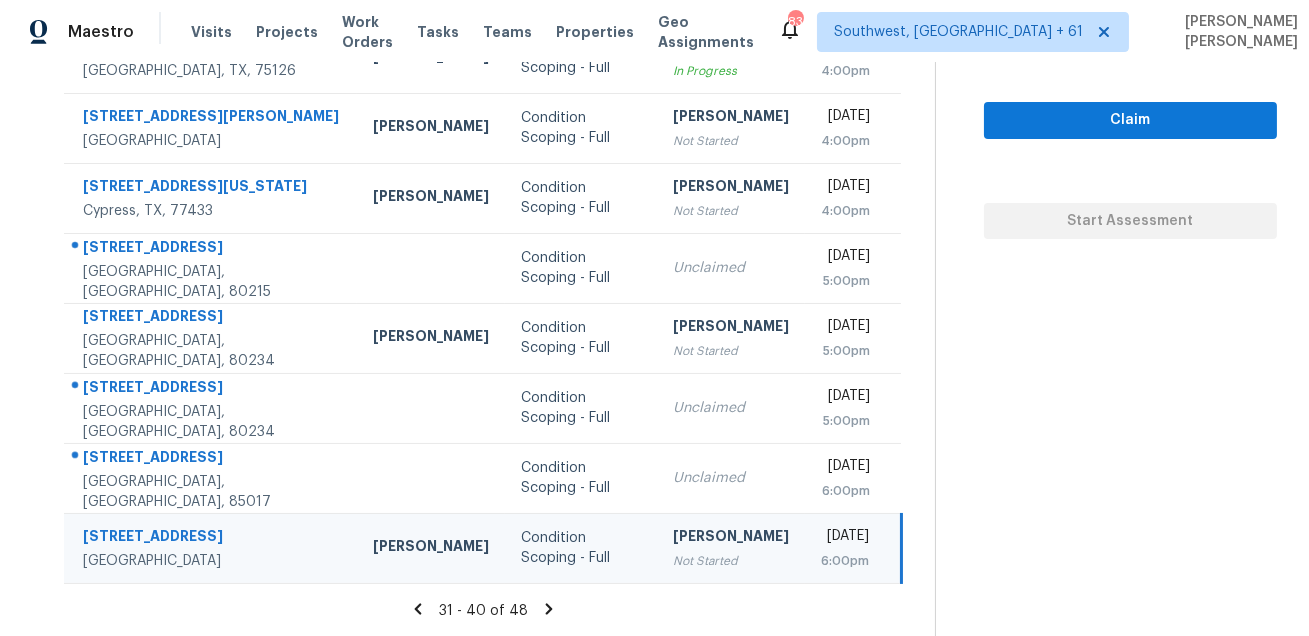 click 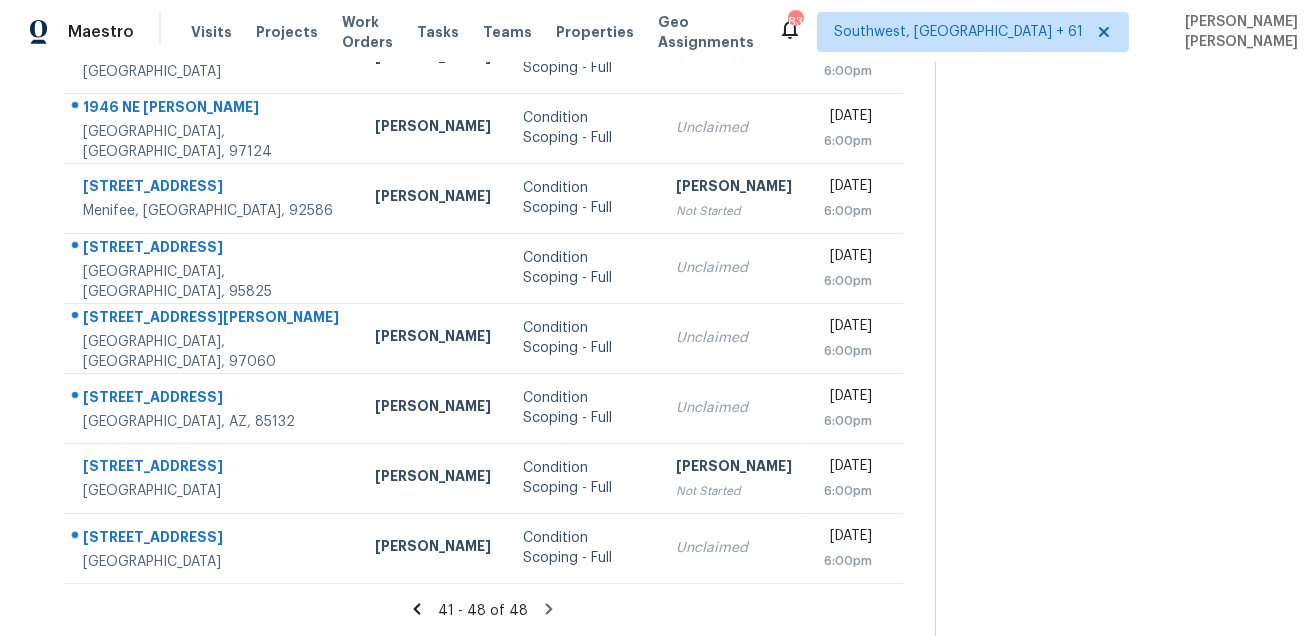 scroll, scrollTop: 0, scrollLeft: 0, axis: both 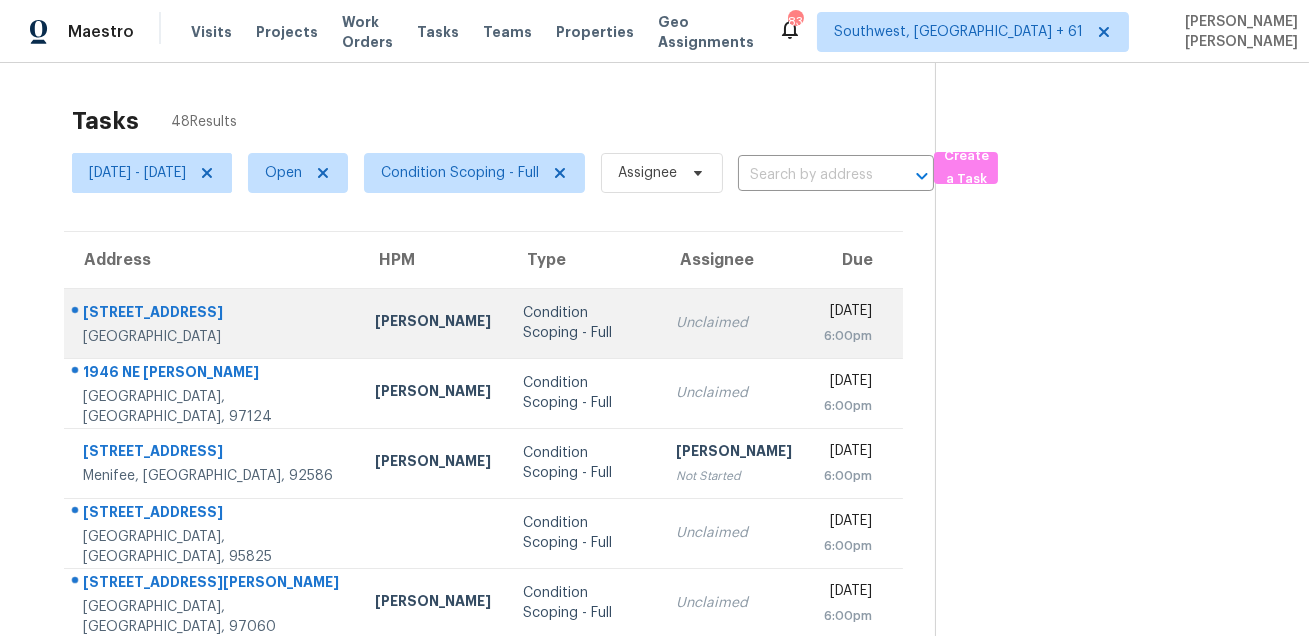 click on "12608 W Parkwood Dr" at bounding box center (213, 314) 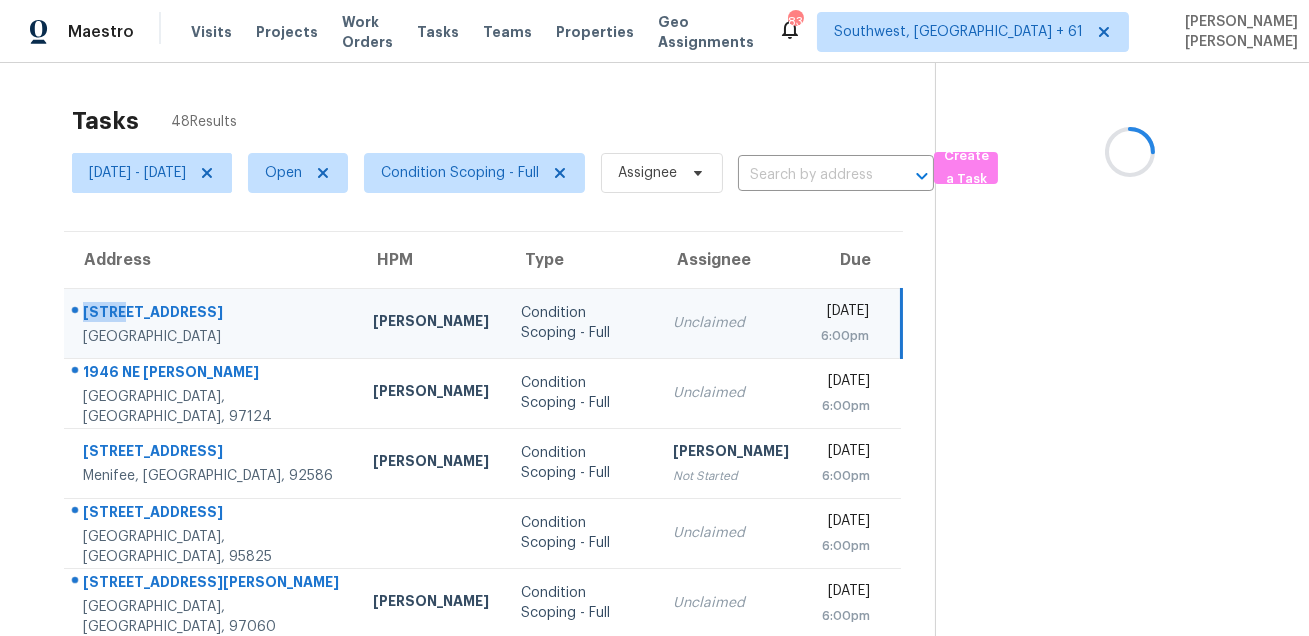 click on "12608 W Parkwood Dr" at bounding box center (212, 314) 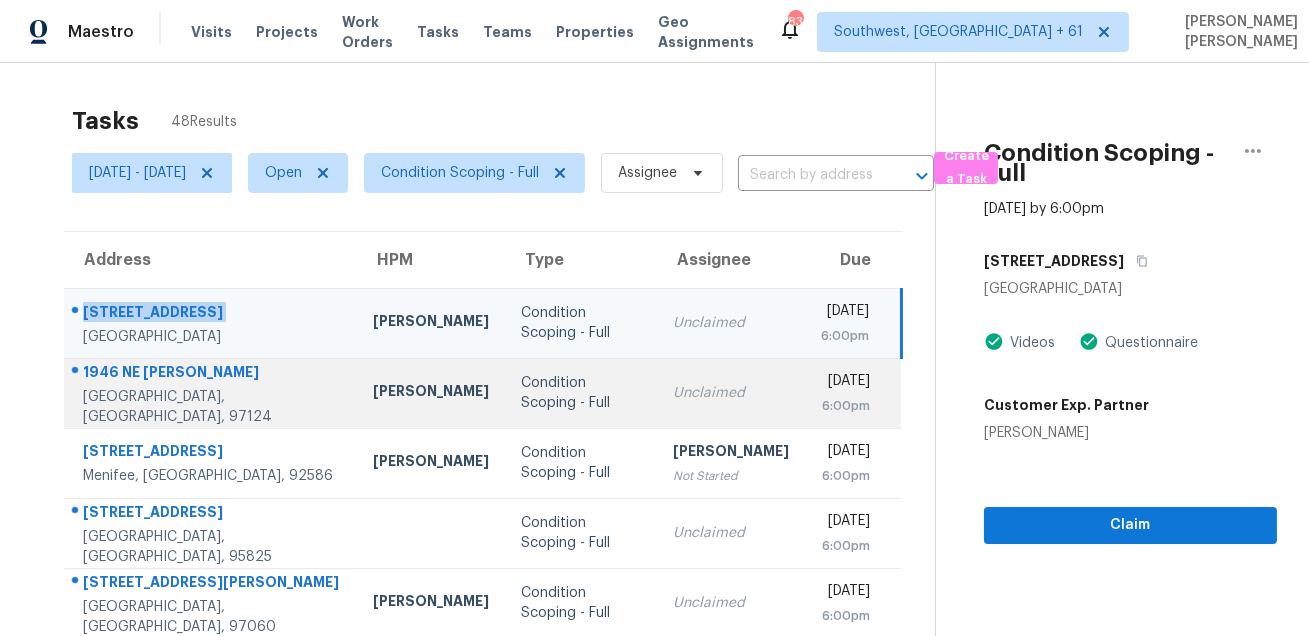 click on "1946 NE Laura Ct" at bounding box center (212, 374) 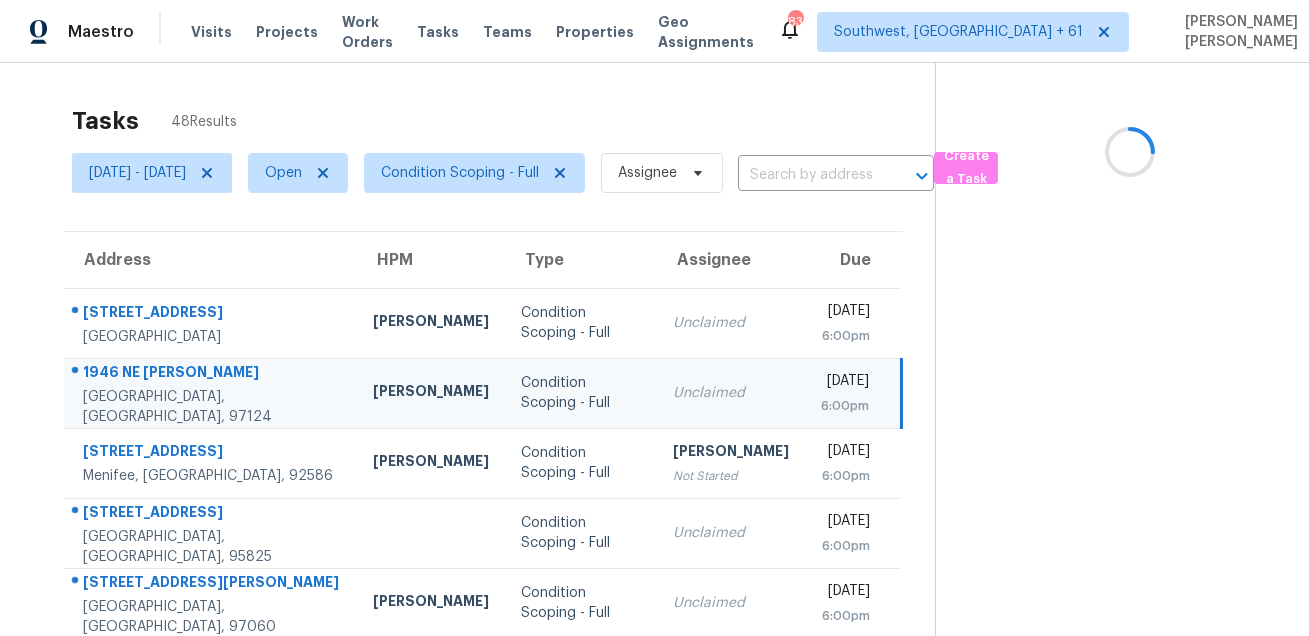 click on "1946 NE Laura Ct" at bounding box center [212, 374] 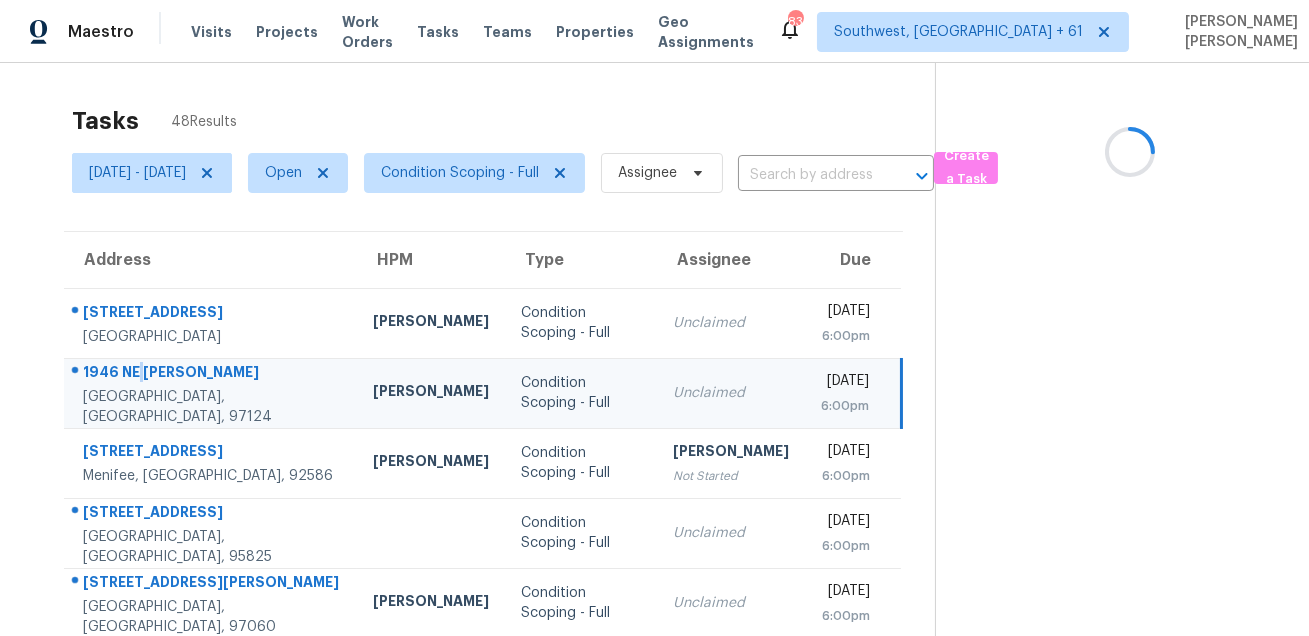 click on "1946 NE Laura Ct" at bounding box center [212, 374] 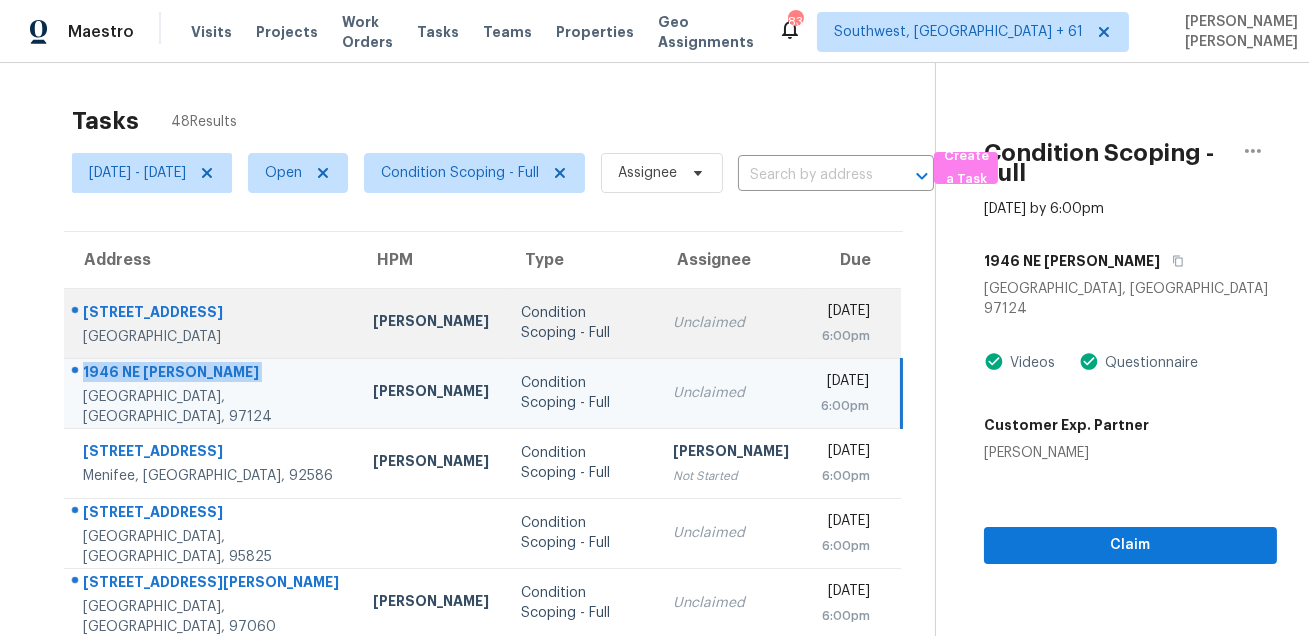 click 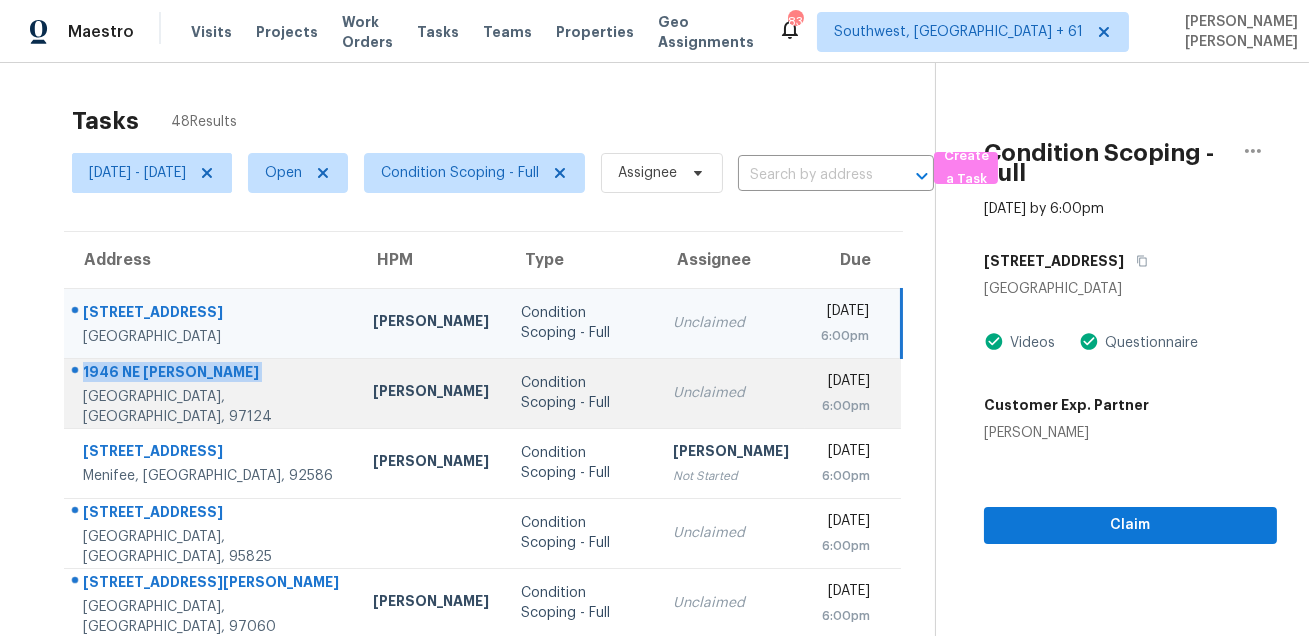 drag, startPoint x: 75, startPoint y: 306, endPoint x: 252, endPoint y: 387, distance: 194.65353 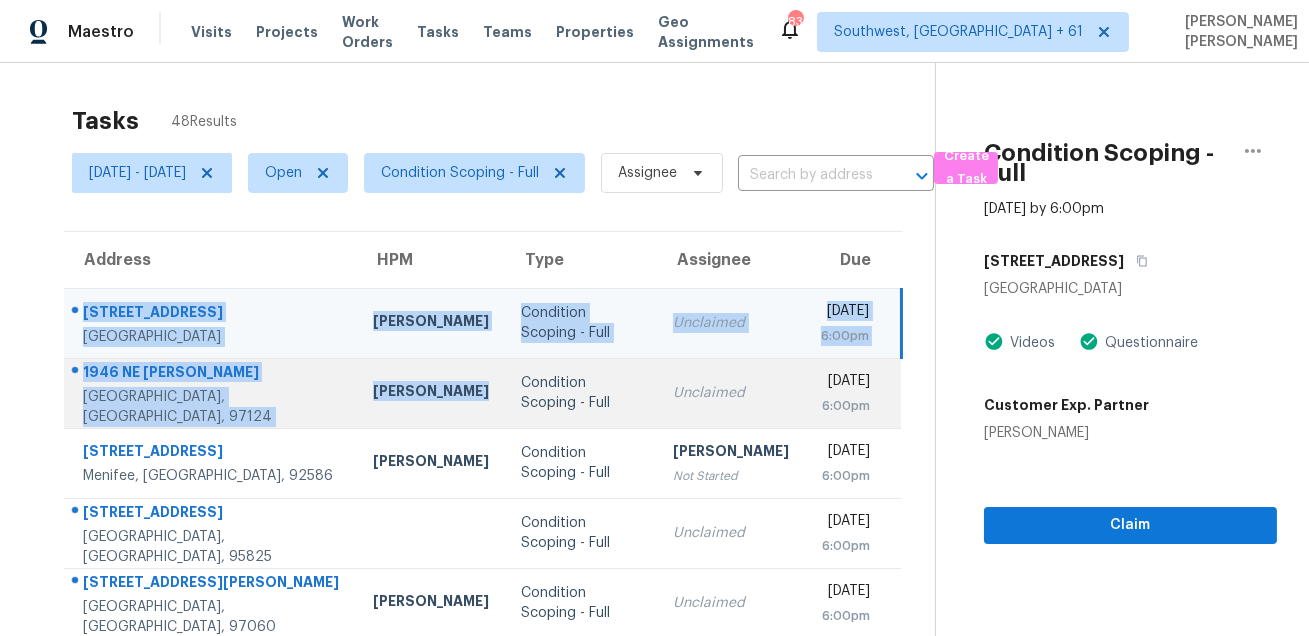 drag, startPoint x: 75, startPoint y: 296, endPoint x: 278, endPoint y: 412, distance: 233.80548 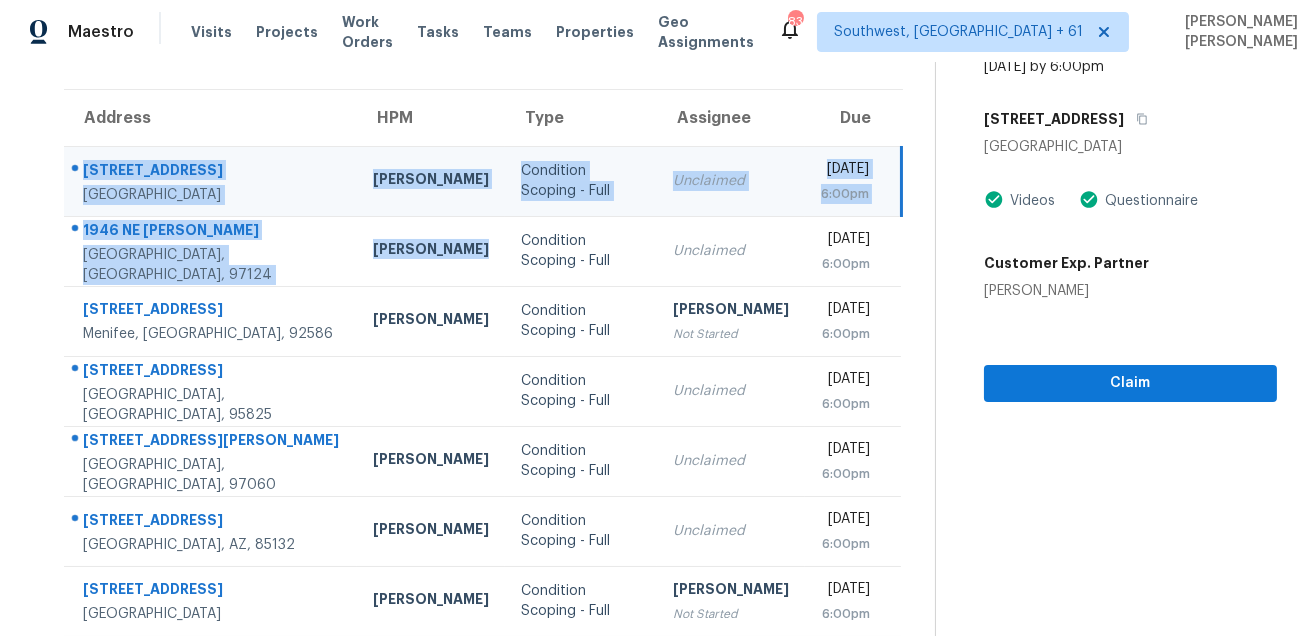 scroll, scrollTop: 166, scrollLeft: 0, axis: vertical 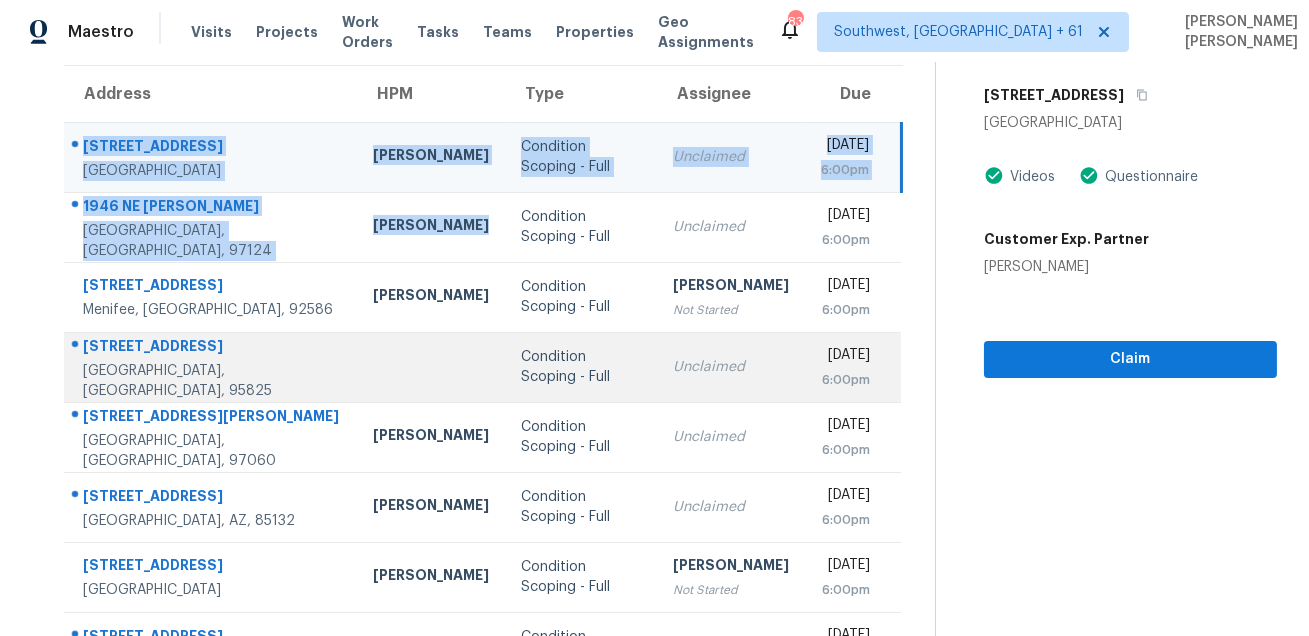 click 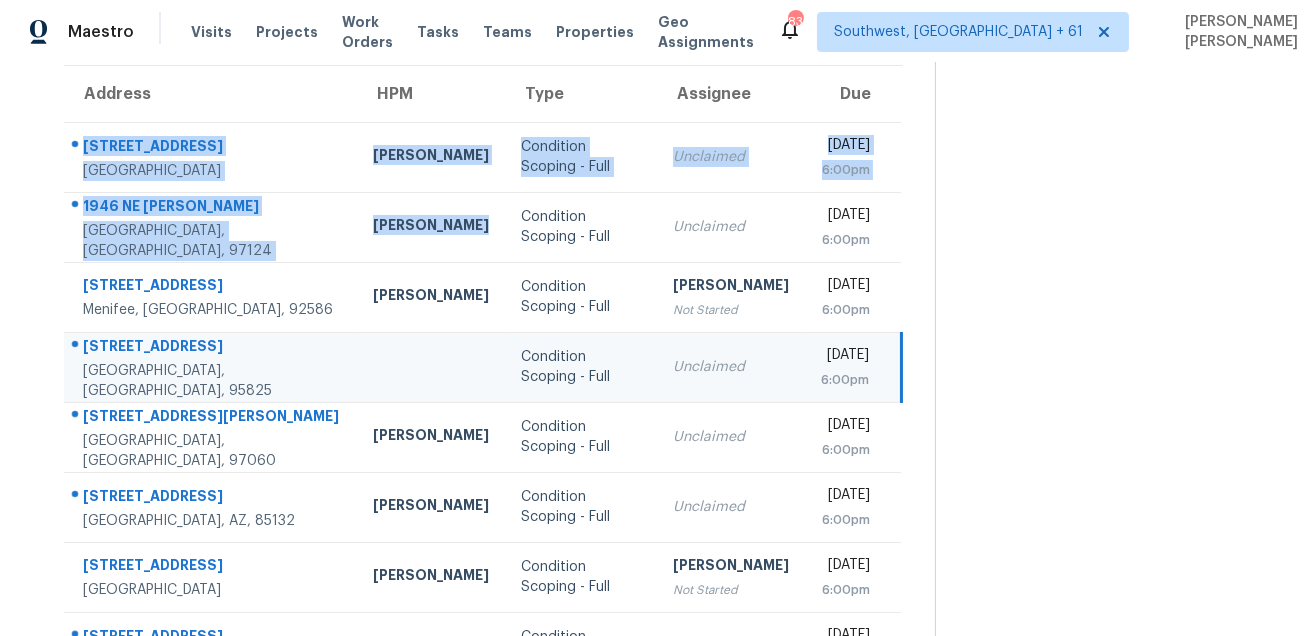 click 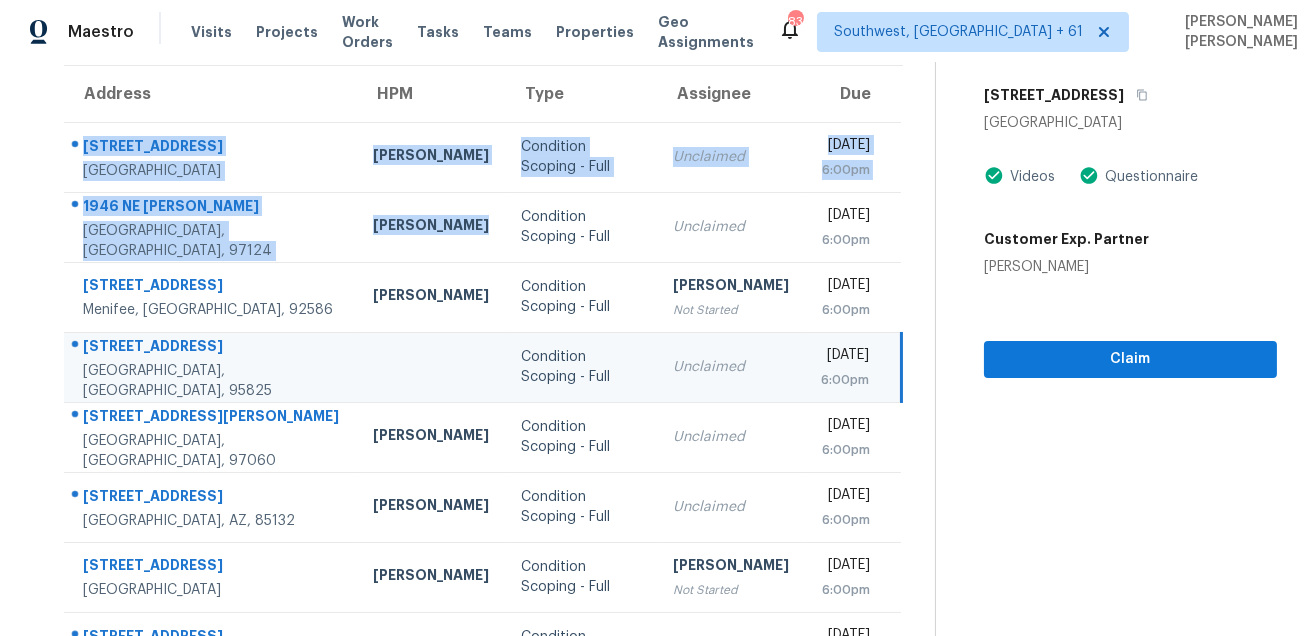 click on "3161 Via Grande" at bounding box center (212, 348) 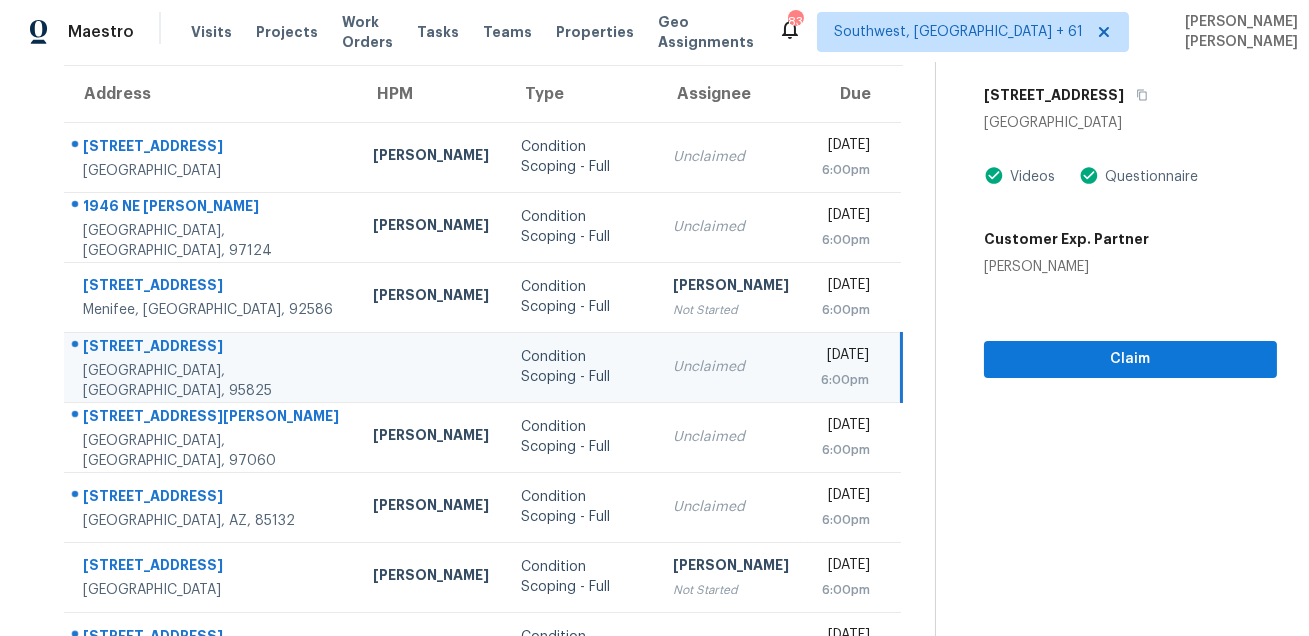 click on "3161 Via Grande" at bounding box center [212, 348] 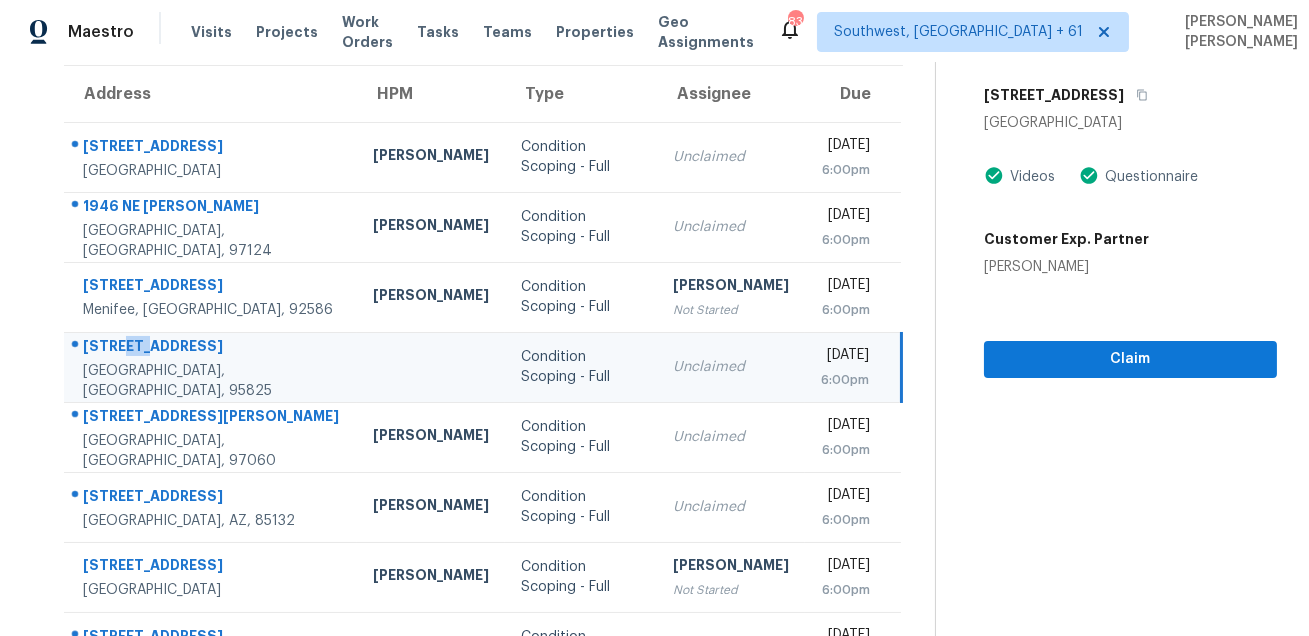 click on "3161 Via Grande" at bounding box center (212, 348) 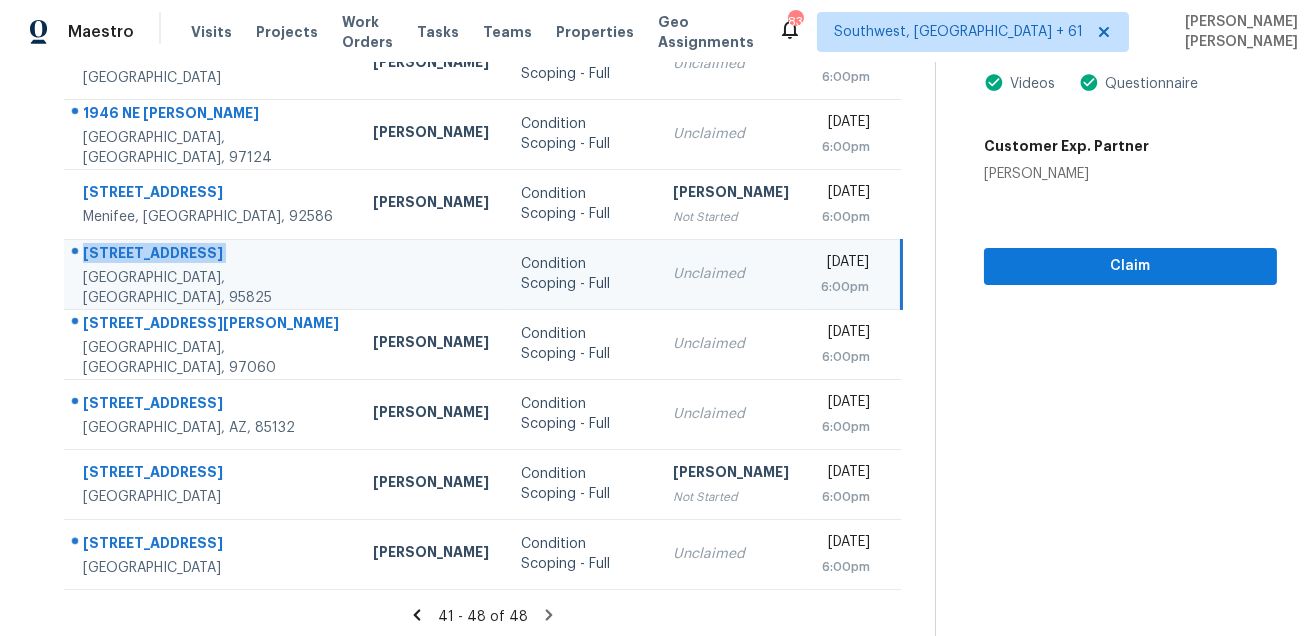 scroll, scrollTop: 265, scrollLeft: 0, axis: vertical 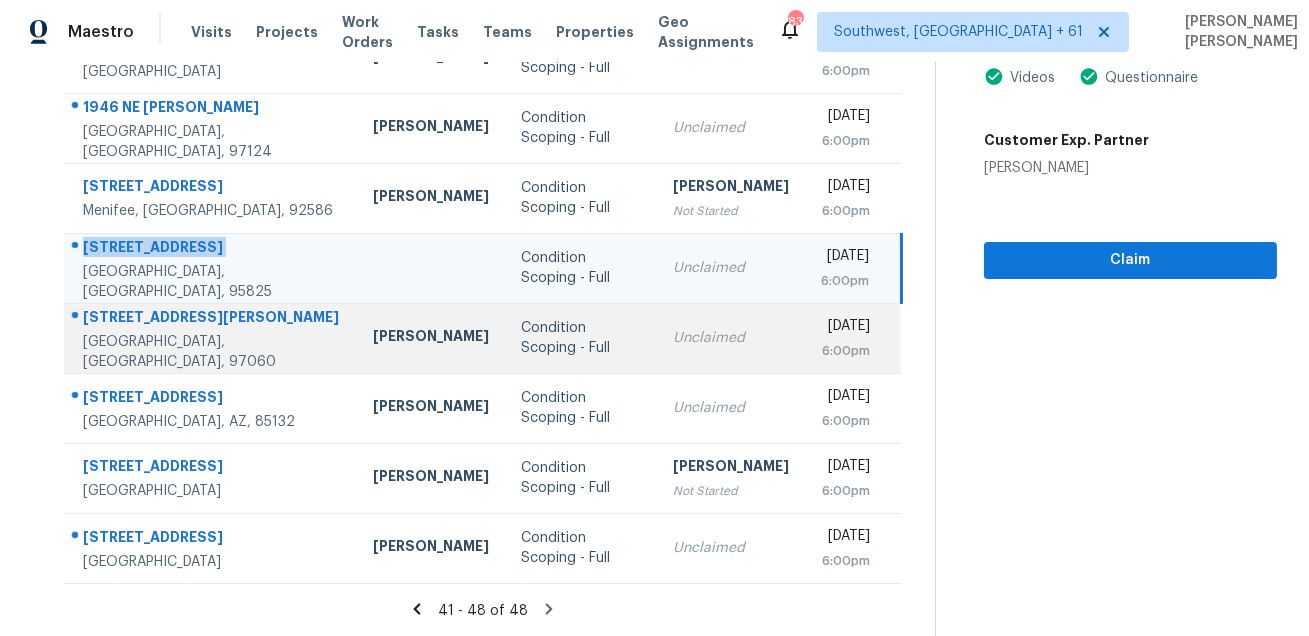 click at bounding box center (203, 318) 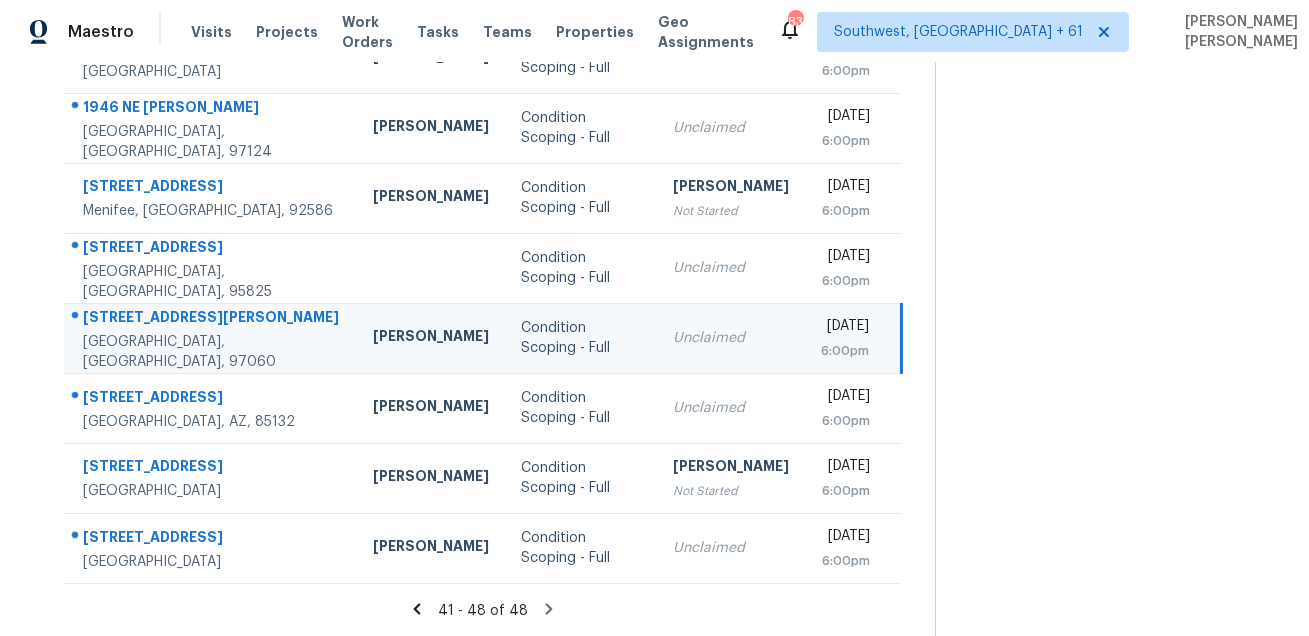 click at bounding box center (203, 318) 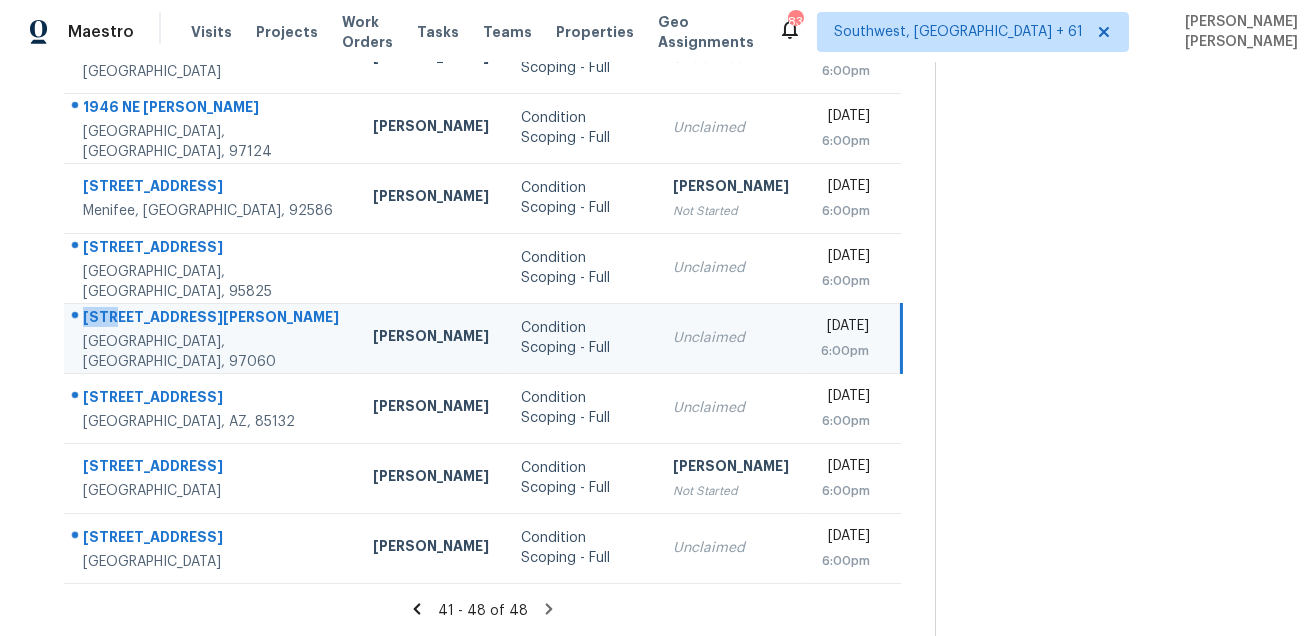 click at bounding box center [203, 318] 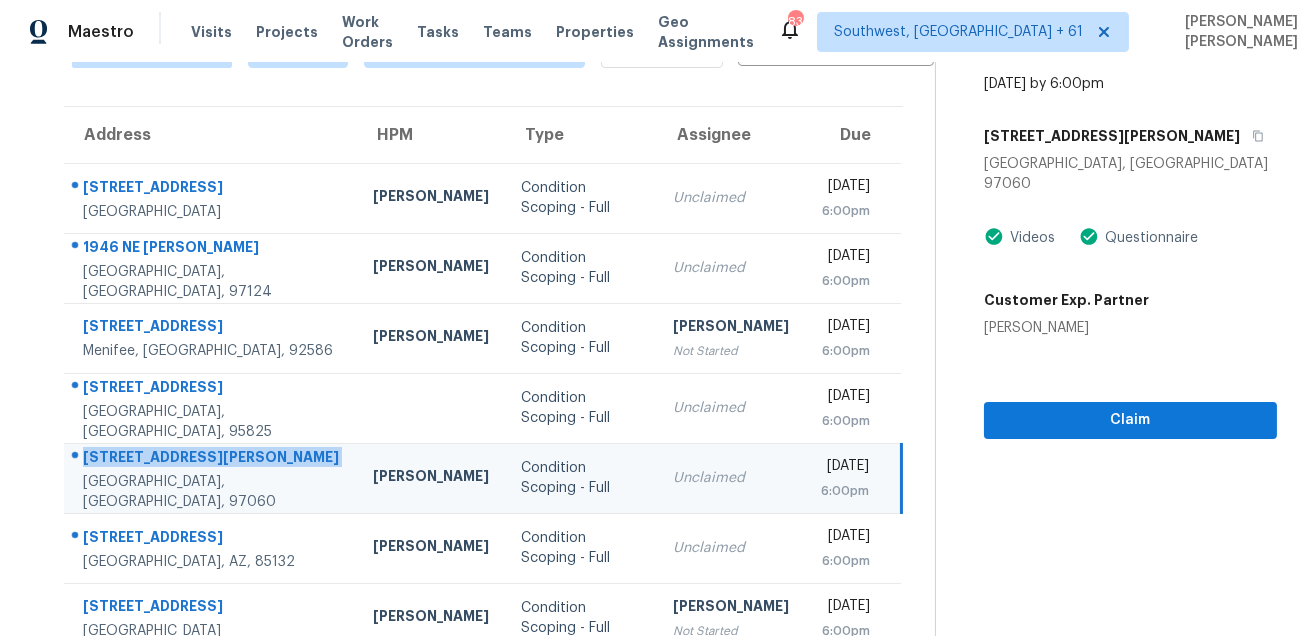scroll, scrollTop: 0, scrollLeft: 0, axis: both 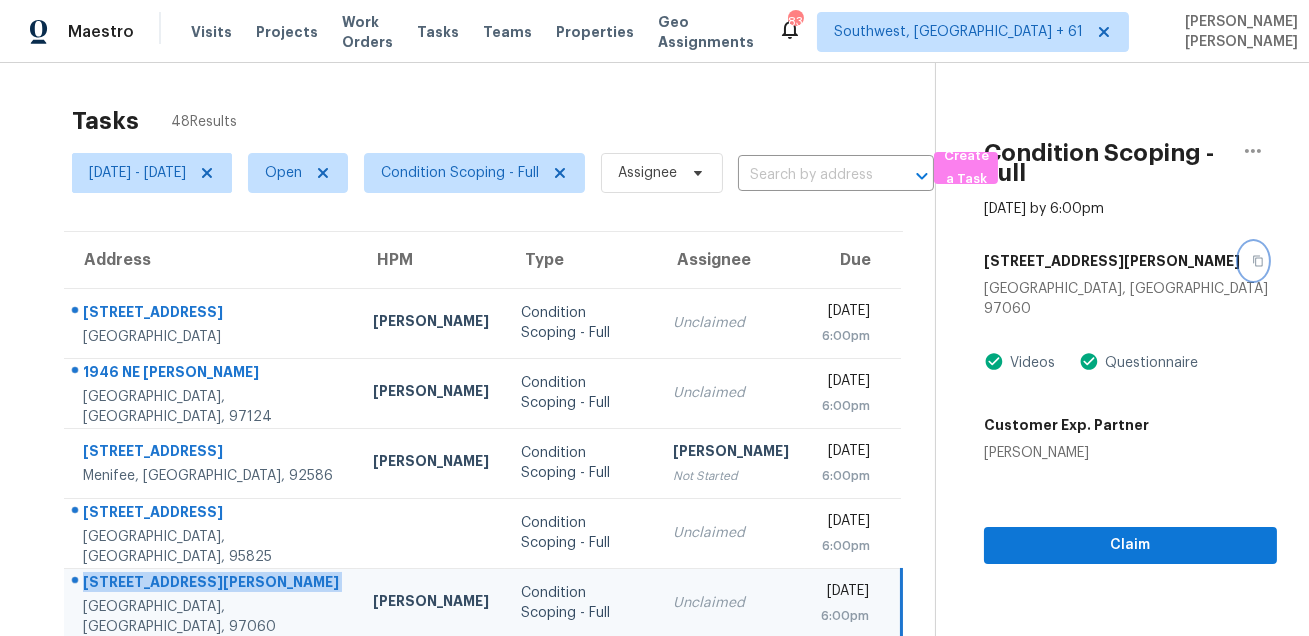 click 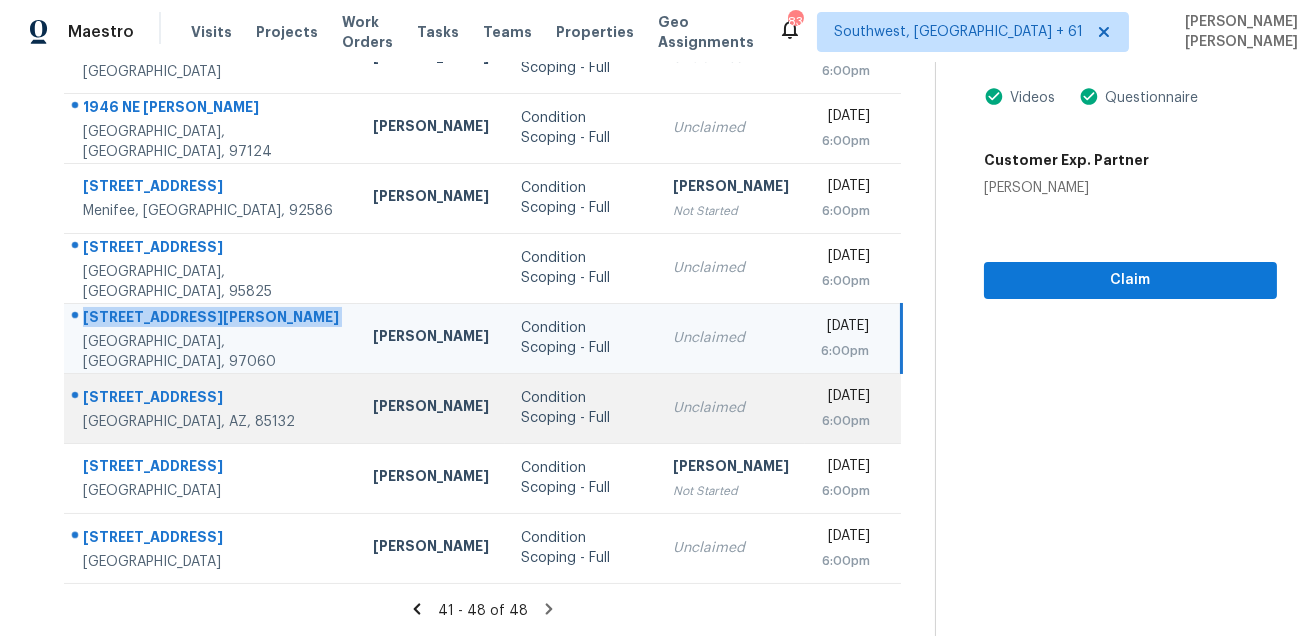 click on "6363 W Springfield Way" at bounding box center [212, 399] 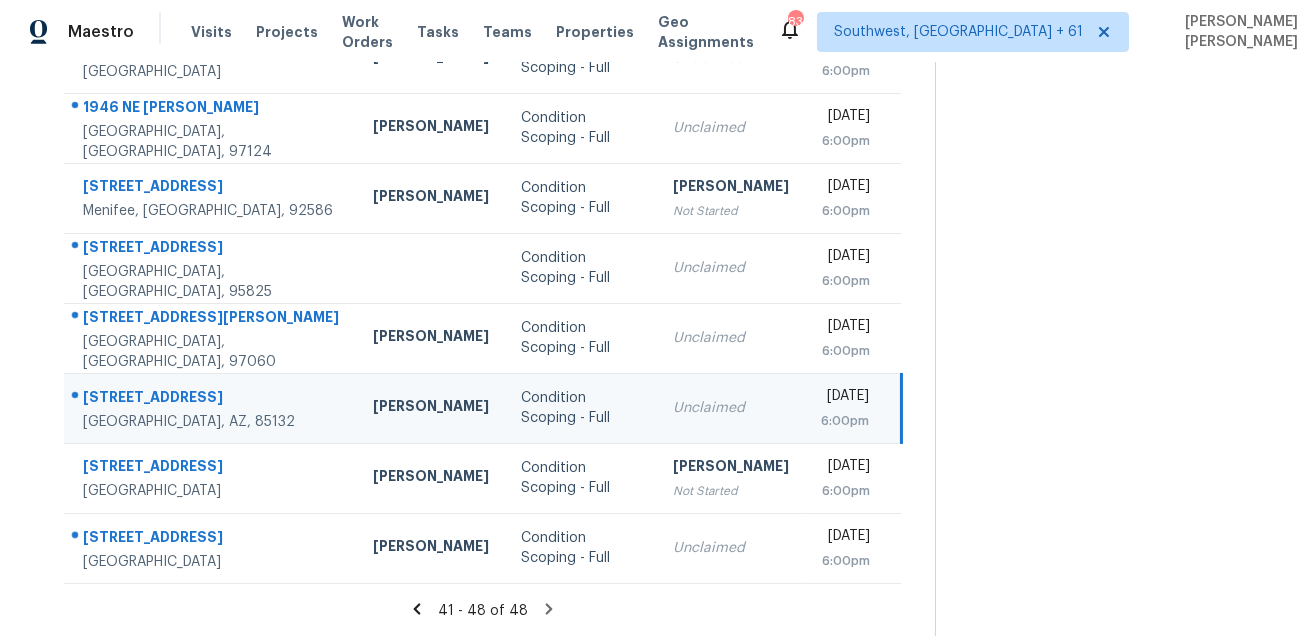 click on "6363 W Springfield Way" at bounding box center [212, 399] 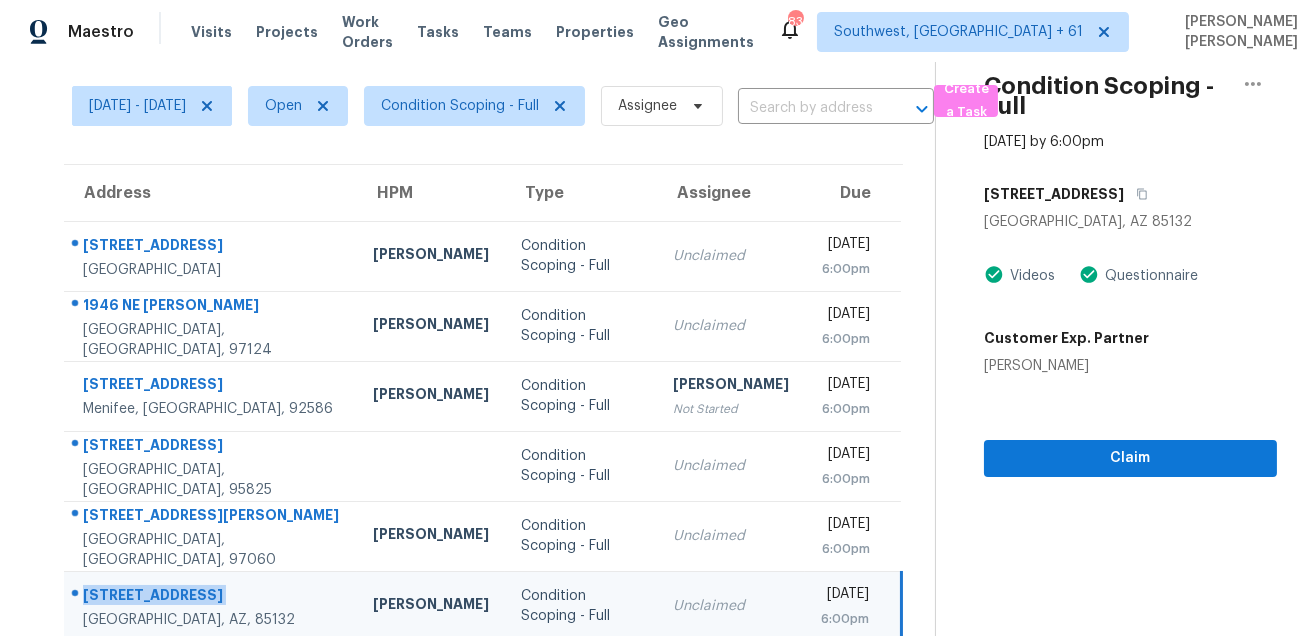 scroll, scrollTop: 0, scrollLeft: 0, axis: both 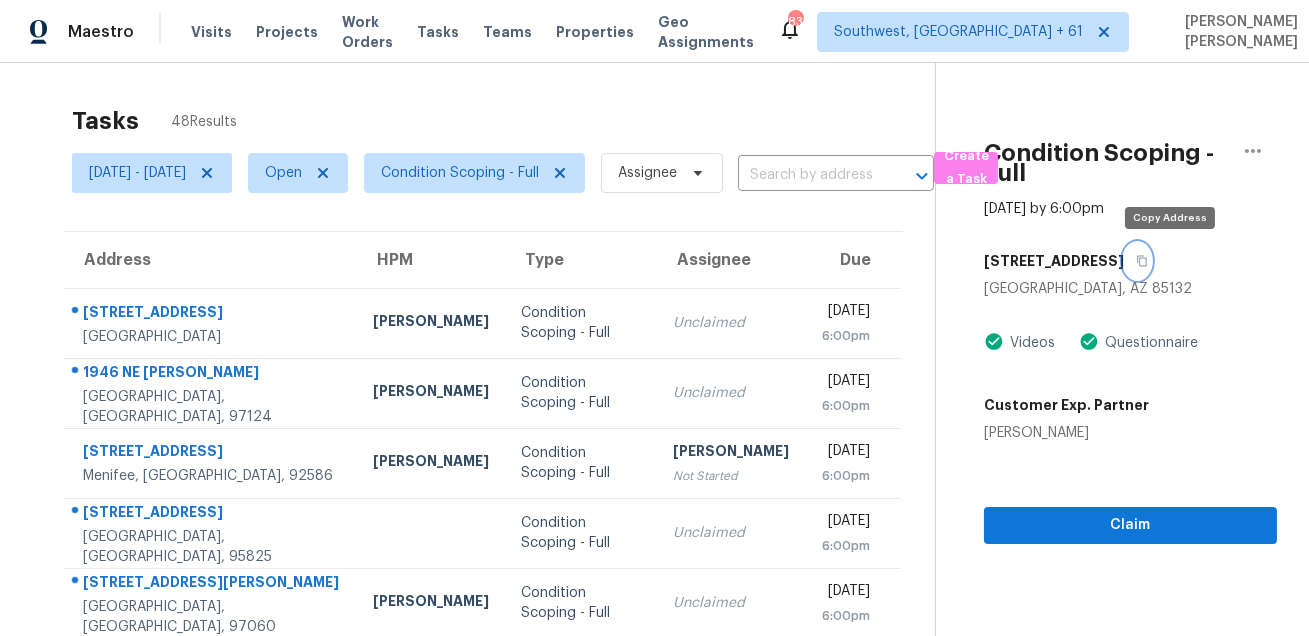 click 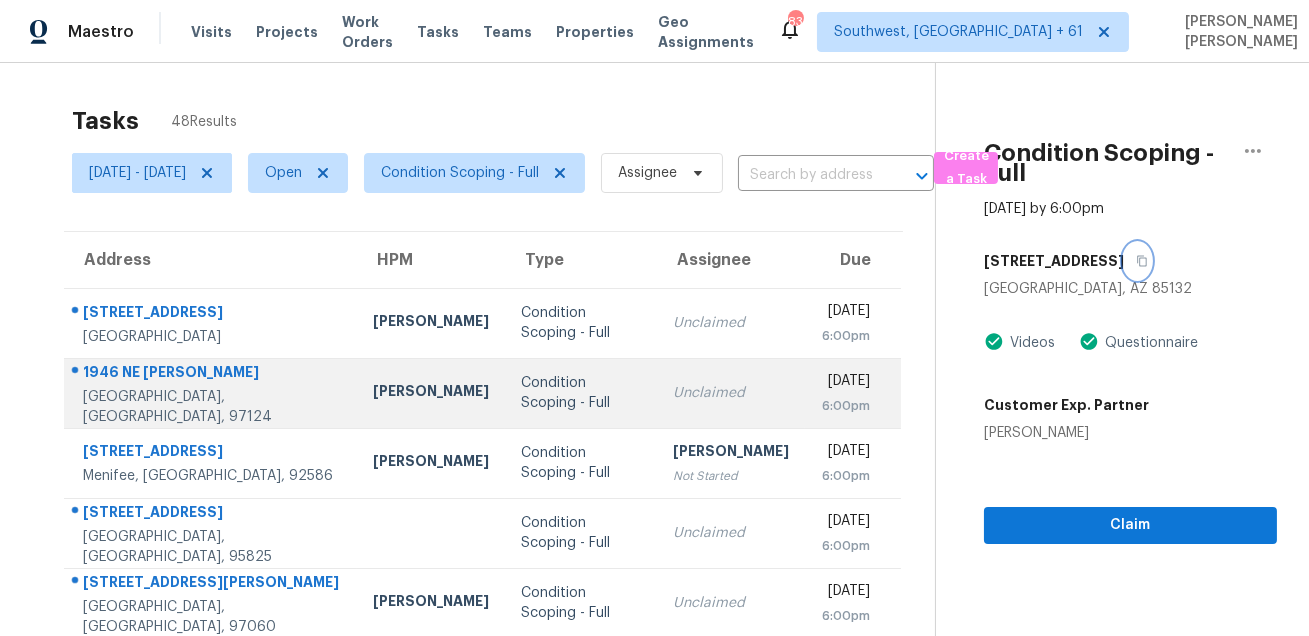 scroll, scrollTop: 265, scrollLeft: 0, axis: vertical 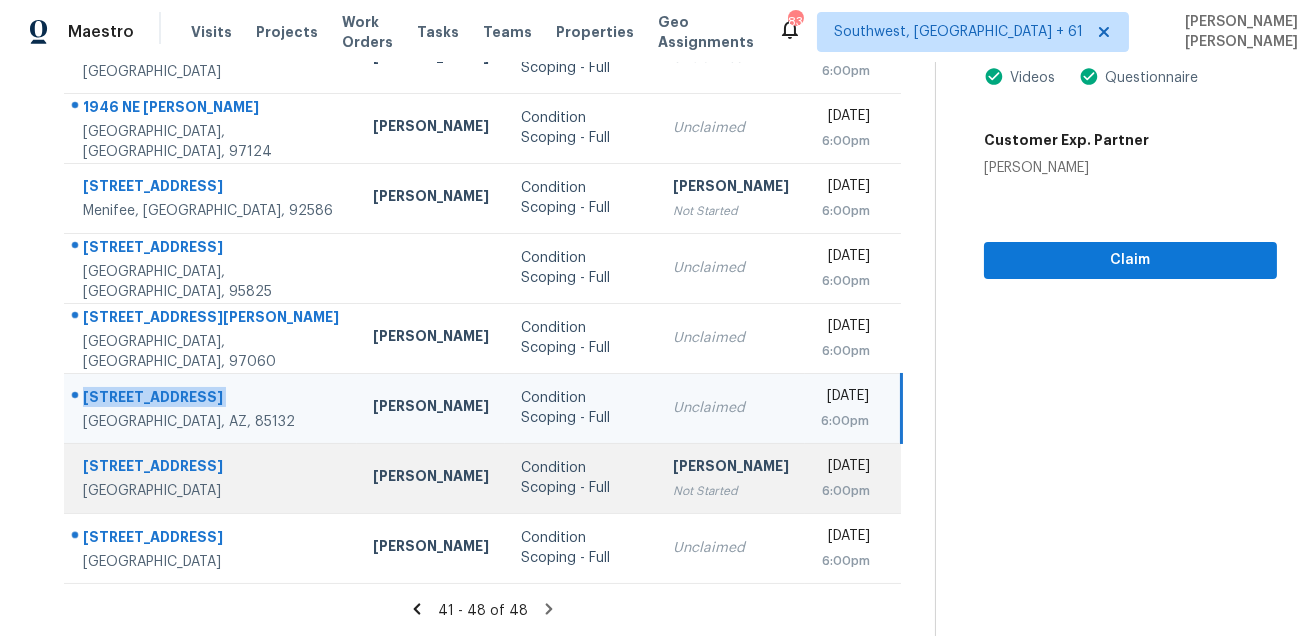 click on "1350 W Mariquita St" at bounding box center [212, 468] 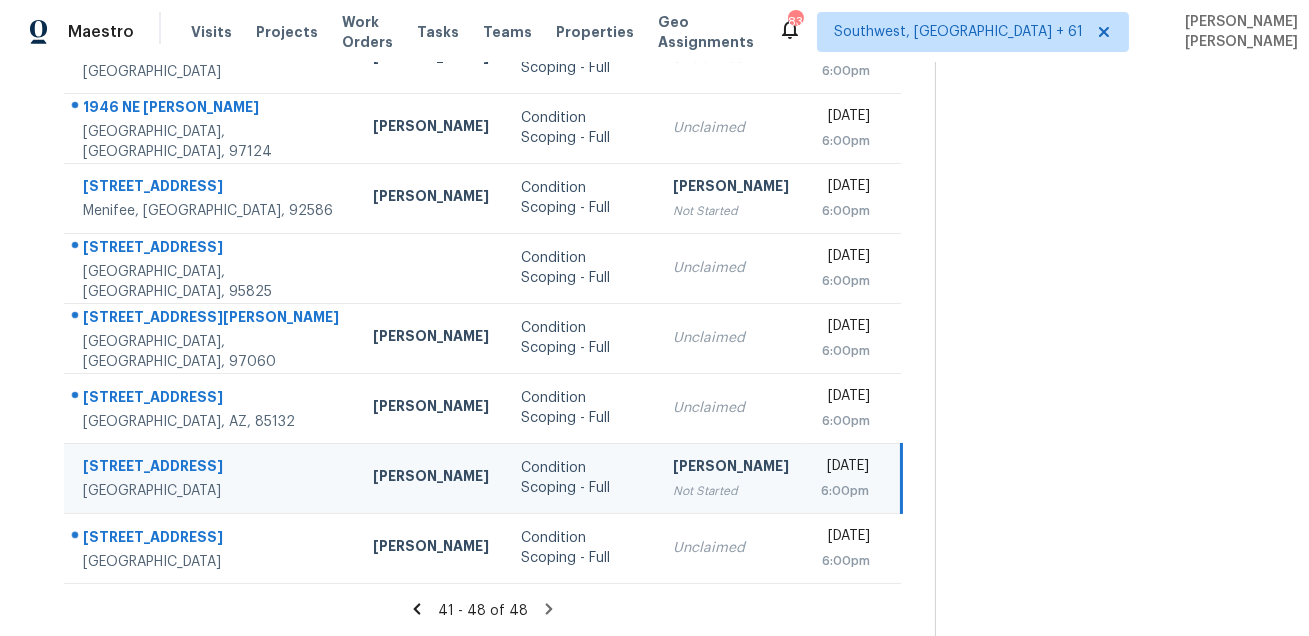 click on "1350 W Mariquita St" at bounding box center [212, 468] 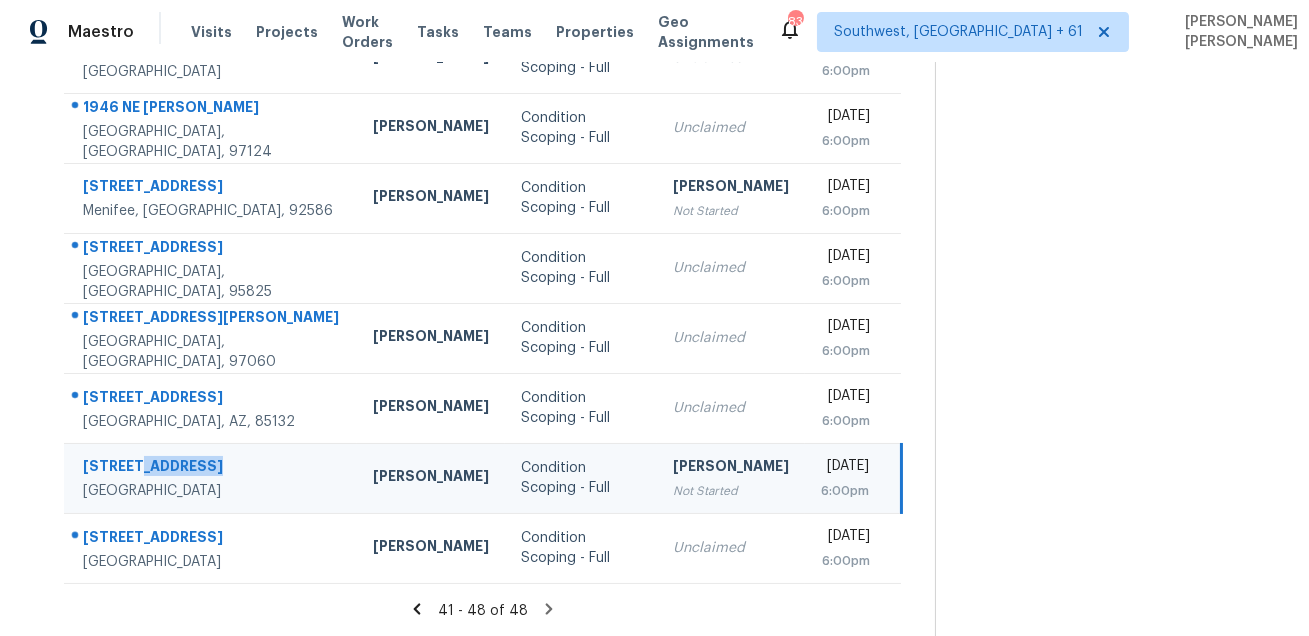 click on "1350 W Mariquita St" at bounding box center [212, 468] 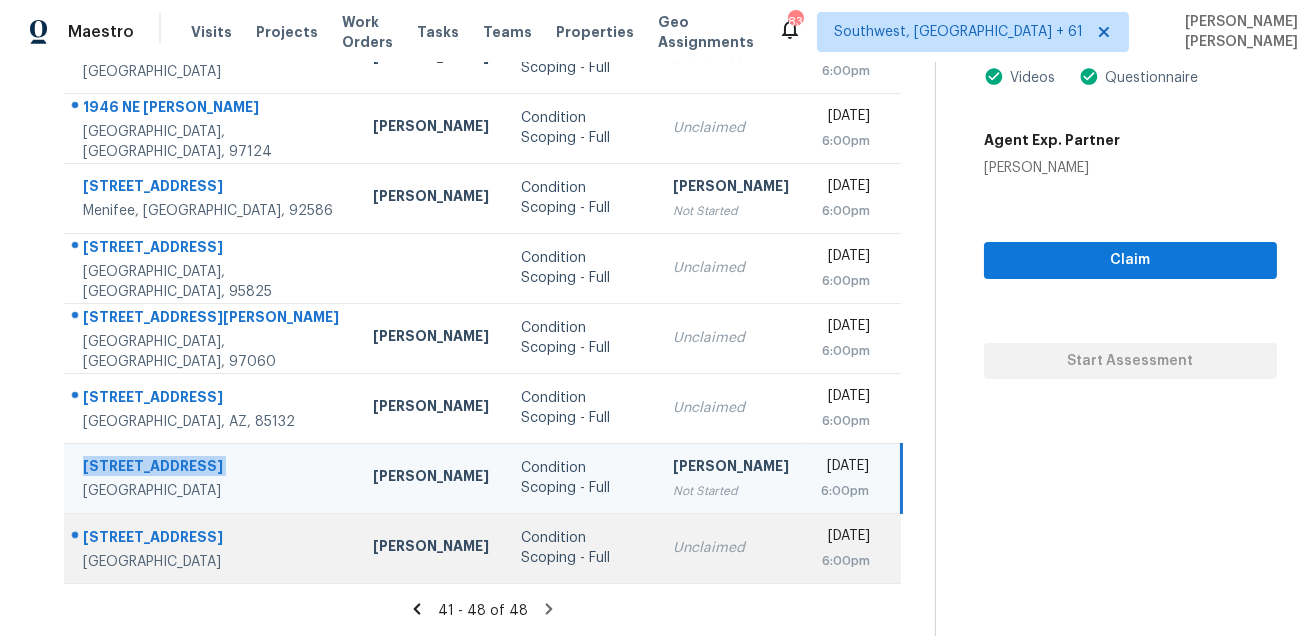 click on "16377 Lakeshore Dr Unit 2F" at bounding box center [212, 539] 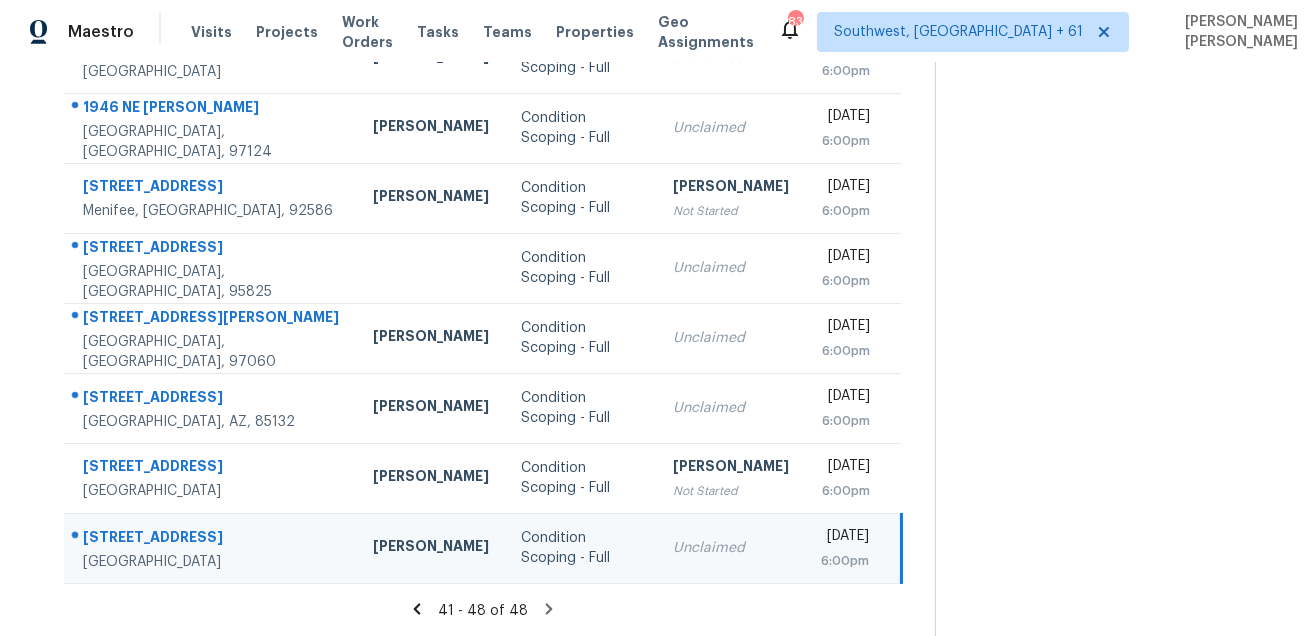 click on "16377 Lakeshore Dr Unit 2F" at bounding box center [212, 539] 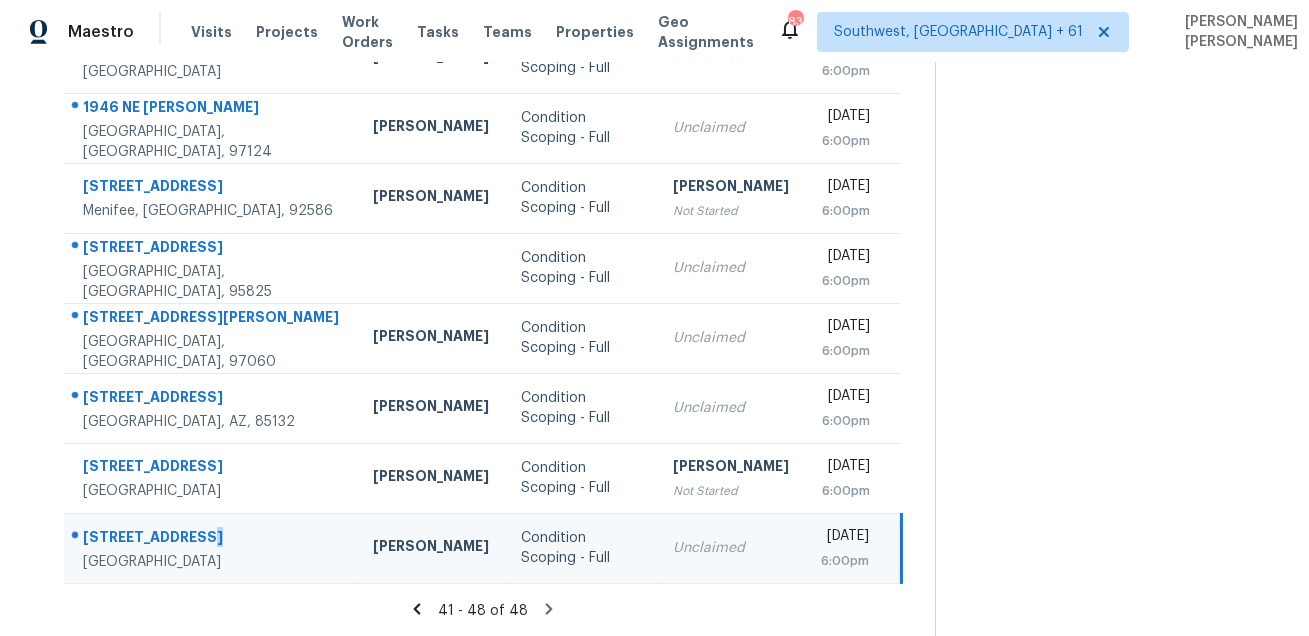 click on "16377 Lakeshore Dr Unit 2F" at bounding box center [212, 539] 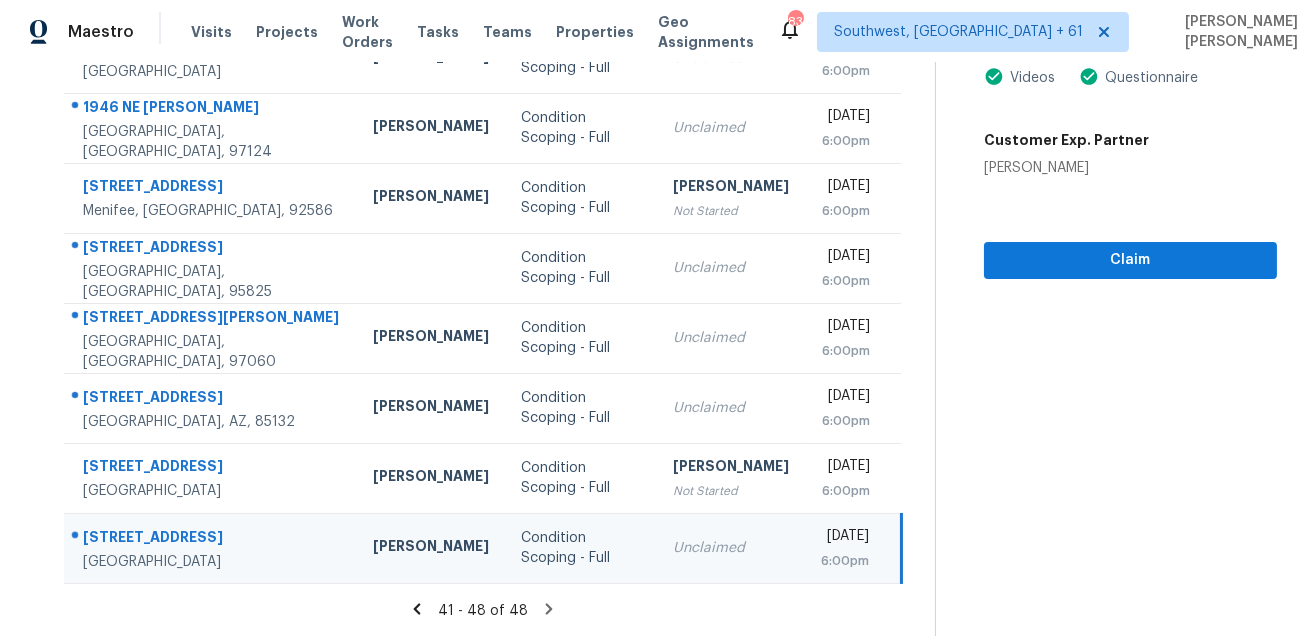 click 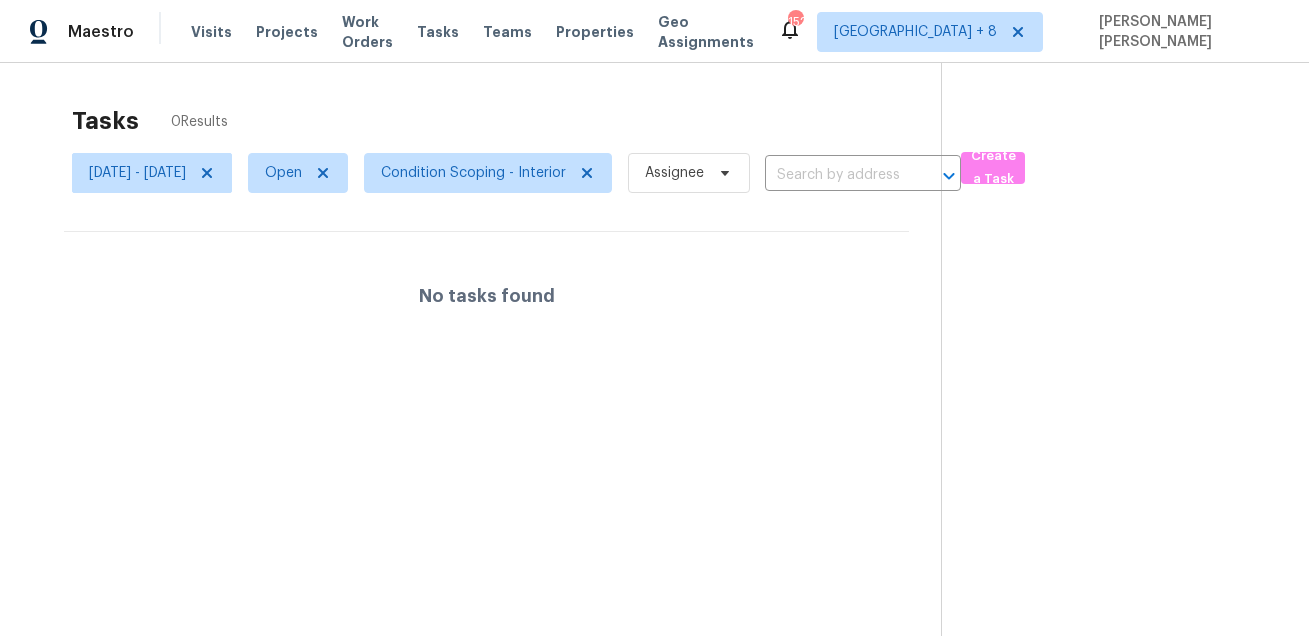 scroll, scrollTop: 0, scrollLeft: 0, axis: both 